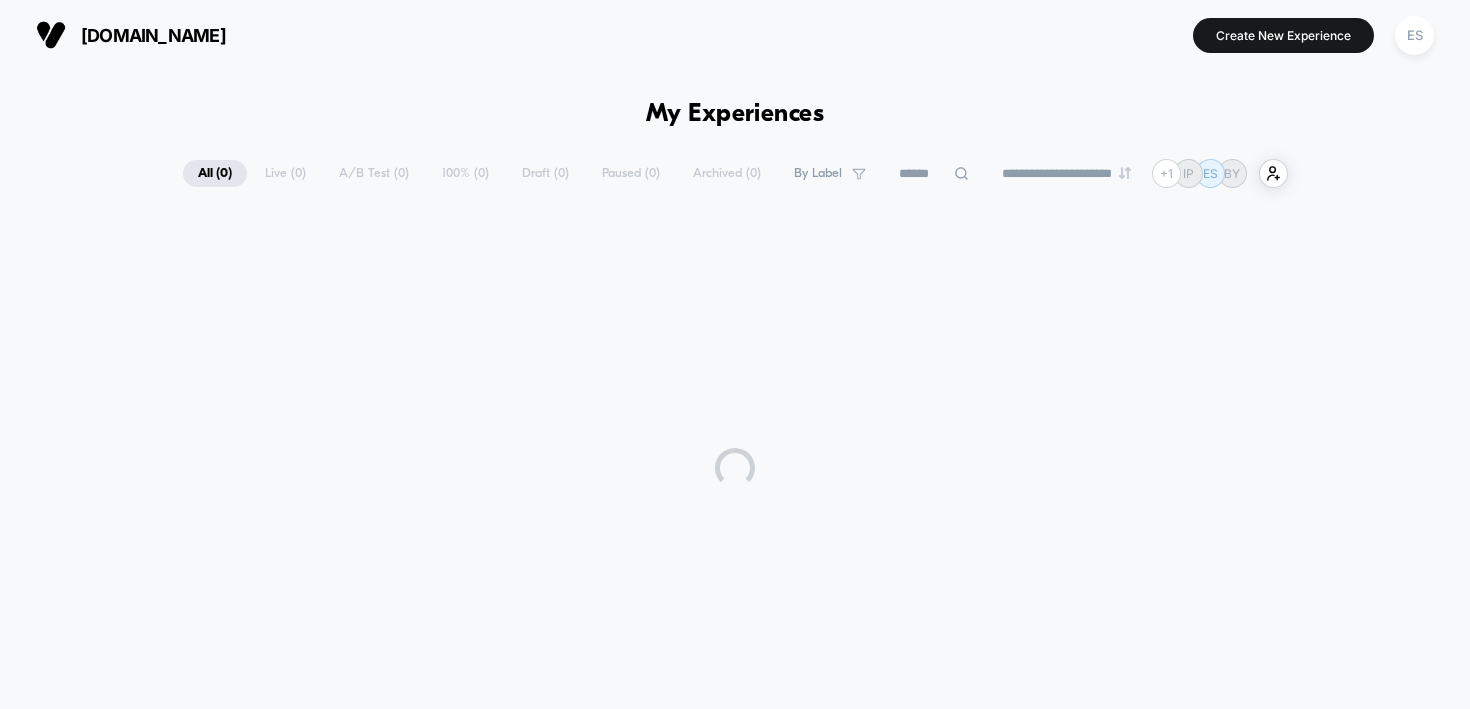 scroll, scrollTop: 0, scrollLeft: 0, axis: both 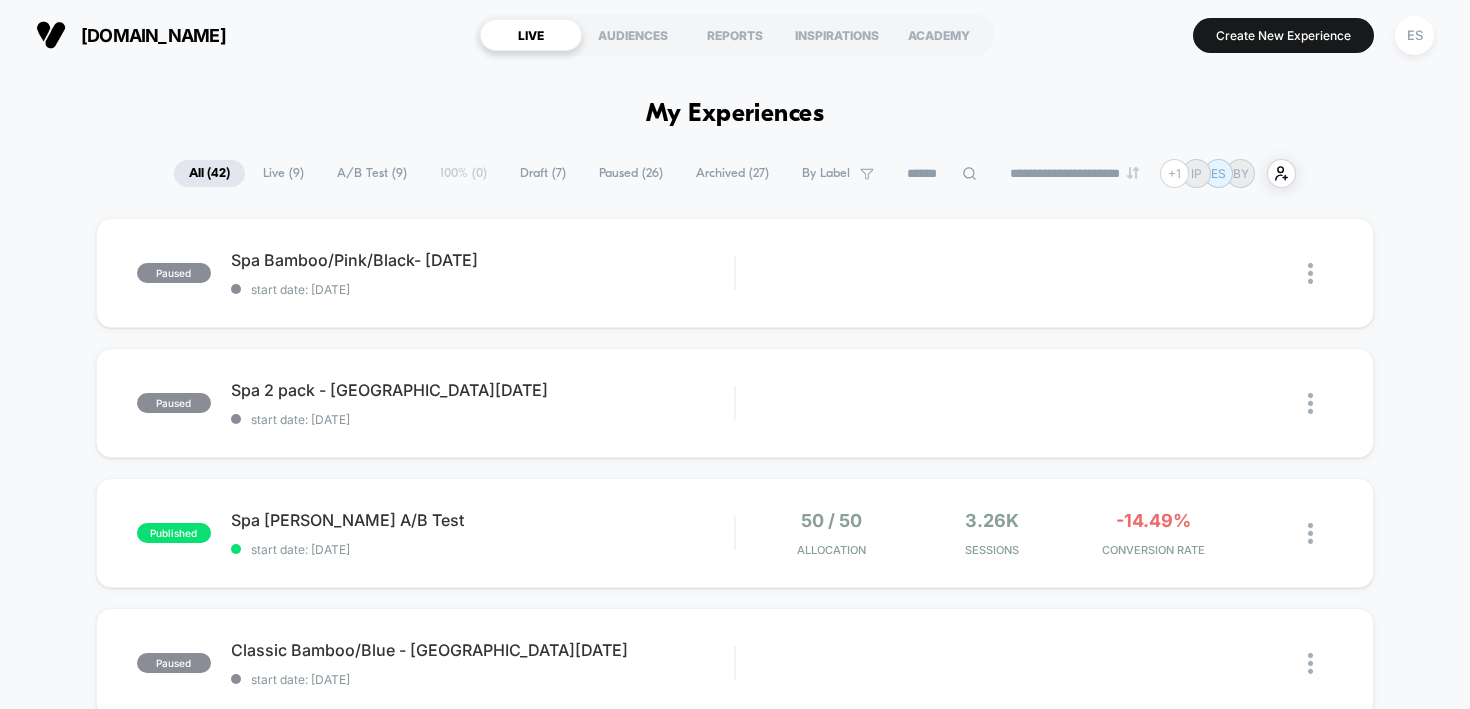 click on "**********" at bounding box center (735, 1859) 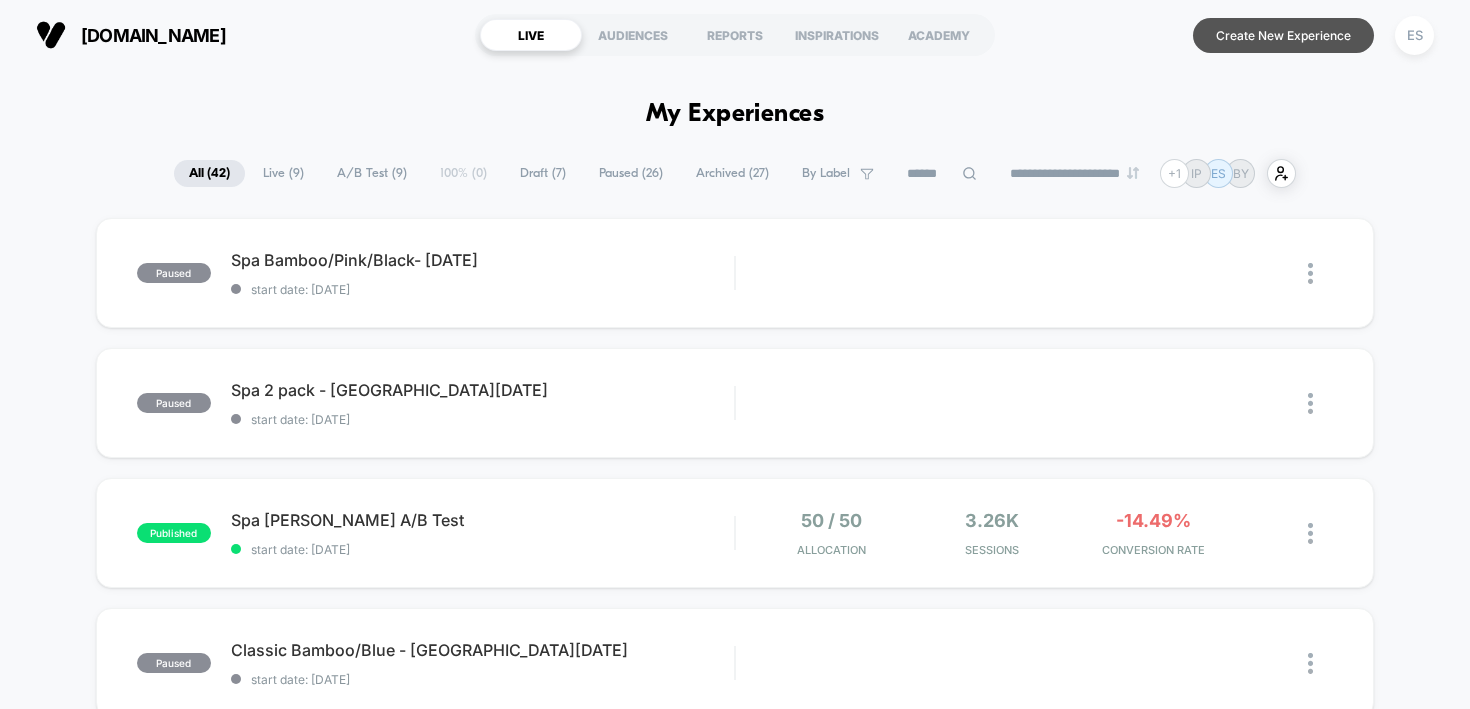 click on "Create New Experience" at bounding box center [1283, 35] 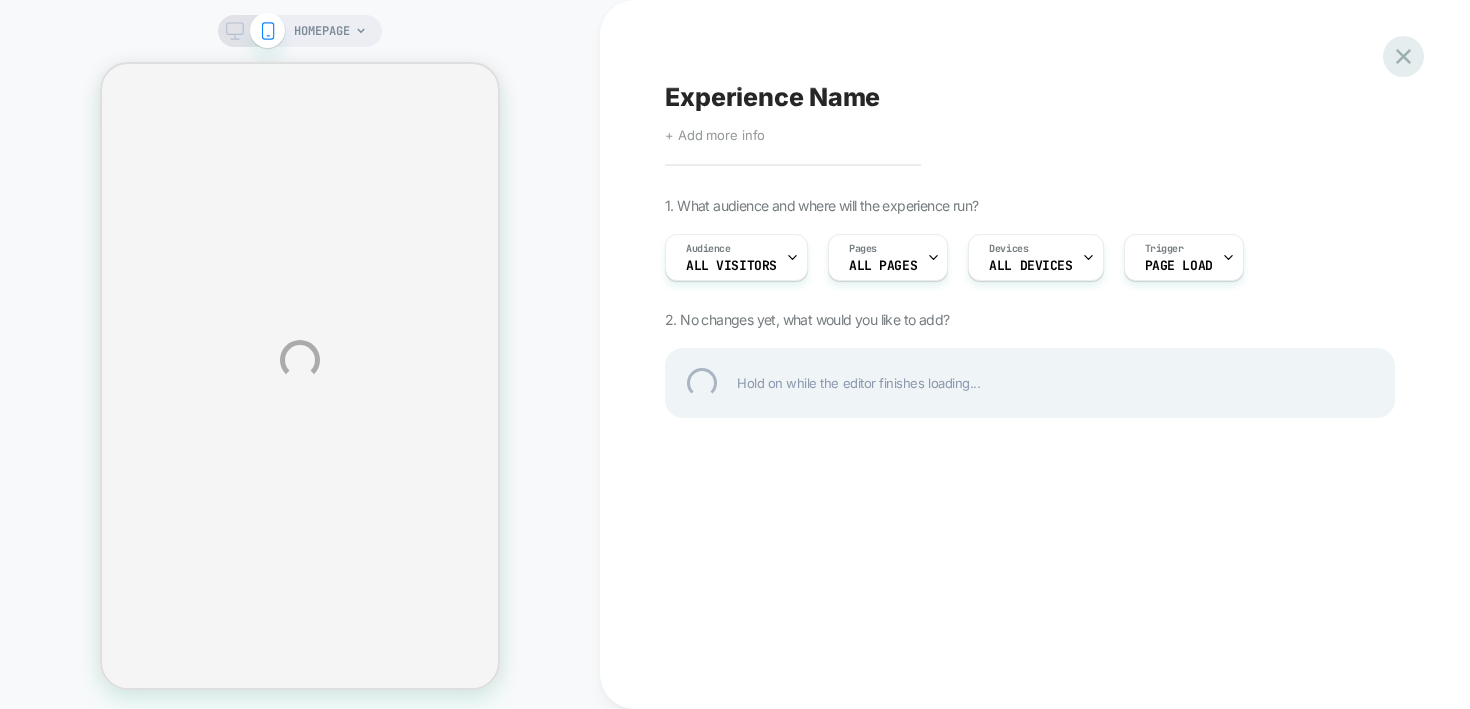 click at bounding box center (1403, 56) 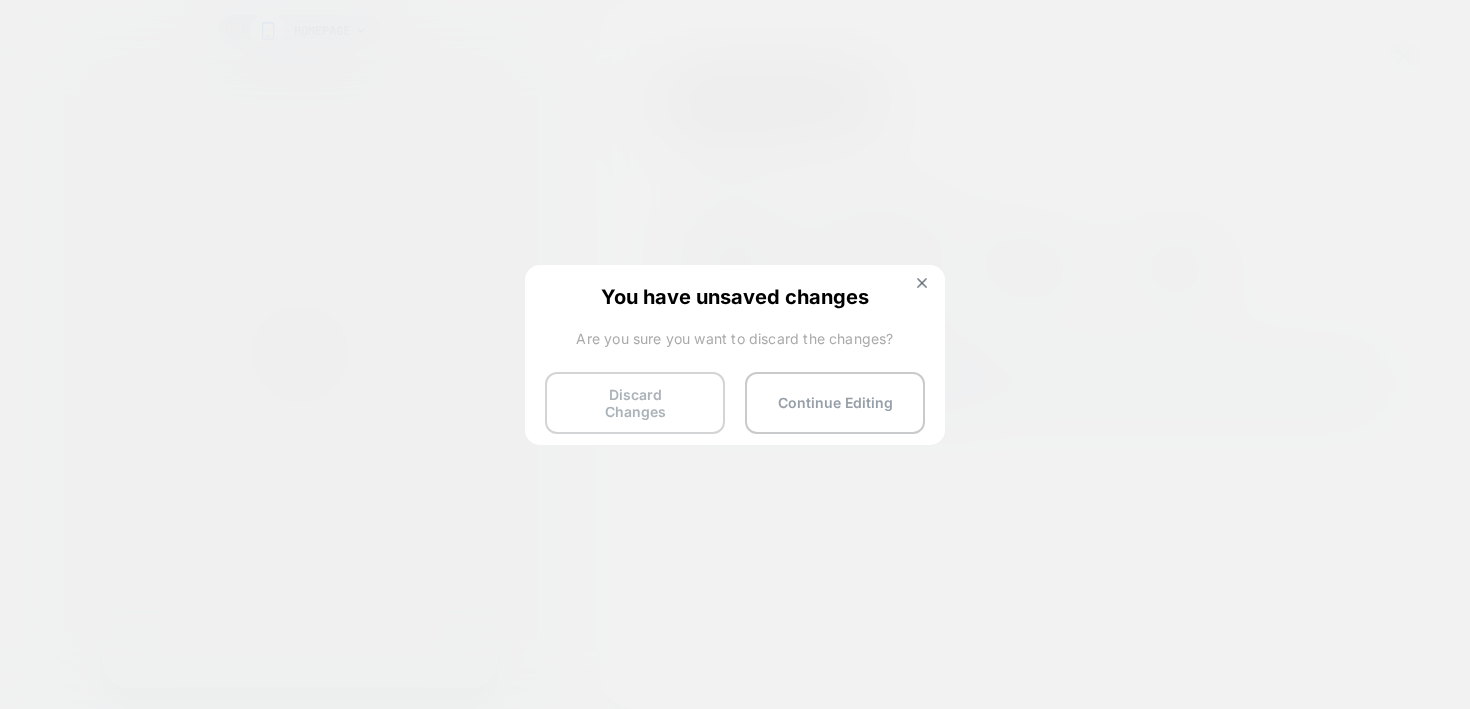 click on "Discard Changes" at bounding box center [635, 403] 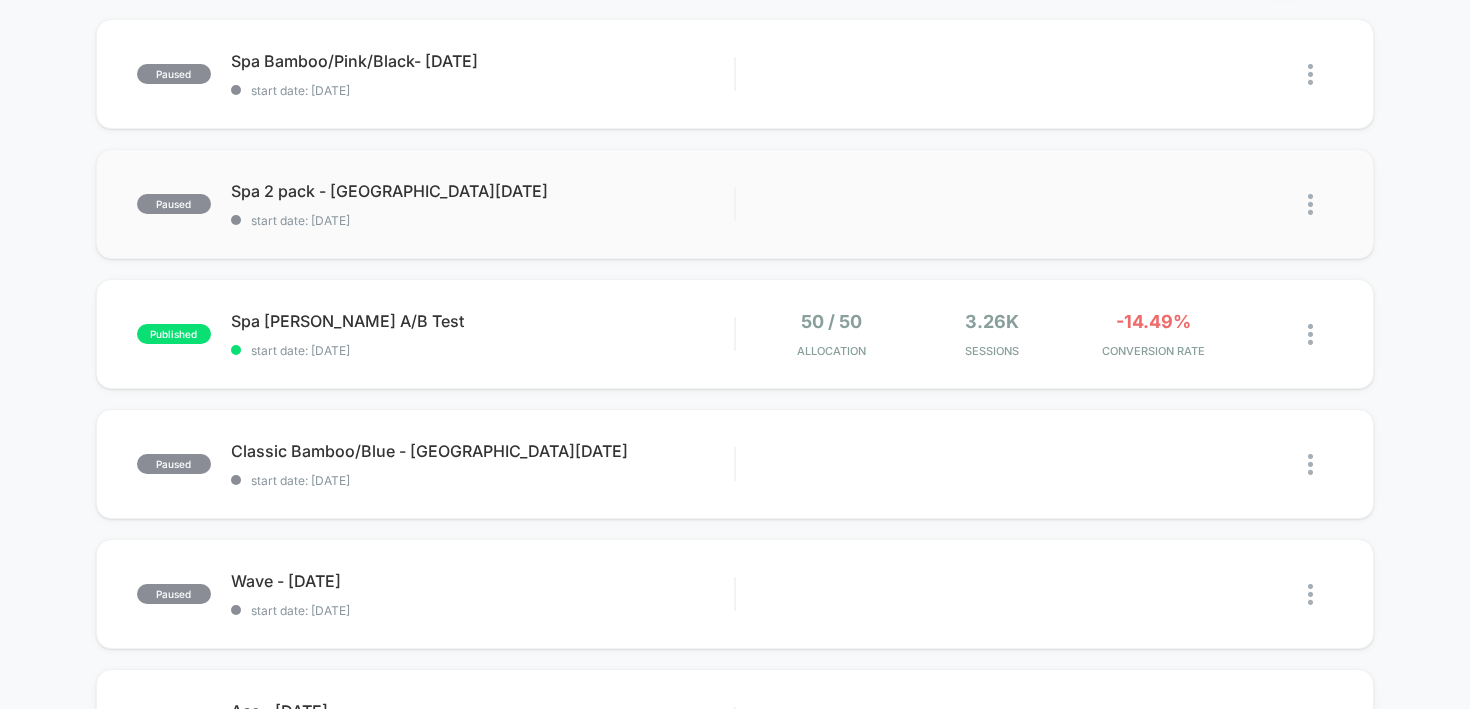 scroll, scrollTop: 199, scrollLeft: 0, axis: vertical 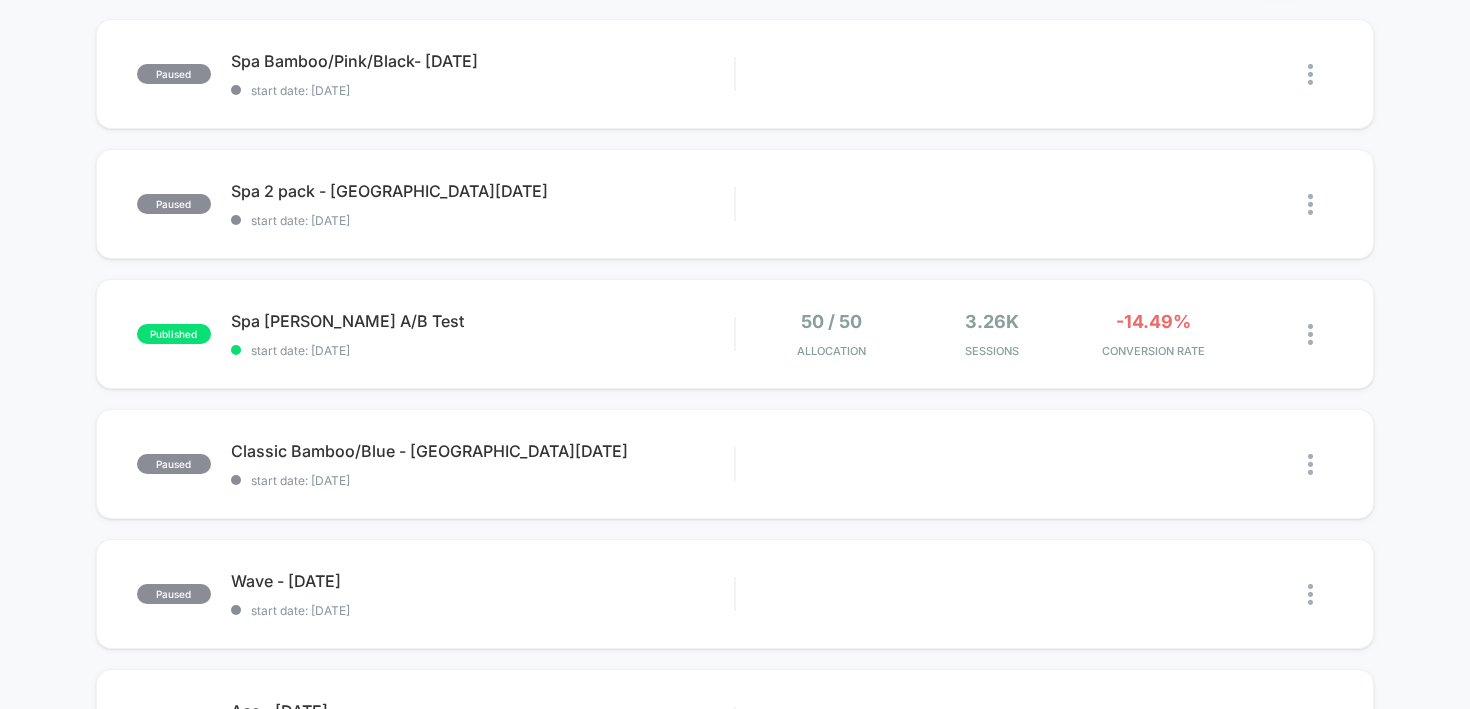 click on "paused Spa Bamboo/Pink/Black- [GEOGRAPHIC_DATA][DATE] start date: [DATE] Edit Duplicate Preview Start paused Spa 2 pack - [GEOGRAPHIC_DATA][DATE] start date: [DATE] Edit Duplicate Preview Start published Spa [PERSON_NAME] A/B Test start date: [DATE] 50 / 50 Allocation 3.26k Sessions -14.49% CONVERSION RATE paused Classic Bamboo/Blue - [GEOGRAPHIC_DATA][DATE]  start date: [DATE] Edit Duplicate Preview Start paused Wave - [GEOGRAPHIC_DATA][DATE] start date: [DATE] Edit Duplicate Preview Start paused Ace - [GEOGRAPHIC_DATA][DATE] start date: [DATE] Edit Duplicate Preview Start published Ace [PERSON_NAME] A/B Test start date: [DATE] 50 / 50 Allocation 4.16k Sessions -6.38% CONVERSION RATE published Wave [PERSON_NAME] A/B Test start date: [DATE] 50 / 50 Allocation 24.17k Sessions -0.22% CONVERSION RATE paused Classic 2 pack - [GEOGRAPHIC_DATA][DATE] start date: [DATE] Edit Duplicate Preview Start published Classic [PERSON_NAME] A/B Test start date: [DATE] 50 / 50 Allocation 40.76k Sessions +2.94% CONVERSION RATE paused Cloud - [GEOGRAPHIC_DATA][DATE] Sale start date: [DATE] Edit Duplicate Preview Start" at bounding box center [735, 839] 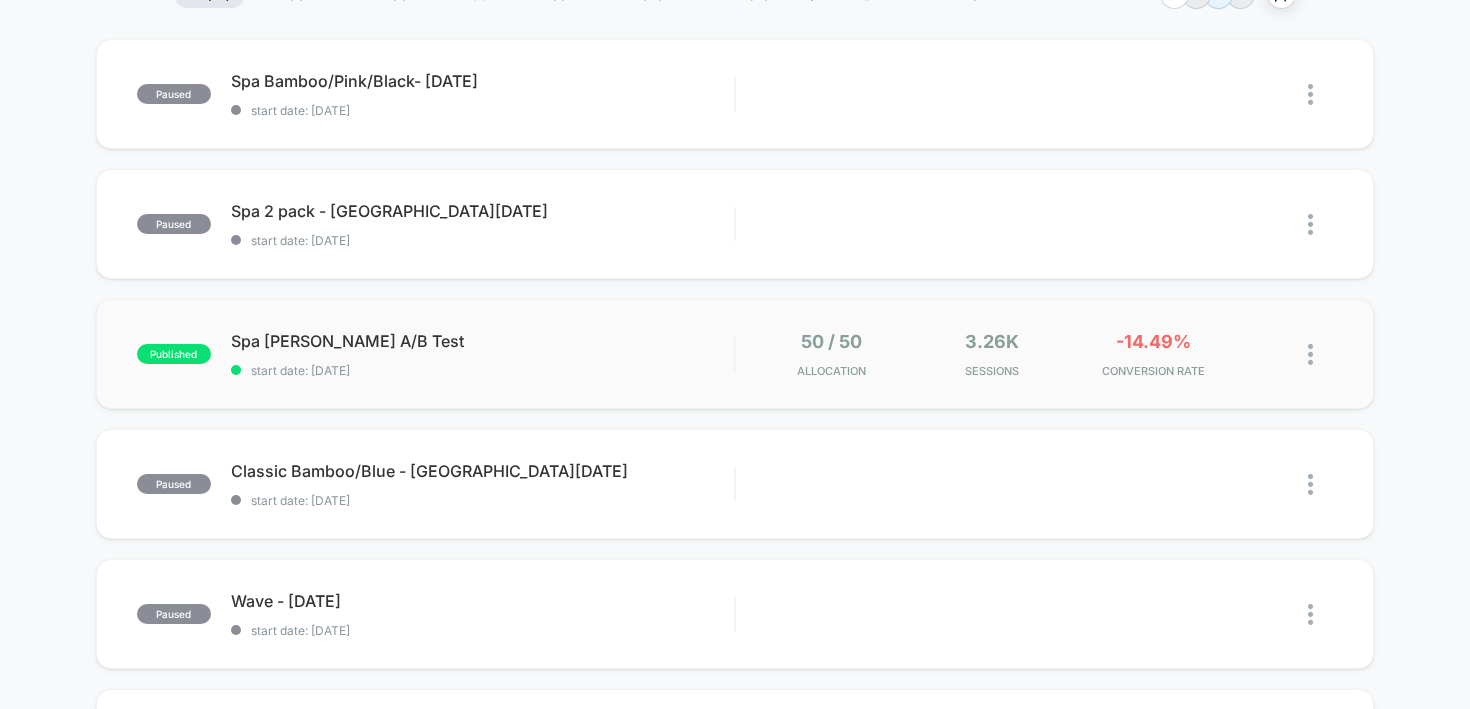 scroll, scrollTop: 0, scrollLeft: 0, axis: both 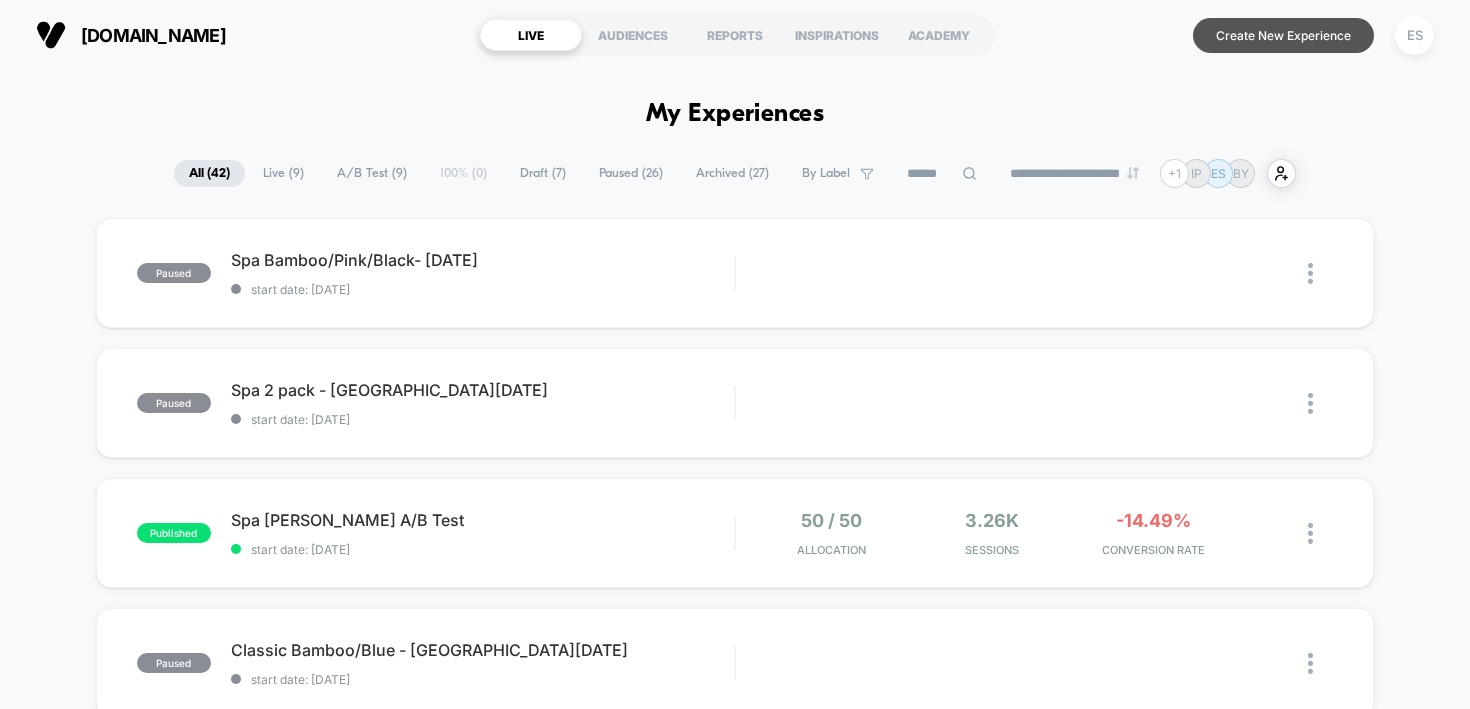 click on "Create New Experience" at bounding box center (1283, 35) 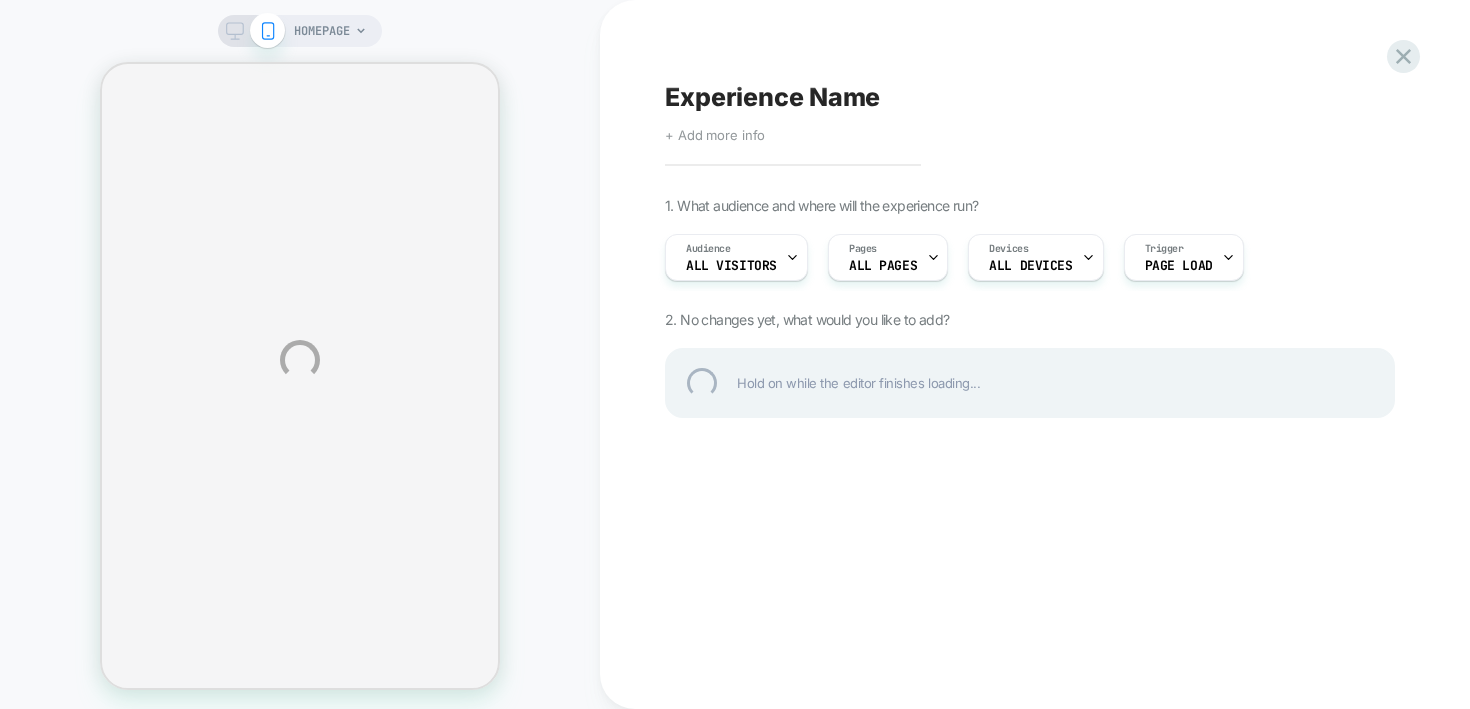 select on "**********" 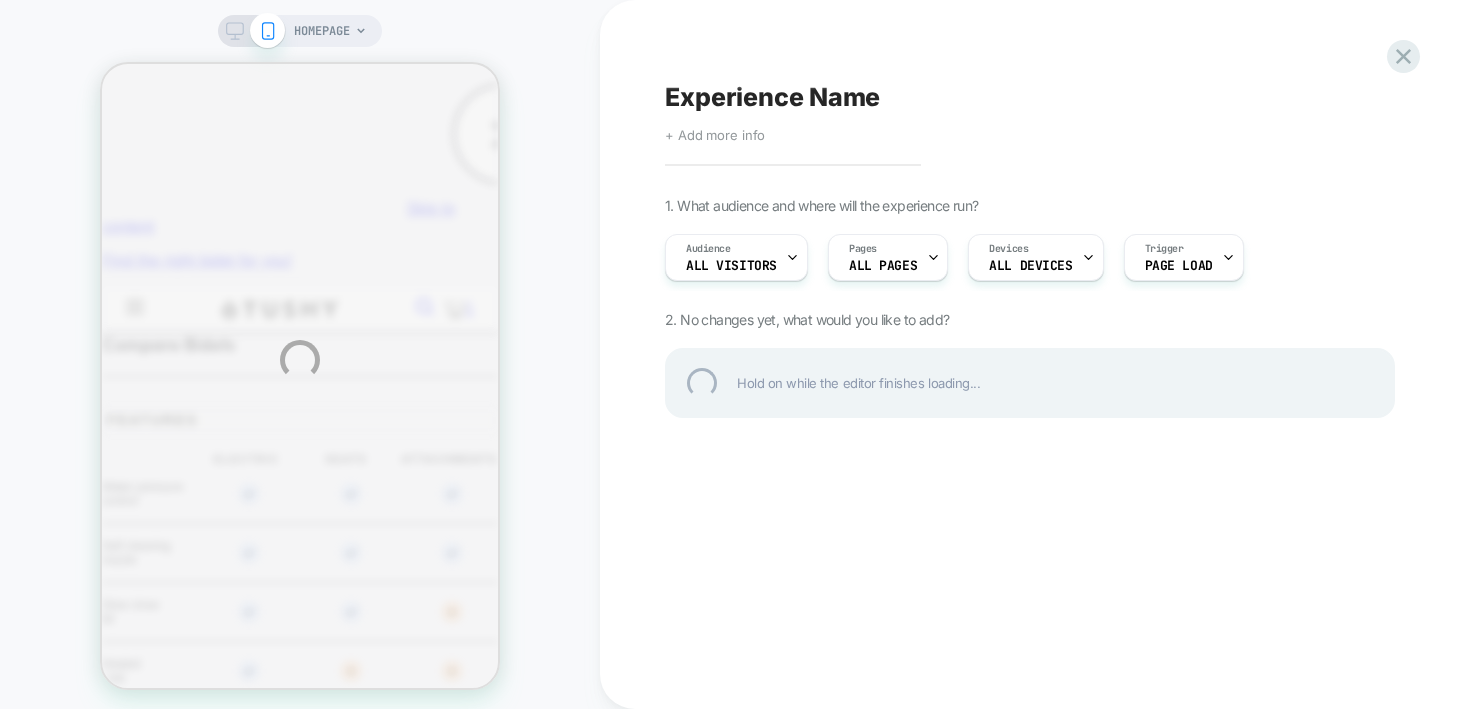 scroll, scrollTop: 0, scrollLeft: 0, axis: both 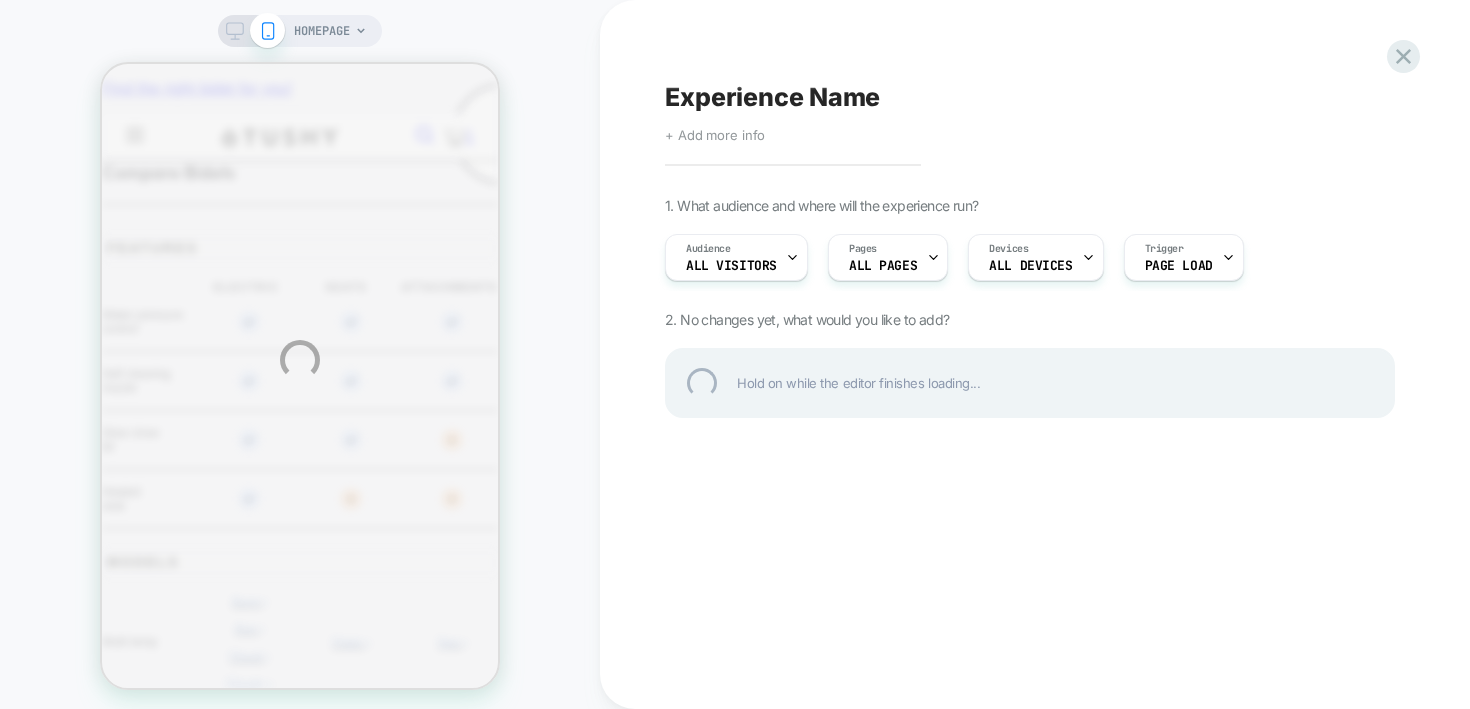 select on "**********" 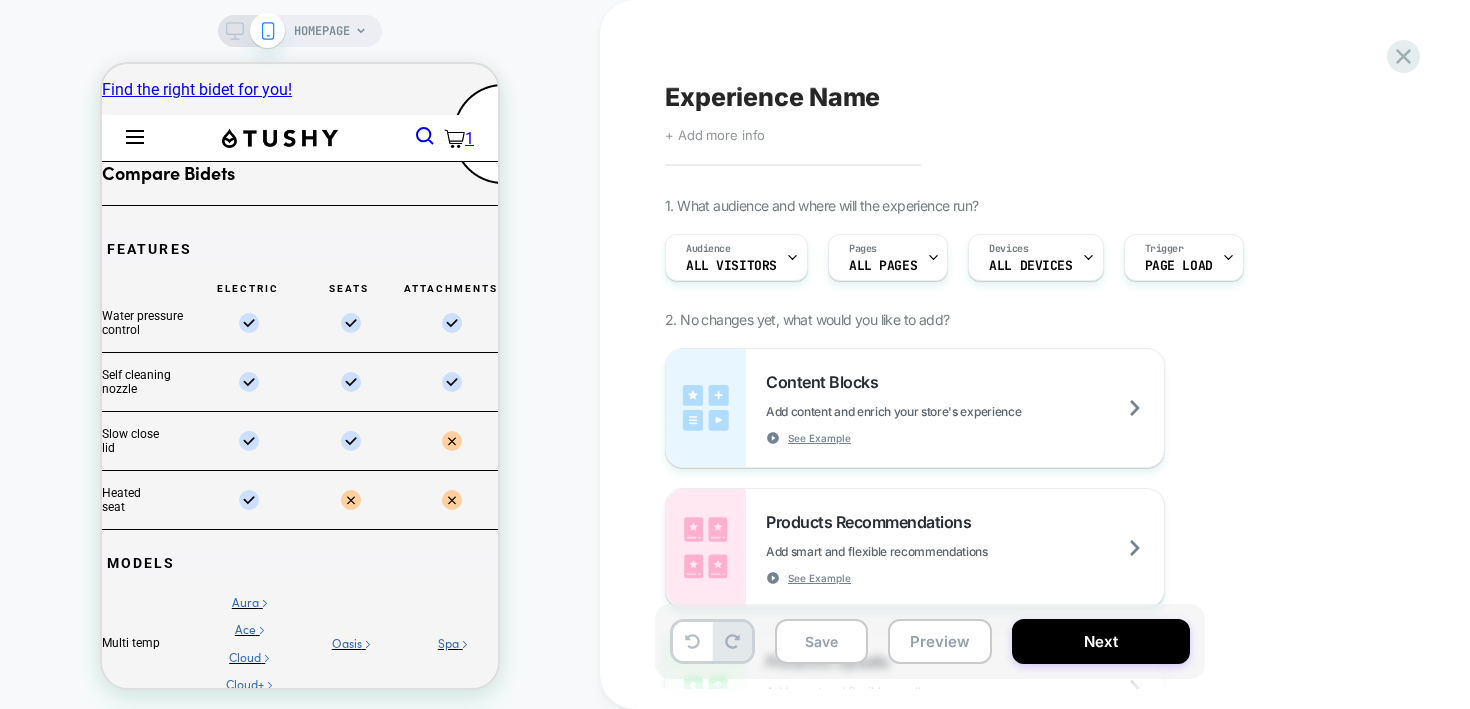click on "ALL PAGES" at bounding box center (883, 266) 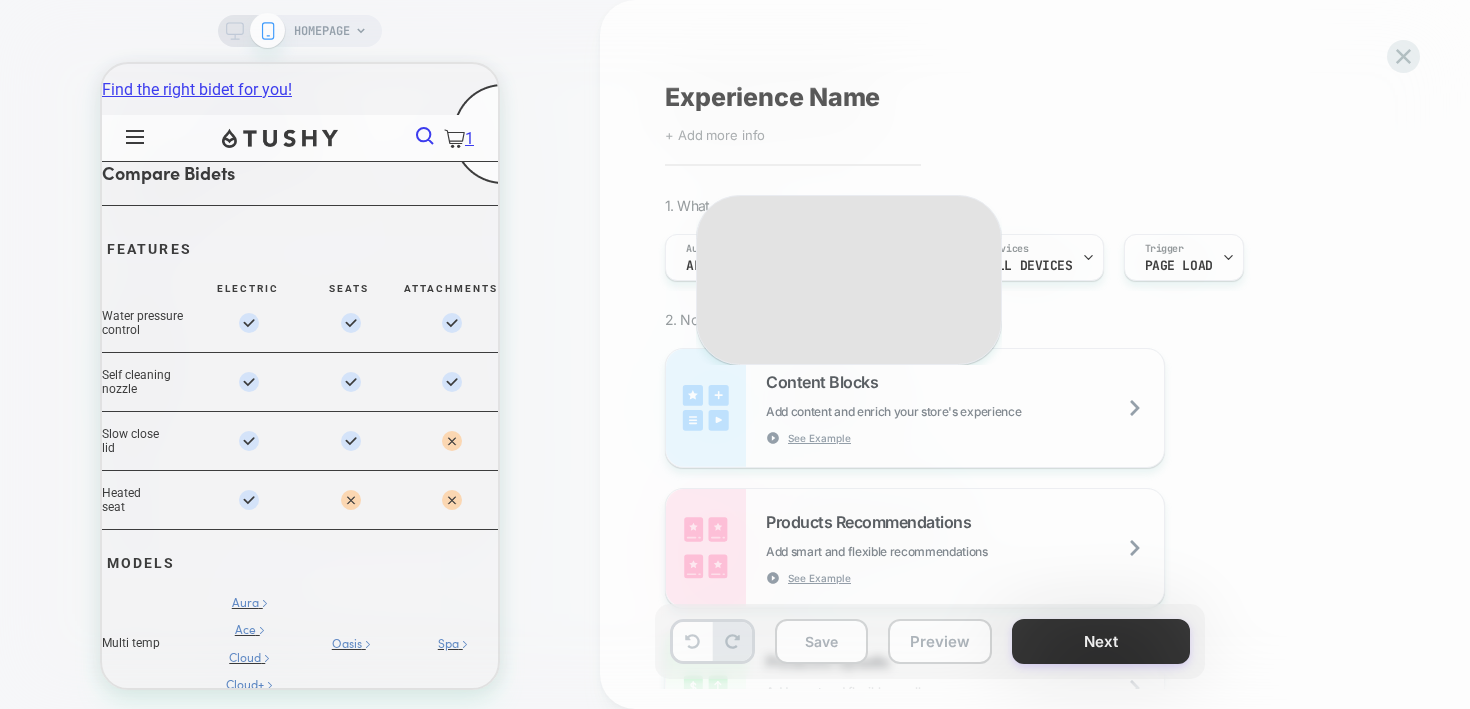 scroll, scrollTop: 0, scrollLeft: 0, axis: both 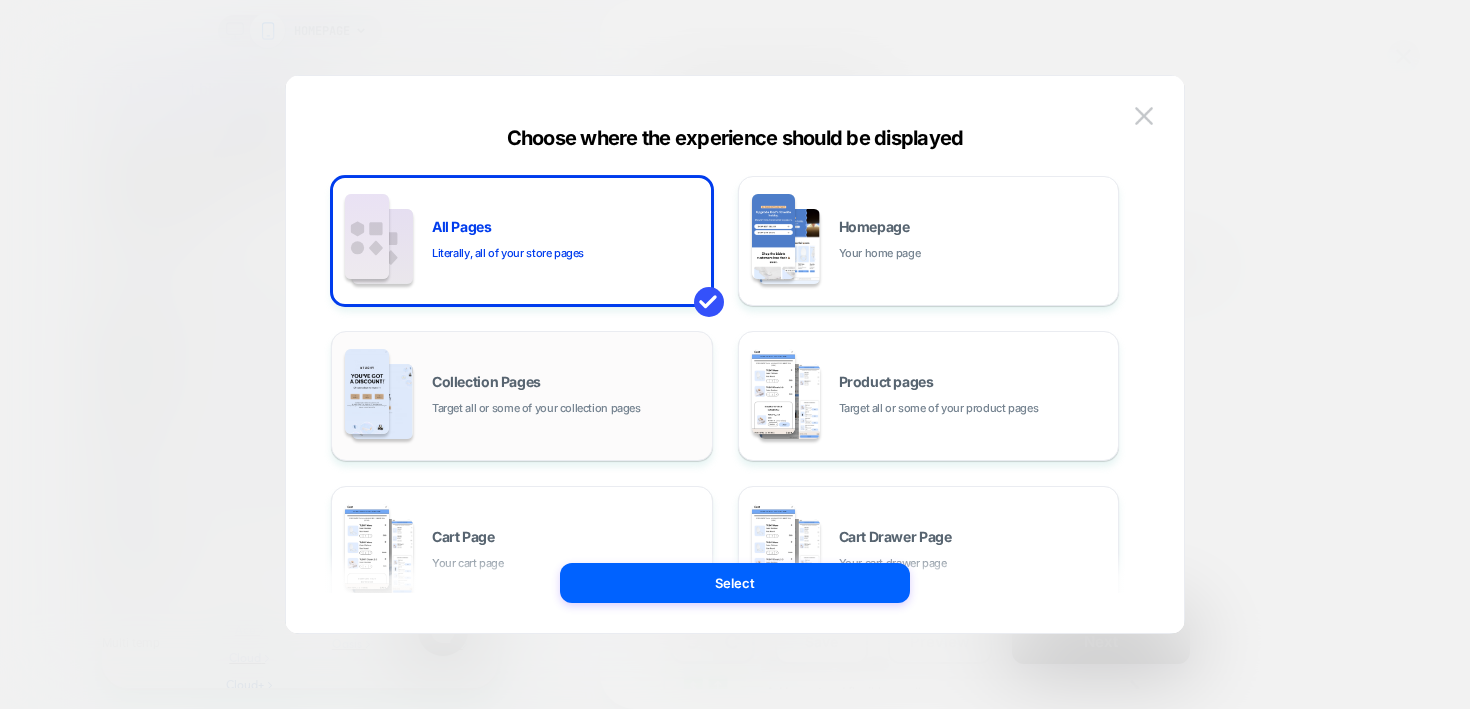 select on "**********" 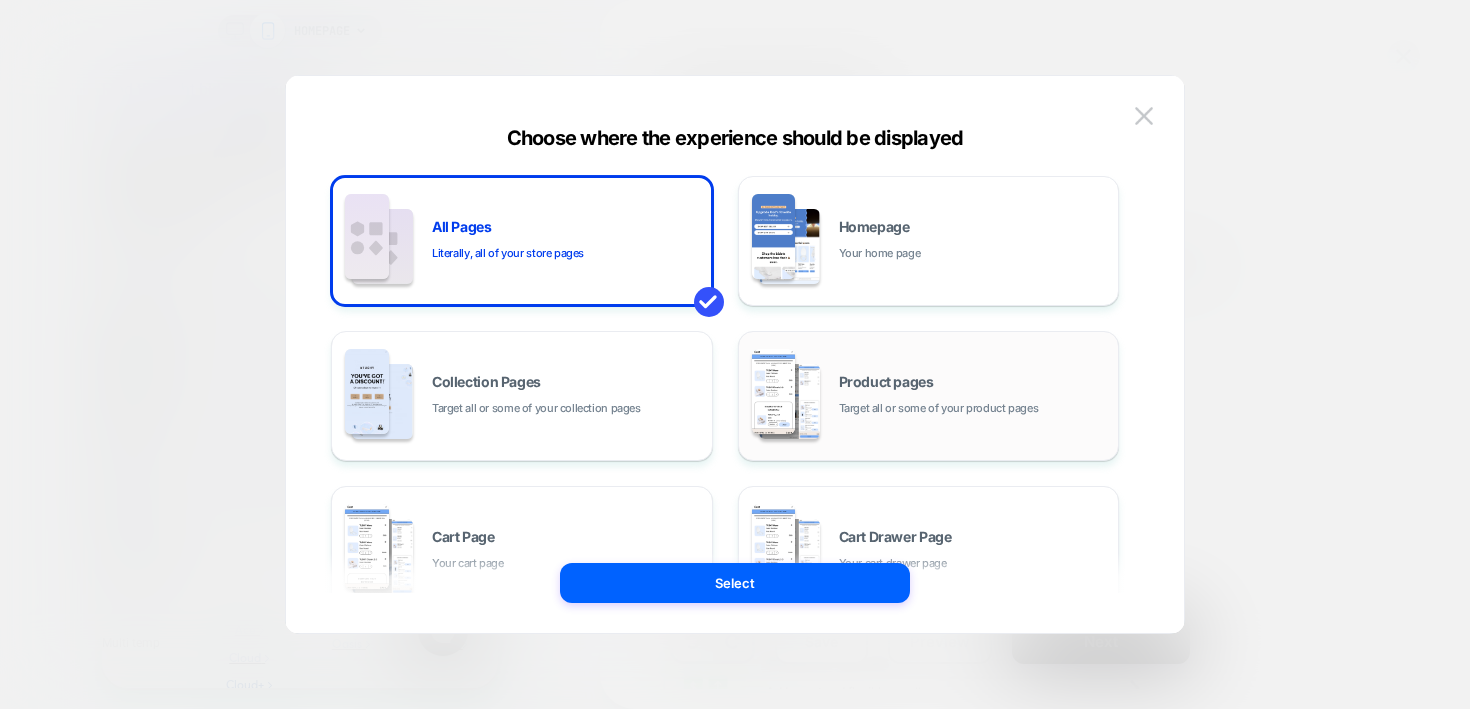 click on "Product pages Target all or some of your product pages" at bounding box center (929, 396) 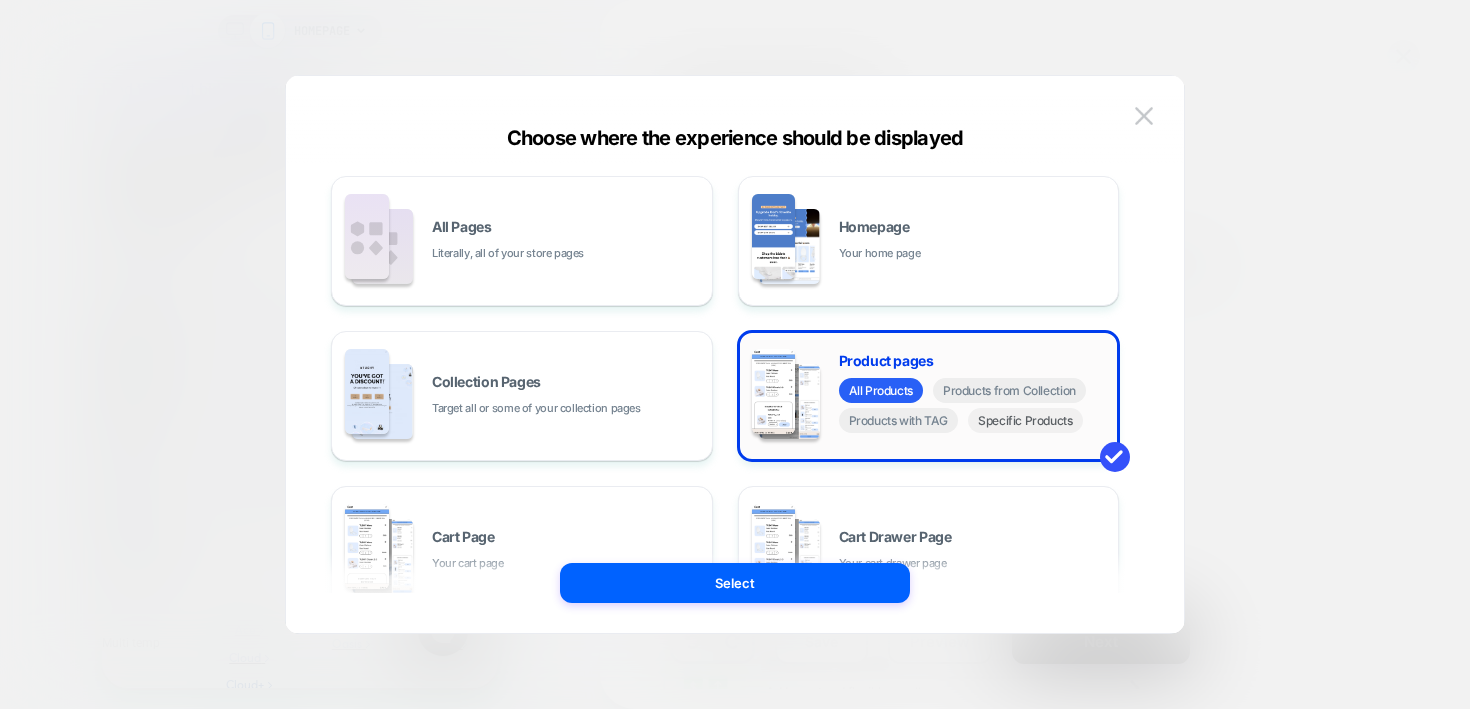 click on "Specific Products" at bounding box center (1025, 420) 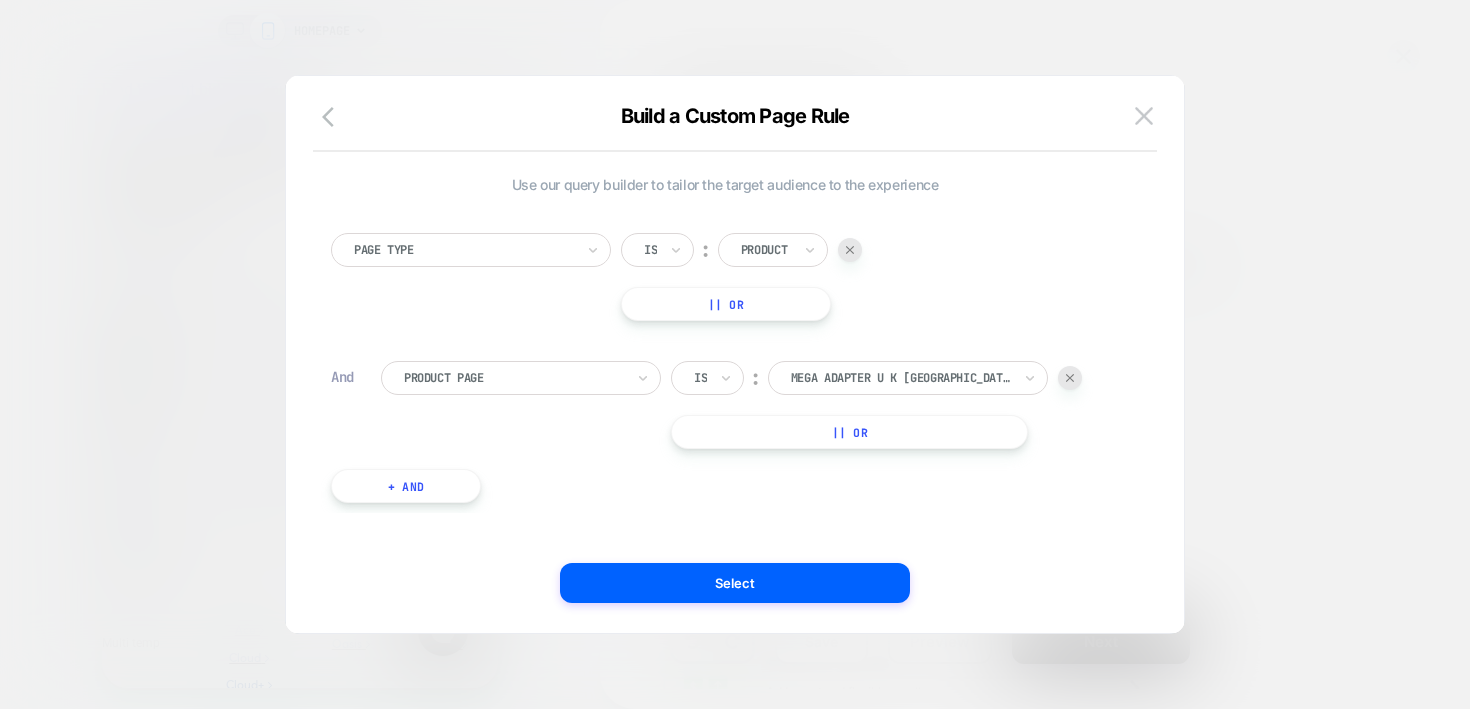 click at bounding box center (735, 354) 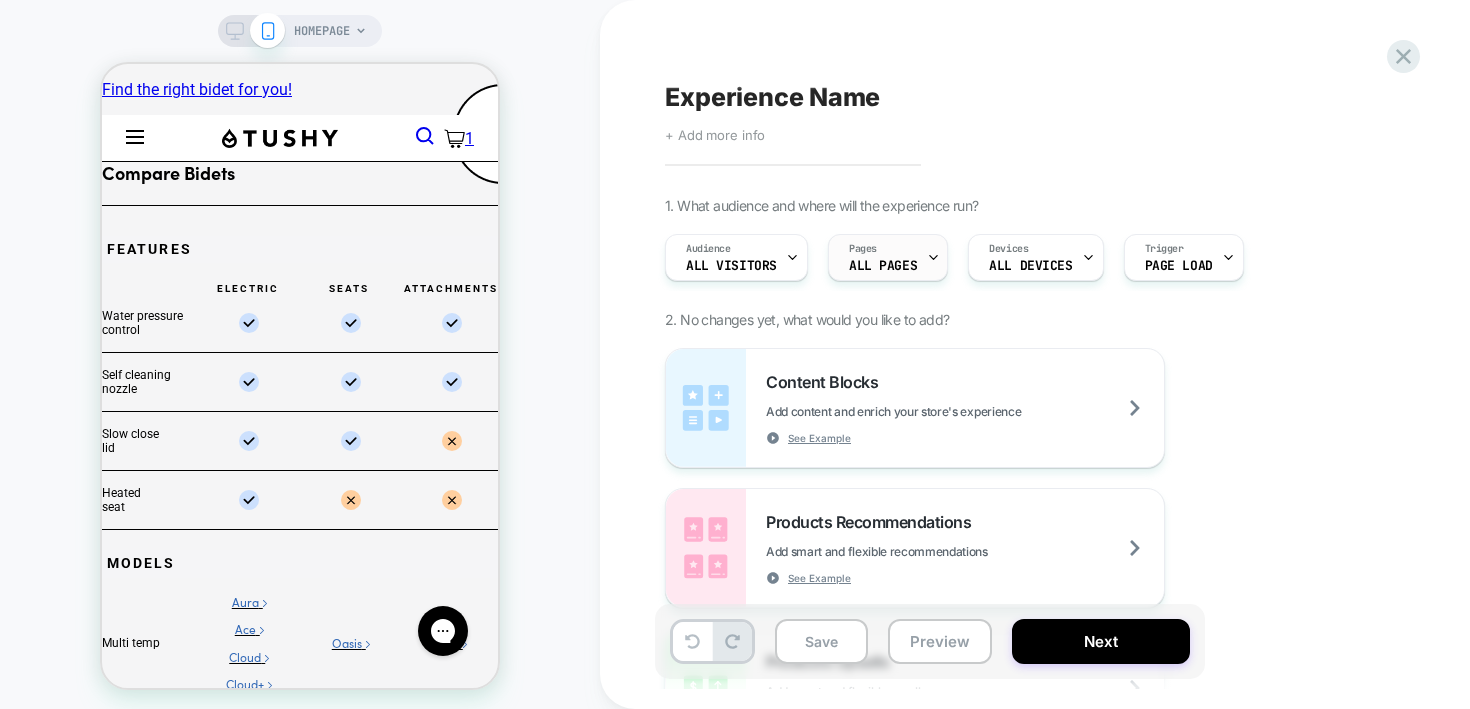 click on "Pages ALL PAGES" at bounding box center (883, 257) 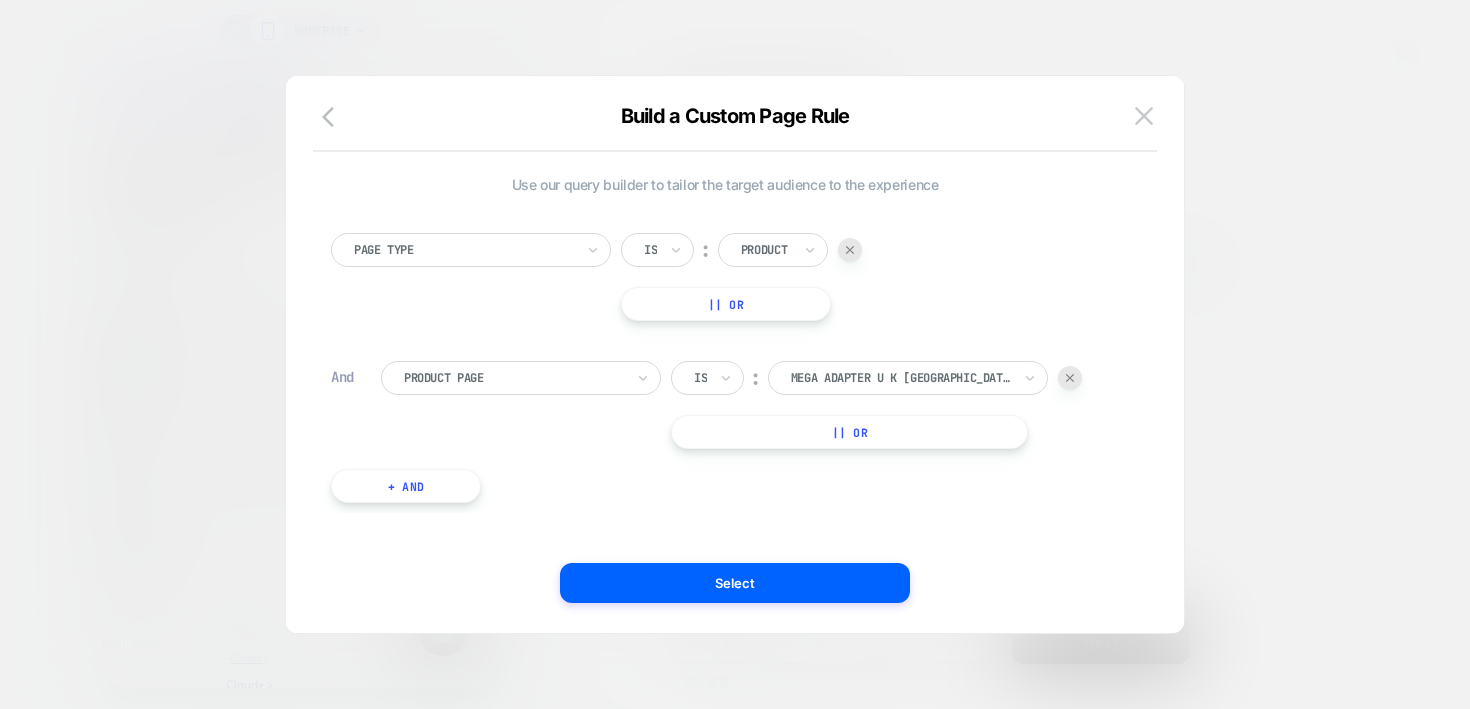 click on "|| Or" at bounding box center (849, 432) 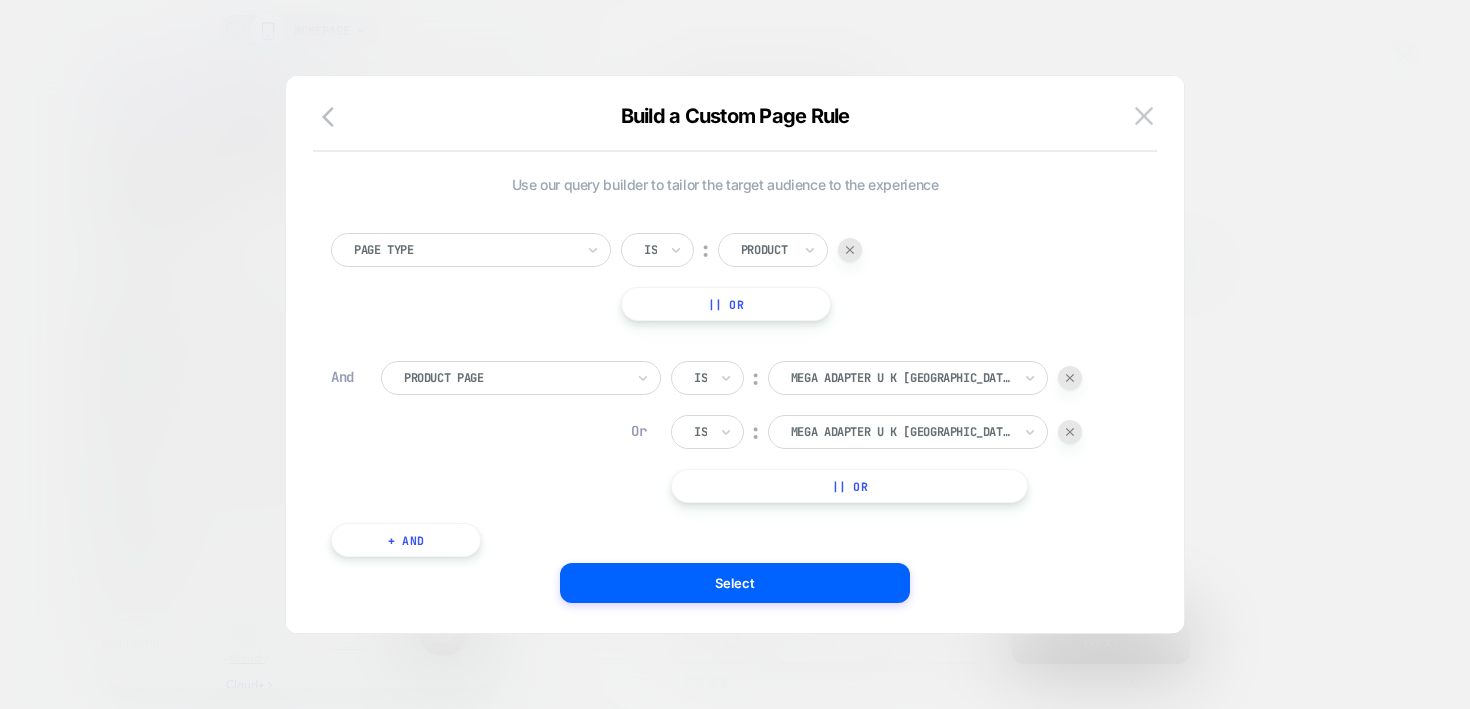 click on "|| Or" at bounding box center (849, 486) 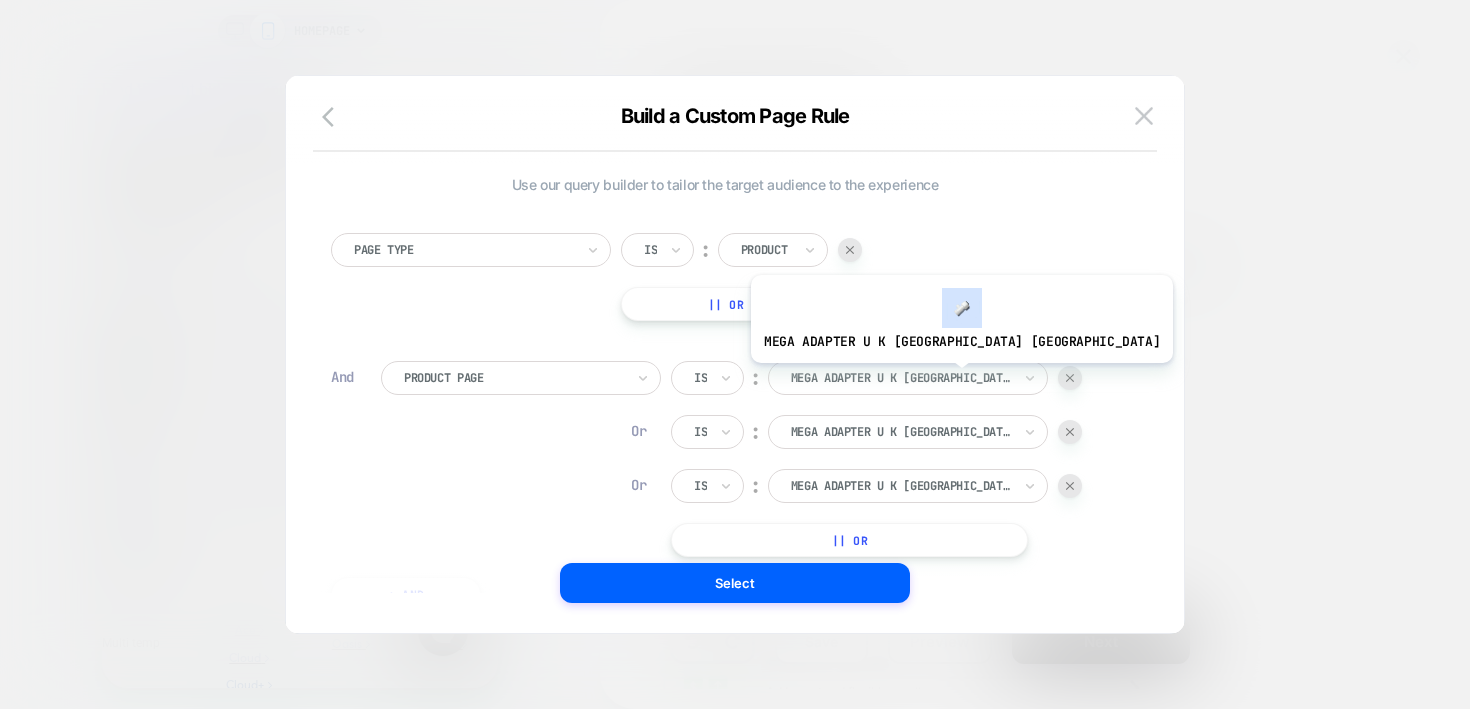 click at bounding box center [901, 378] 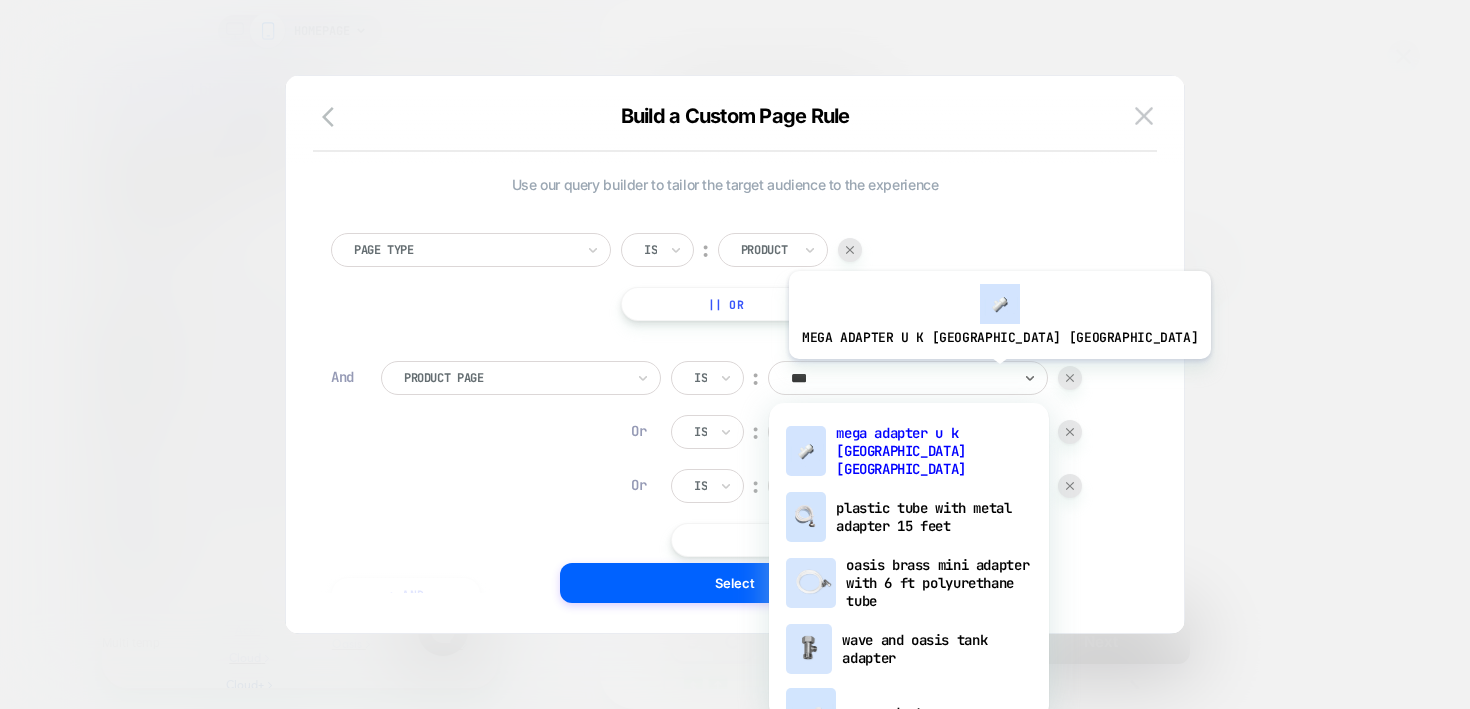 type on "****" 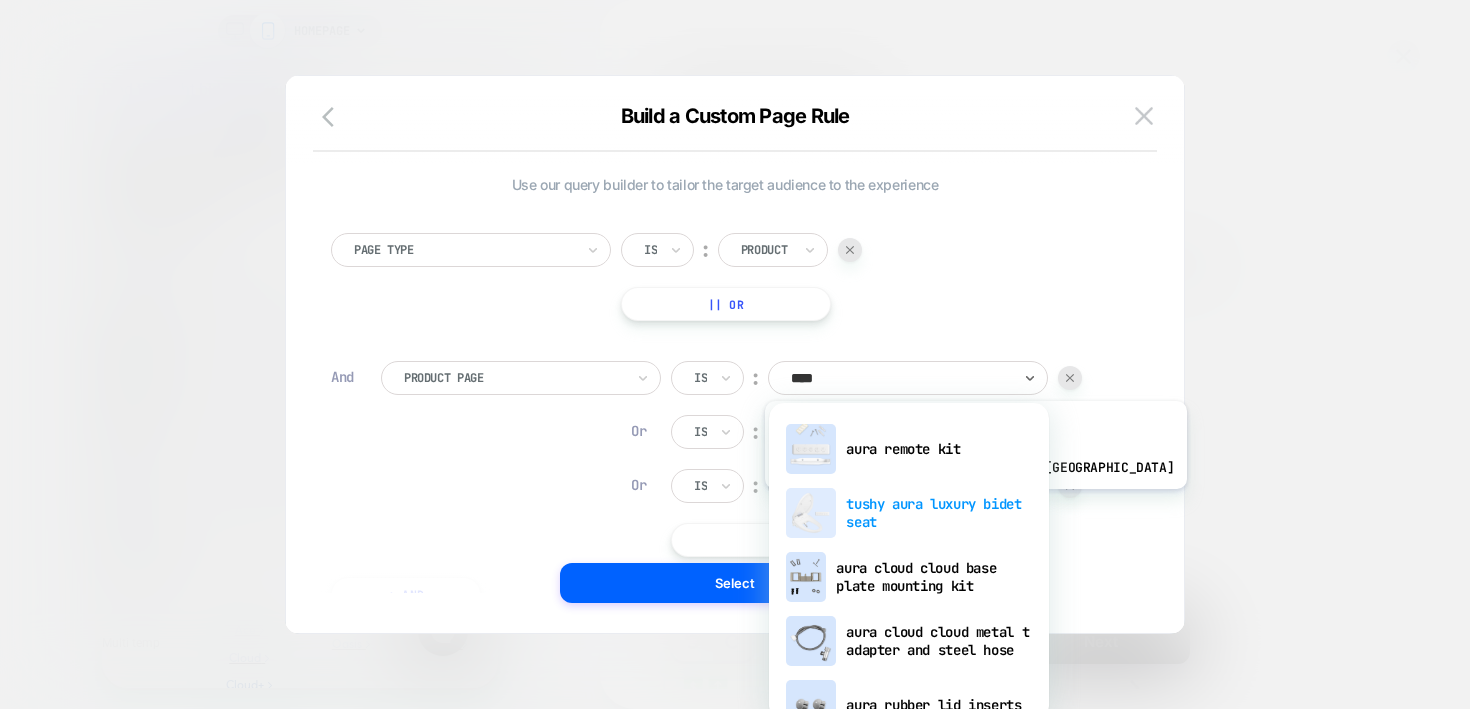 click on "tushy aura luxury bidet seat" at bounding box center [909, 513] 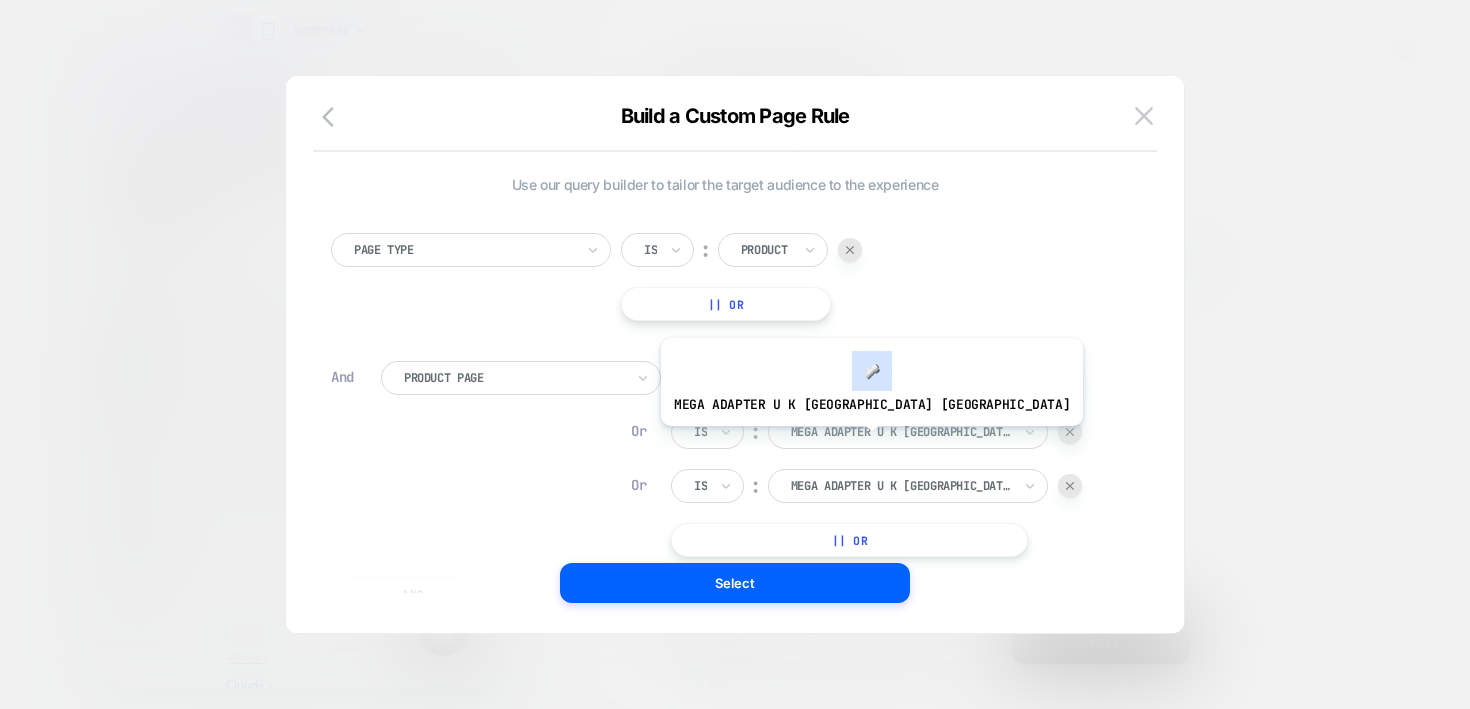 click at bounding box center (901, 432) 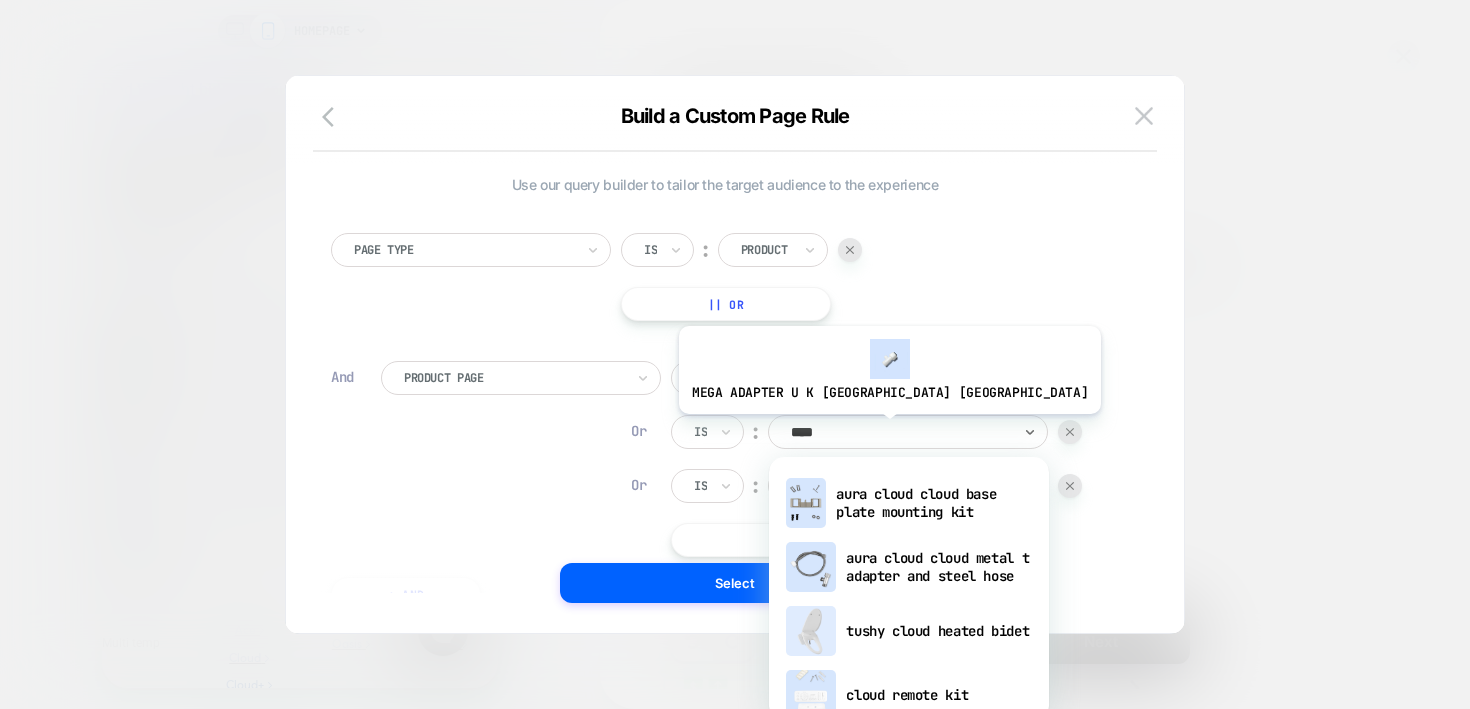type on "*****" 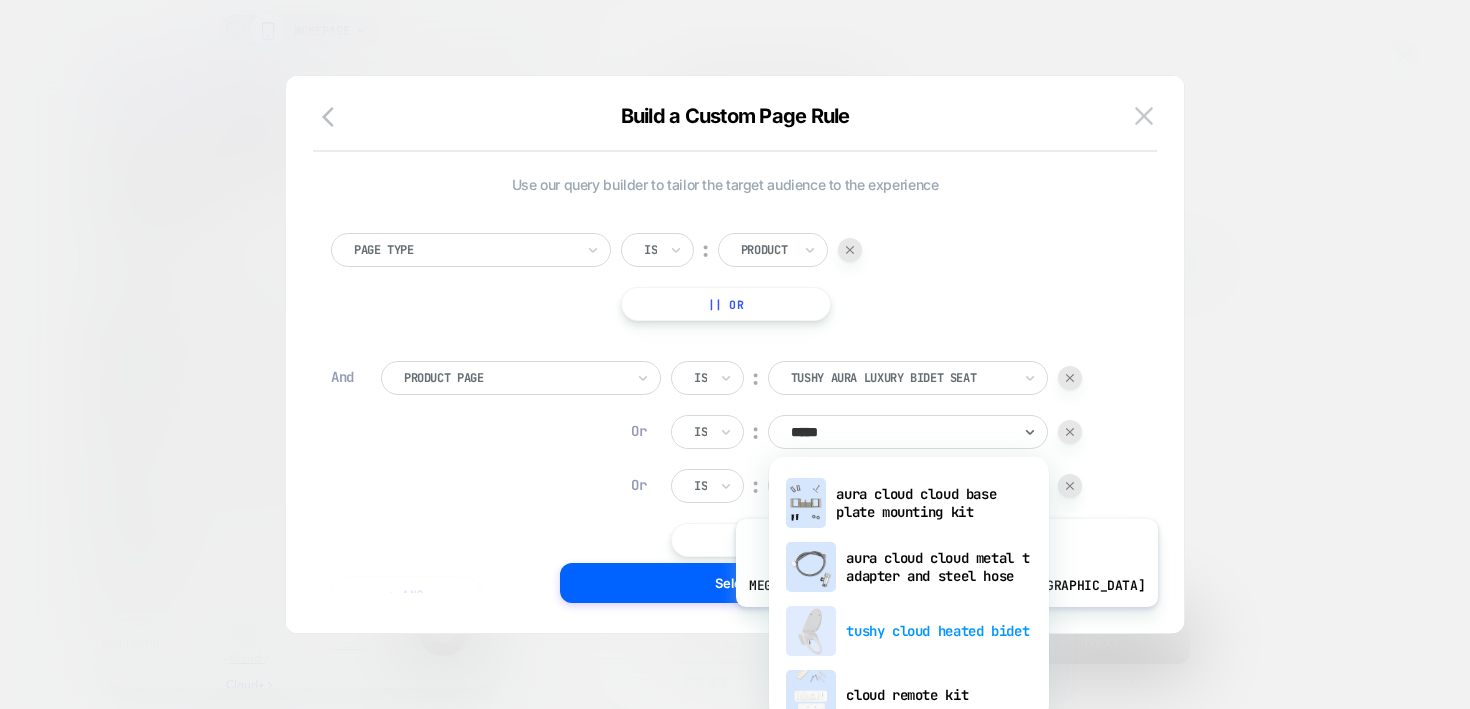 click on "tushy cloud heated bidet" at bounding box center [909, 631] 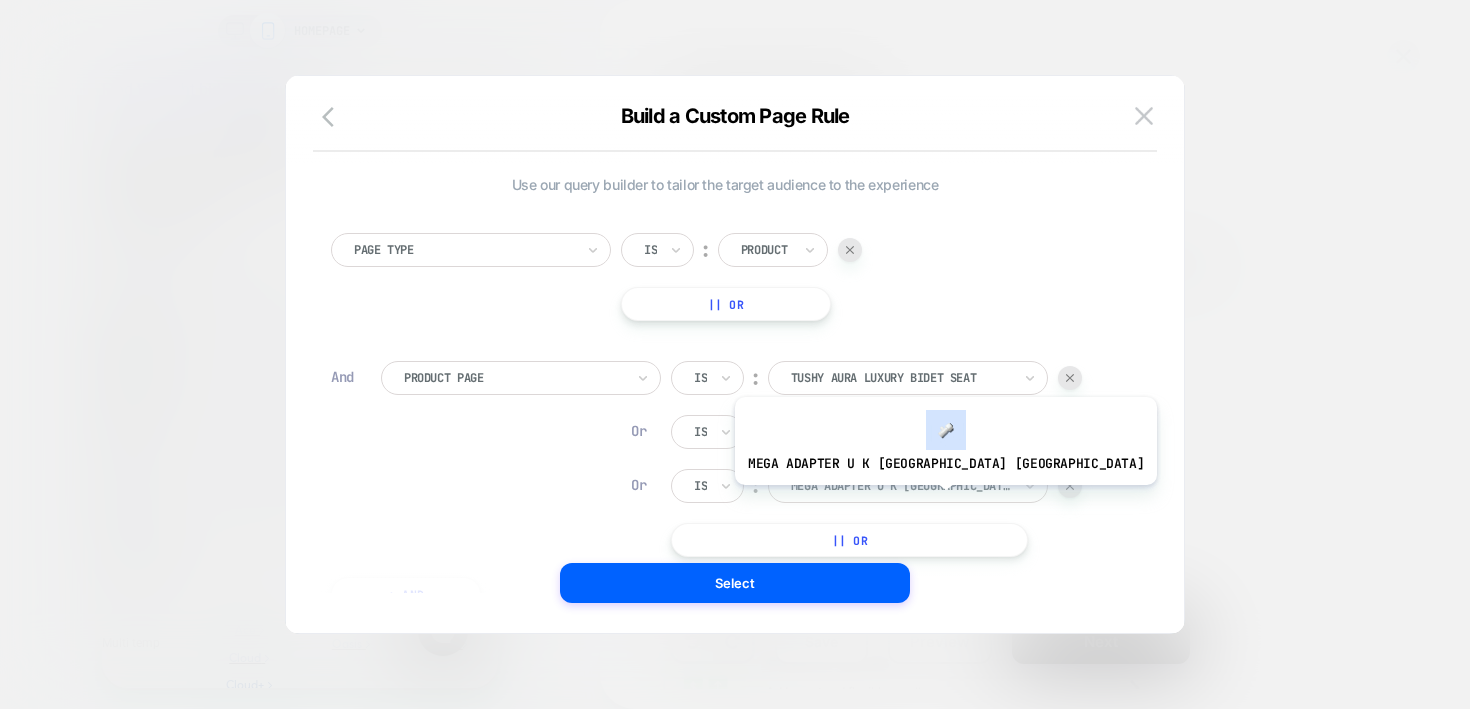 click at bounding box center (901, 486) 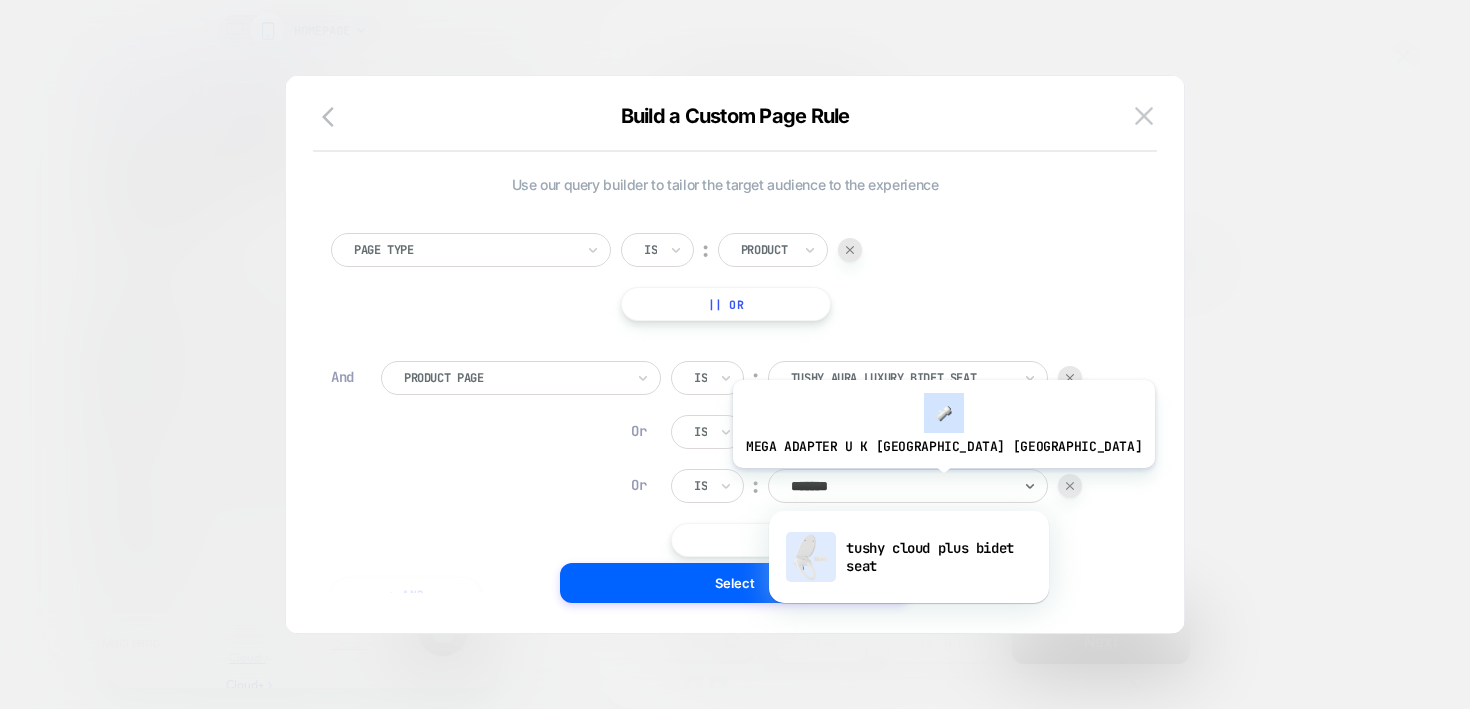 type on "********" 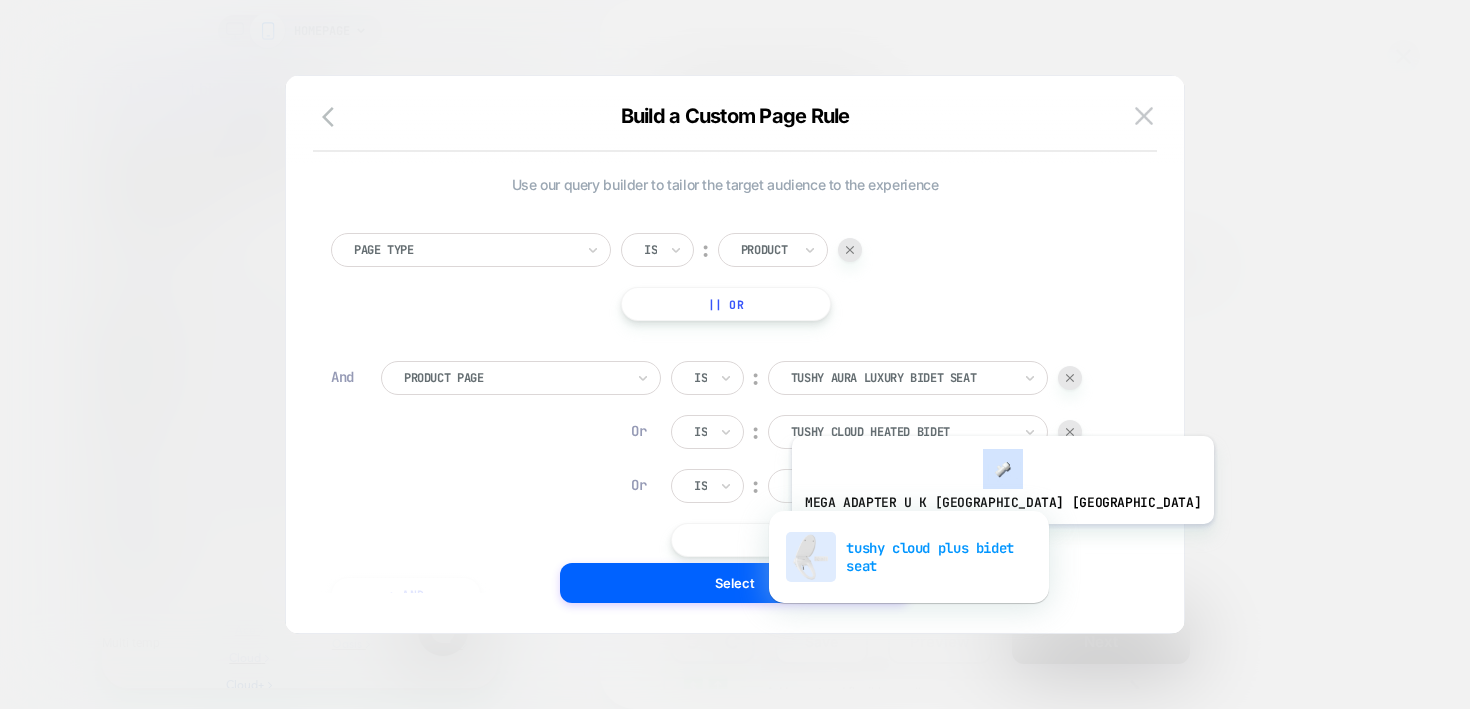 click on "tushy cloud plus bidet seat" at bounding box center [909, 557] 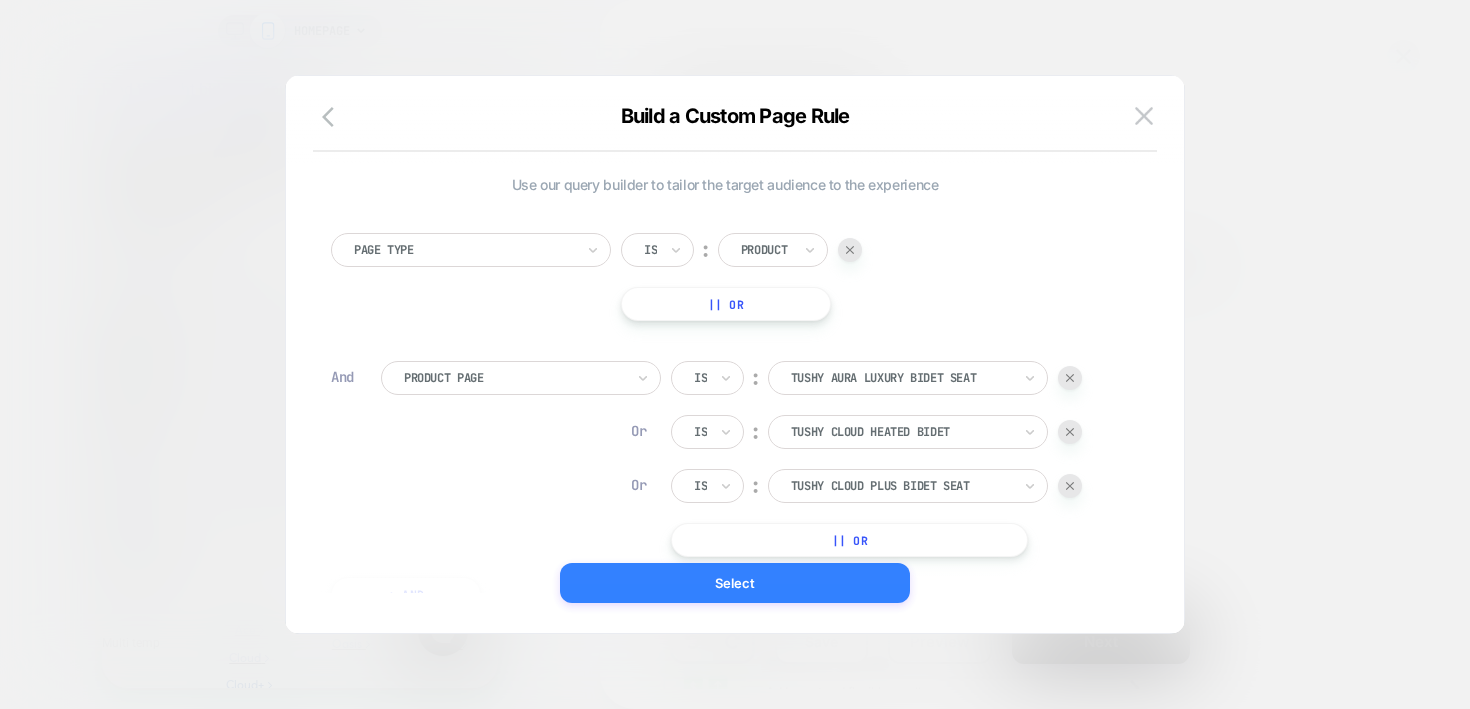 click on "Select" at bounding box center (735, 583) 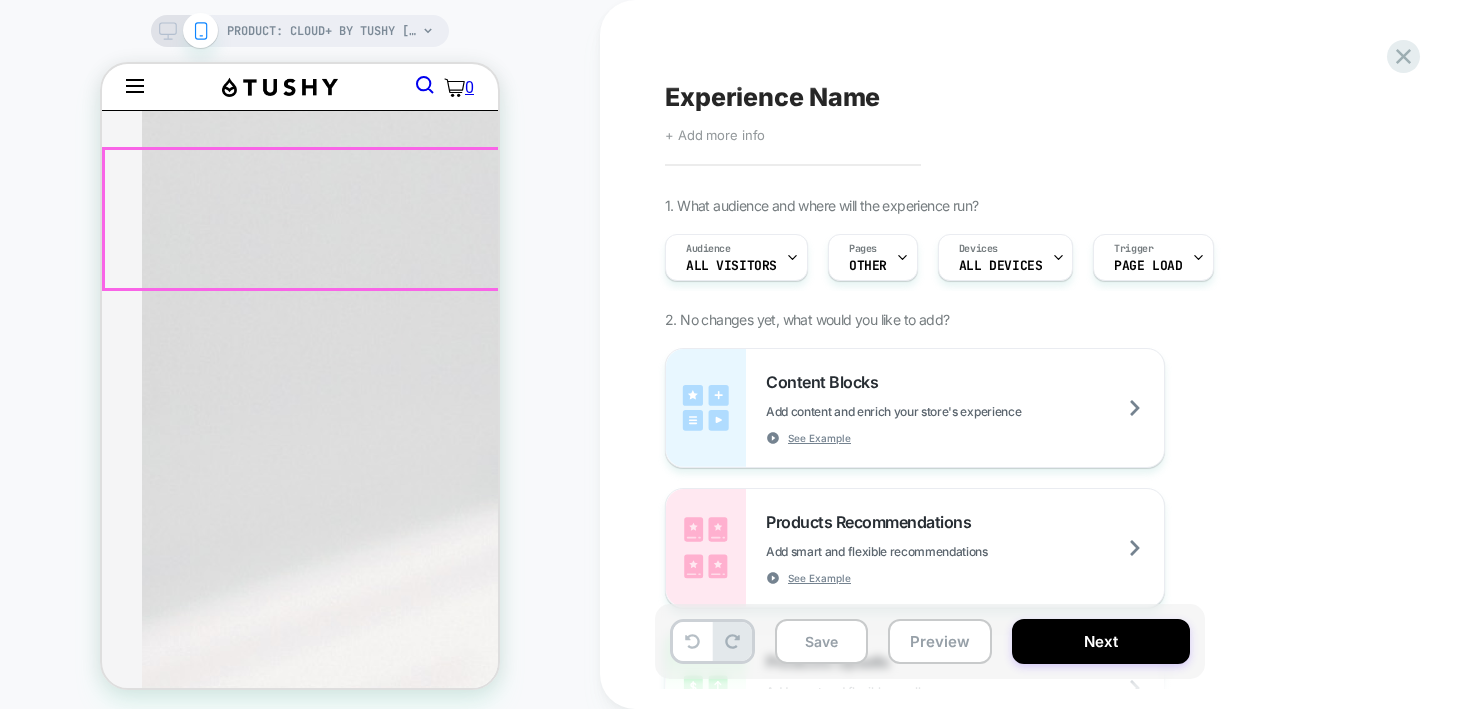 scroll, scrollTop: 0, scrollLeft: 0, axis: both 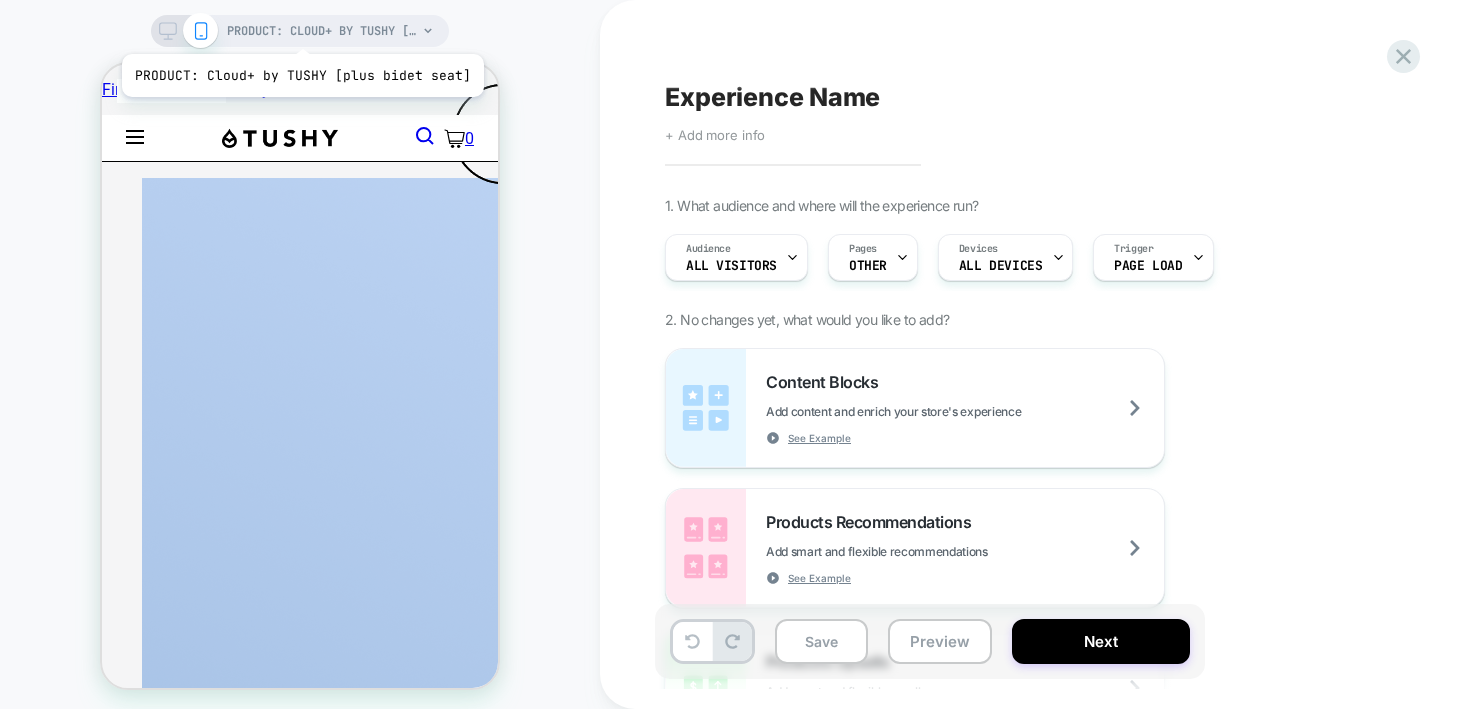 click on "PRODUCT: Cloud+ by TUSHY [plus bidet seat]" at bounding box center [322, 31] 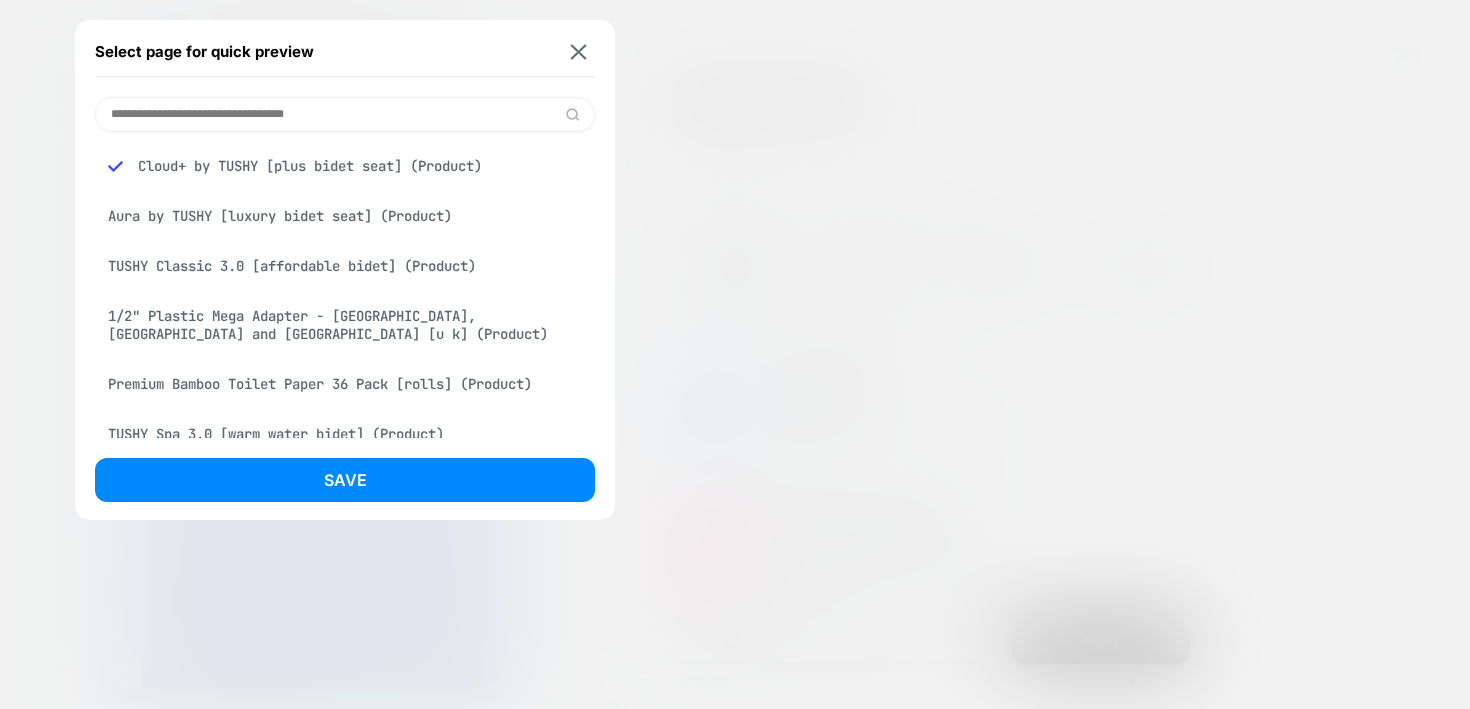 click at bounding box center (345, 114) 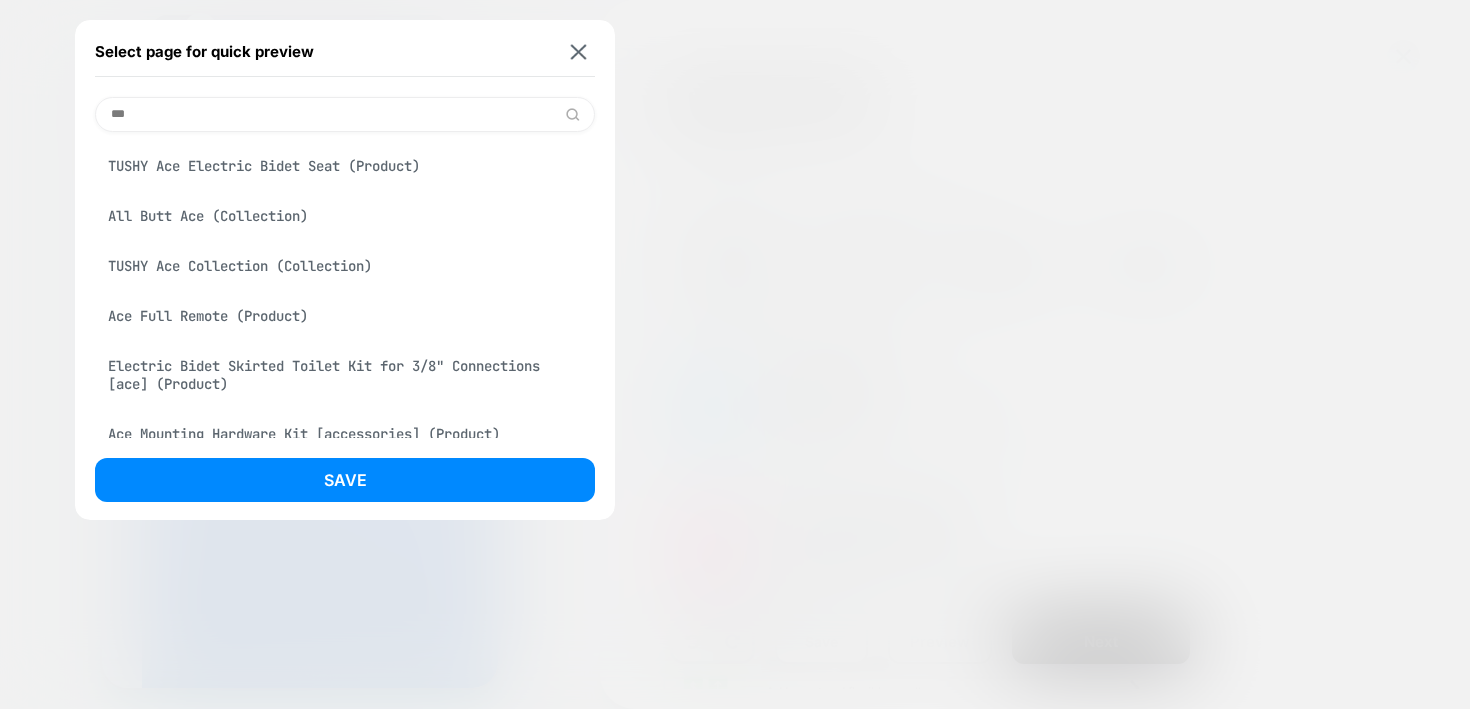 type on "***" 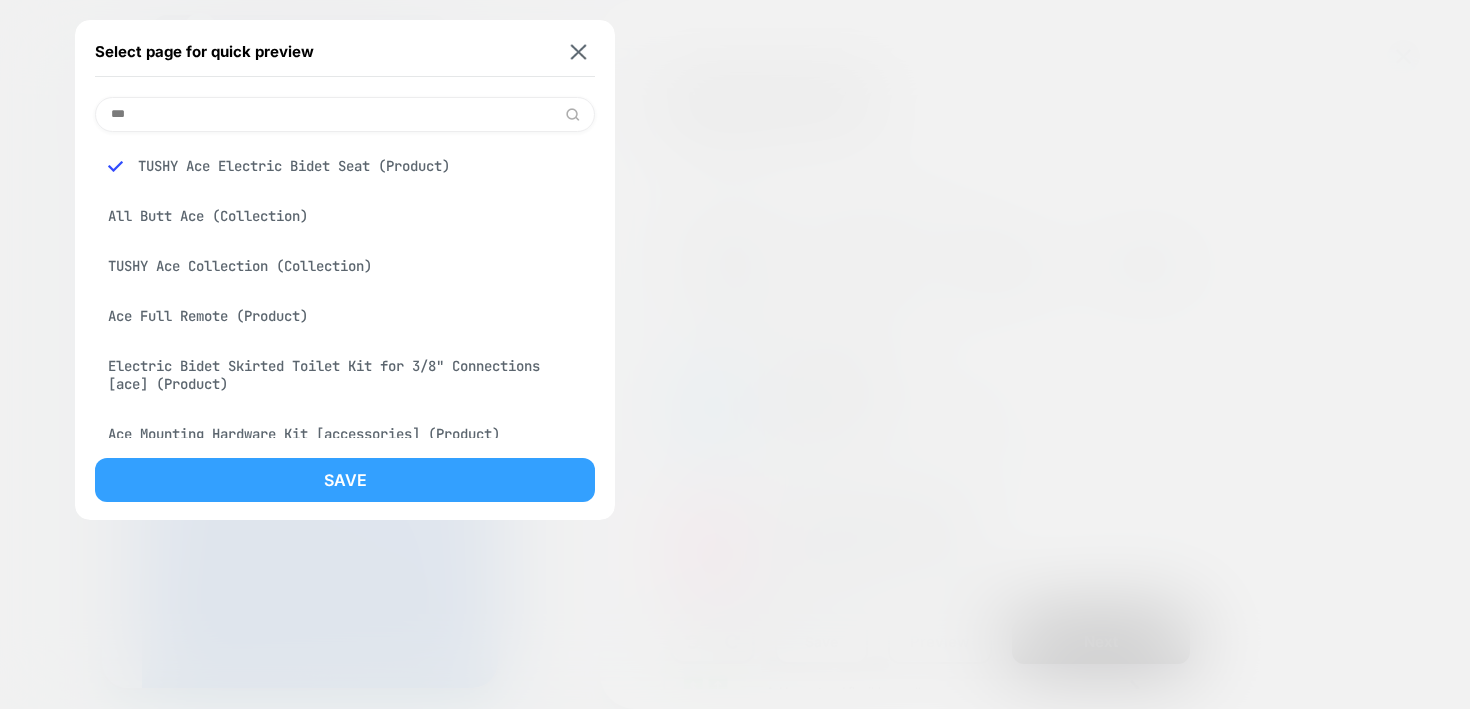 click on "Save" at bounding box center (345, 480) 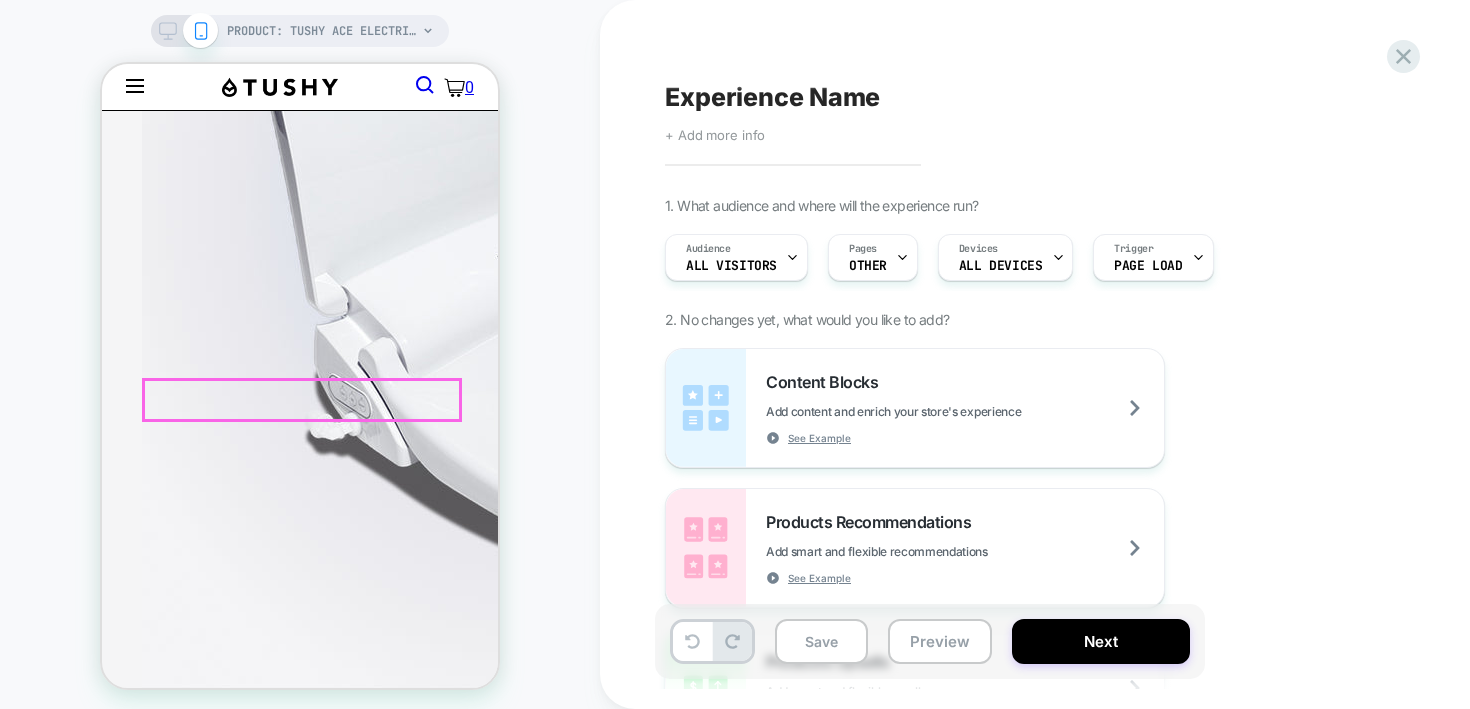 scroll, scrollTop: 459, scrollLeft: 0, axis: vertical 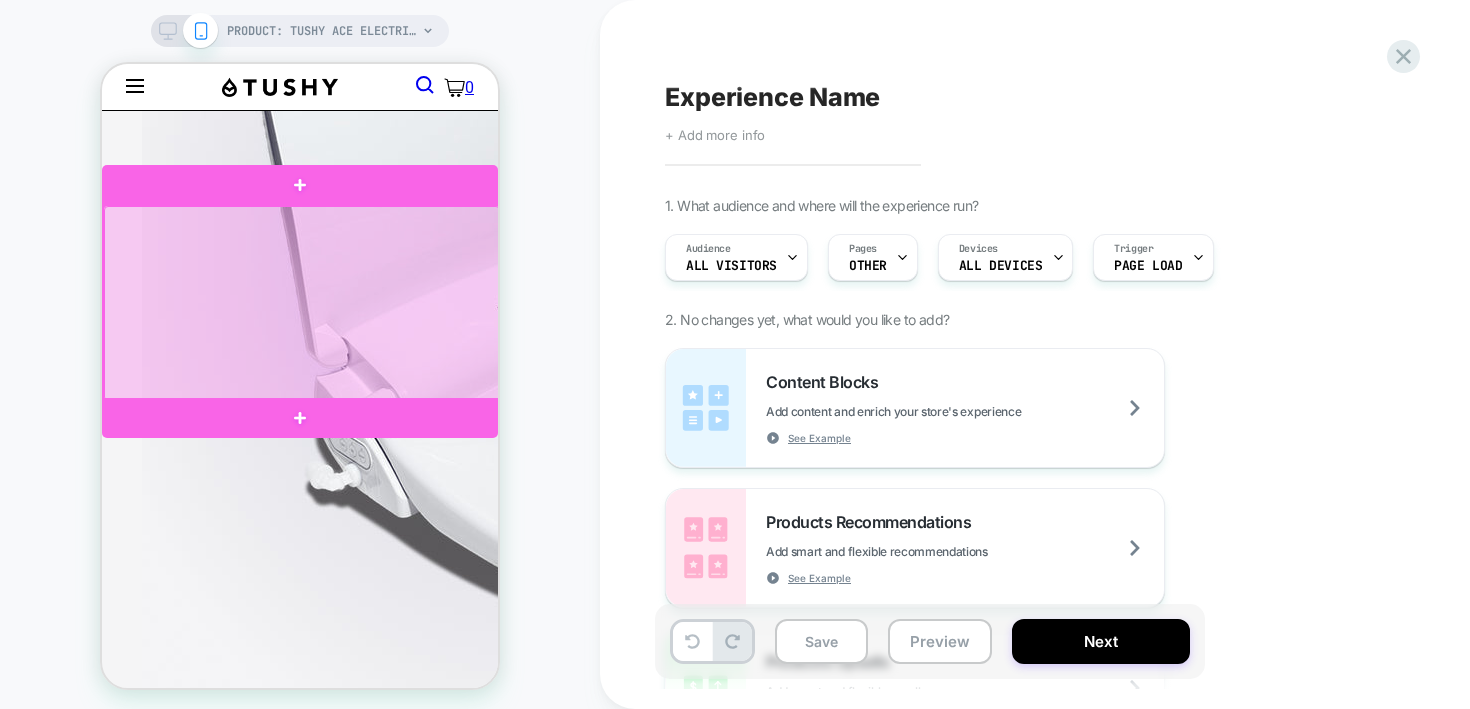 click at bounding box center [302, 303] 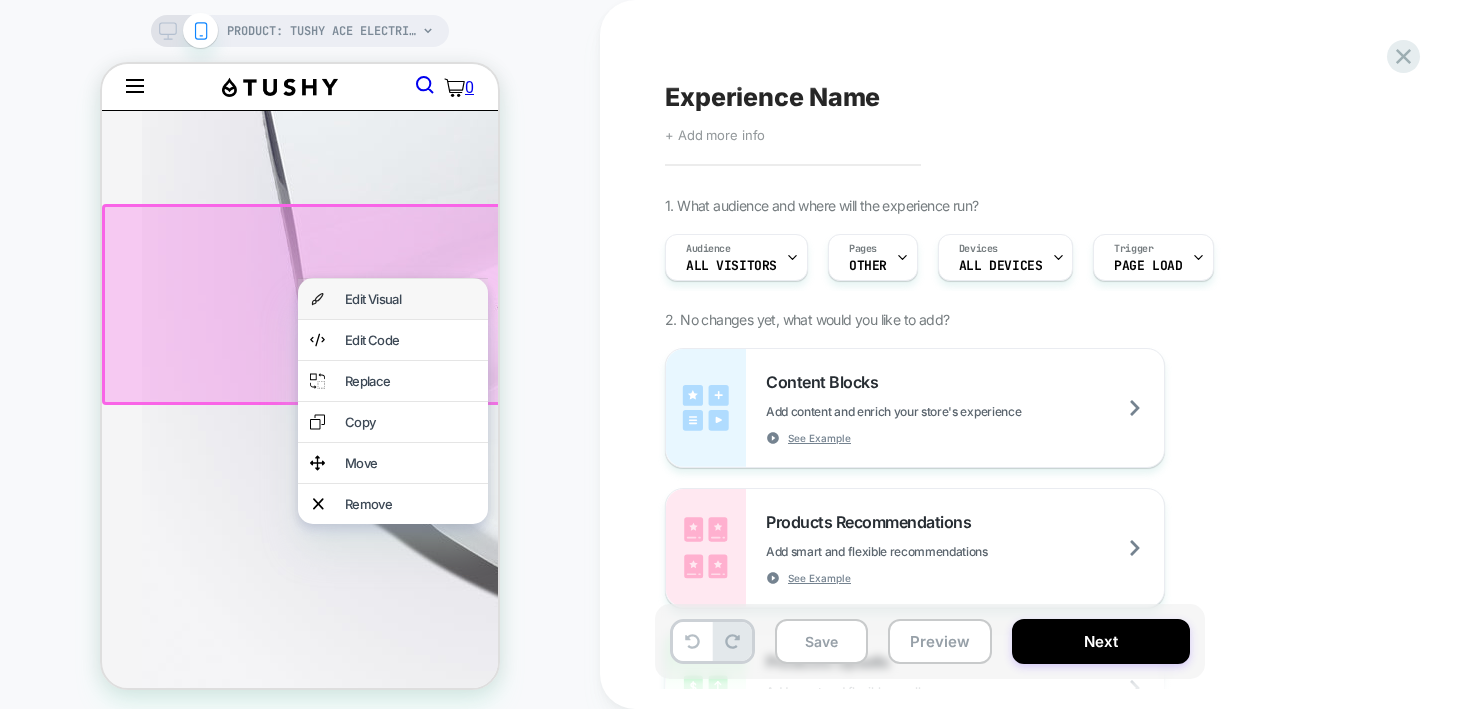 click on "Edit Visual" at bounding box center [393, 299] 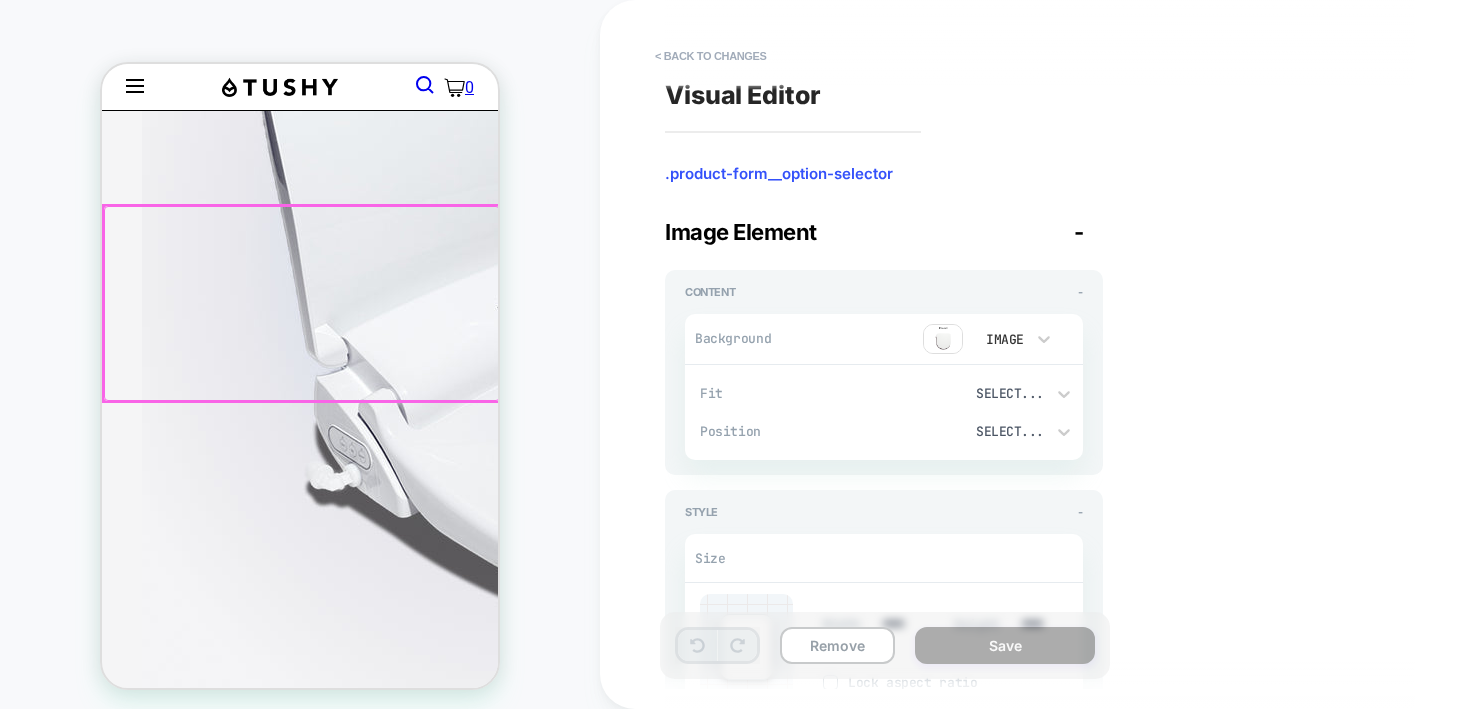 scroll, scrollTop: 403, scrollLeft: 0, axis: vertical 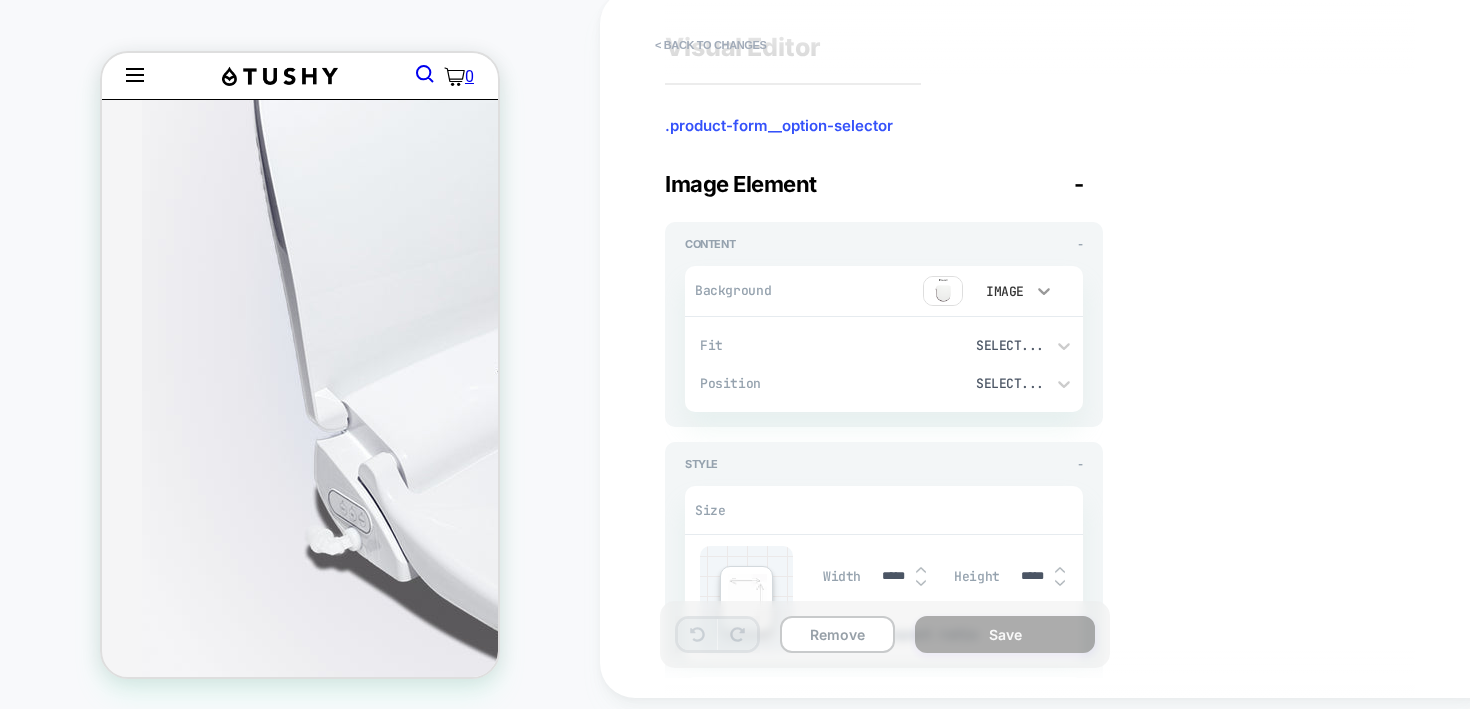 click 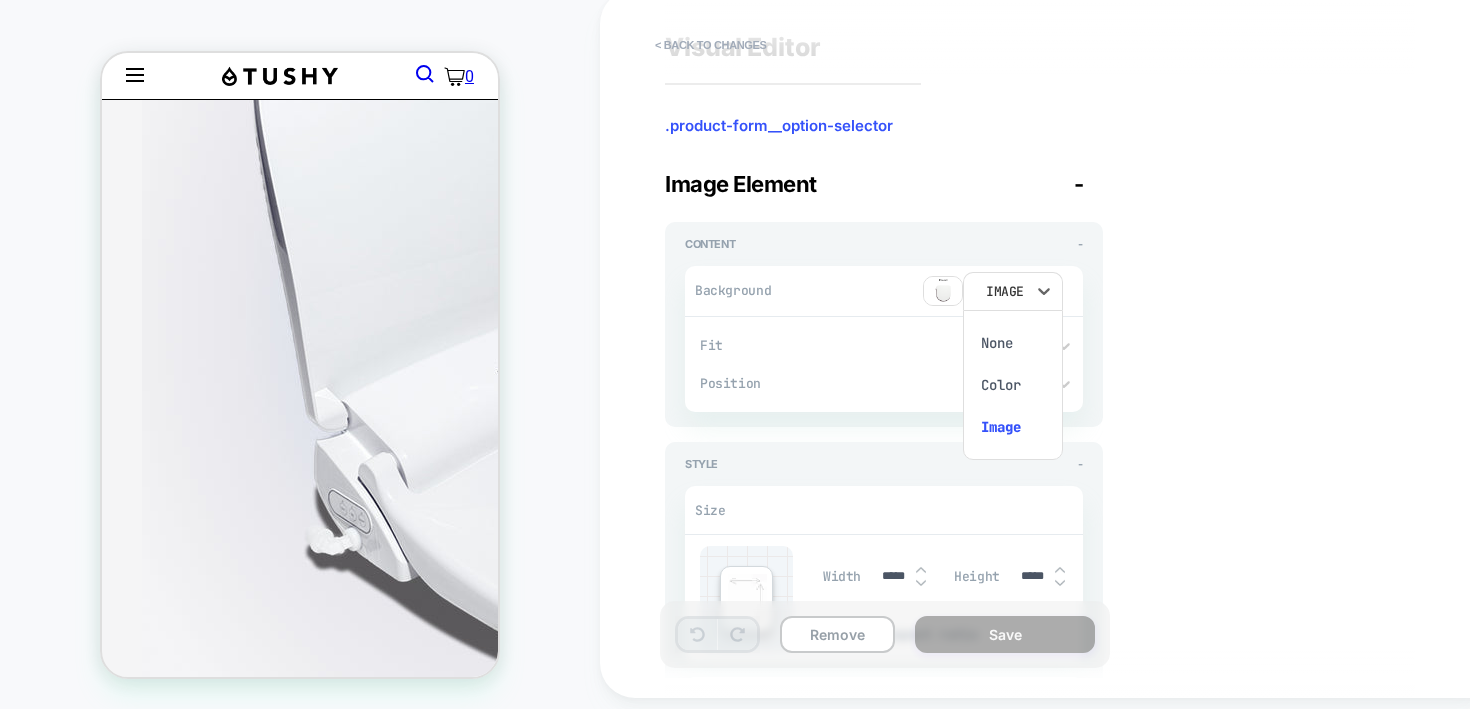 click on "None" at bounding box center [1013, 343] 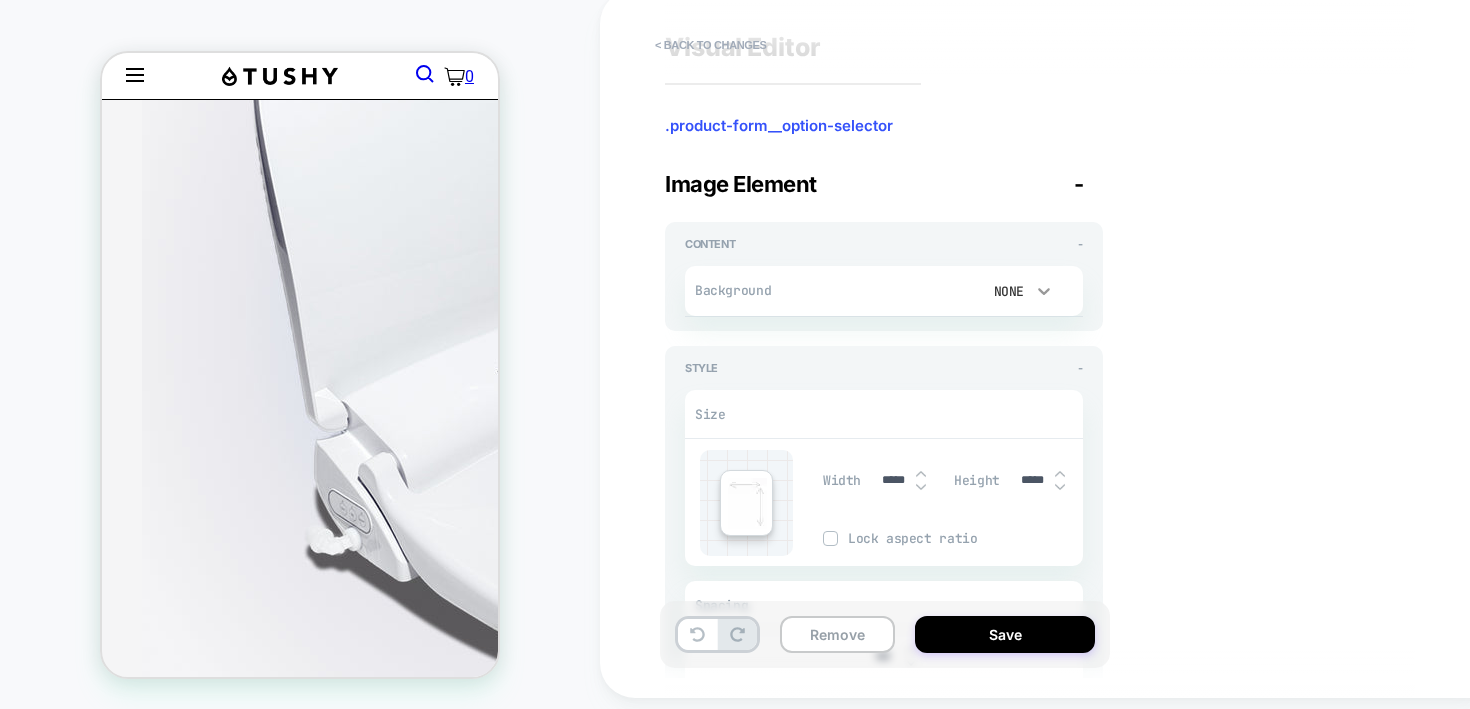 click 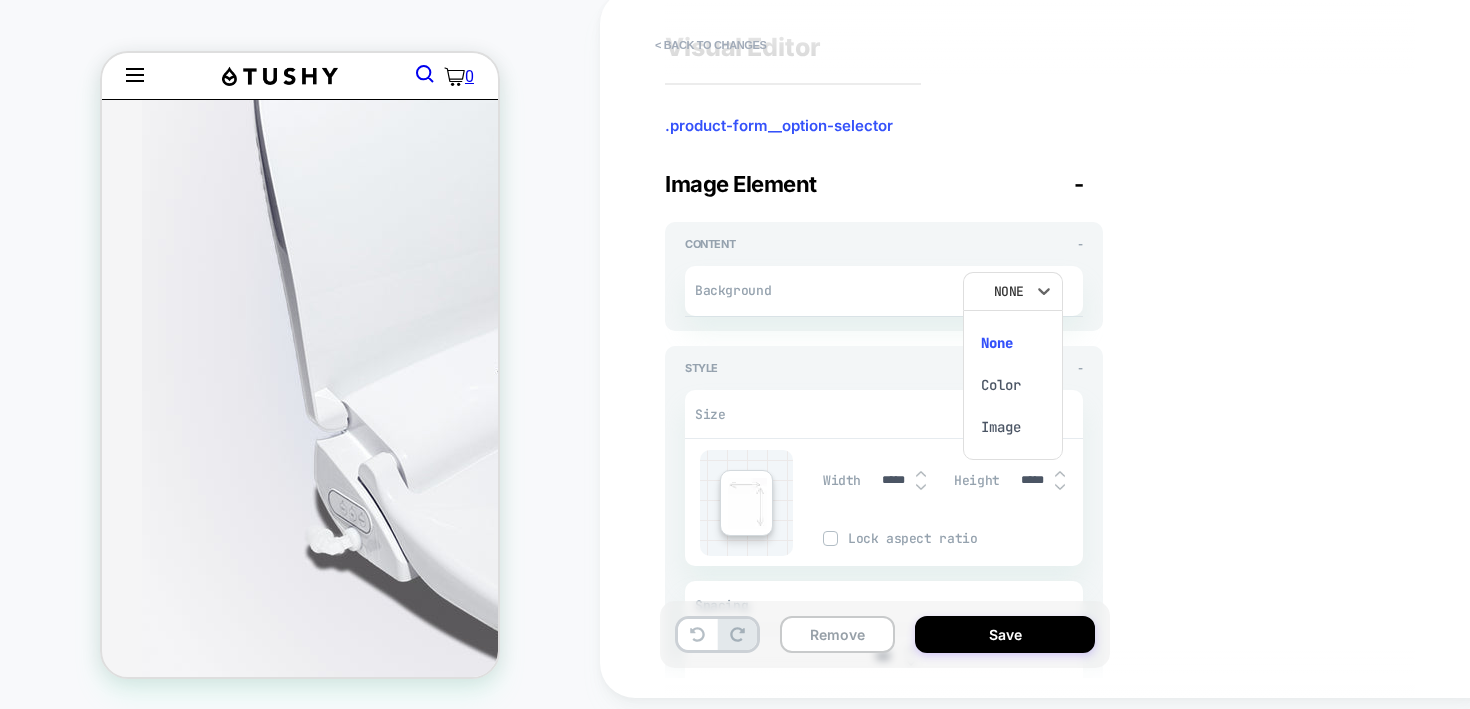 click at bounding box center [735, 354] 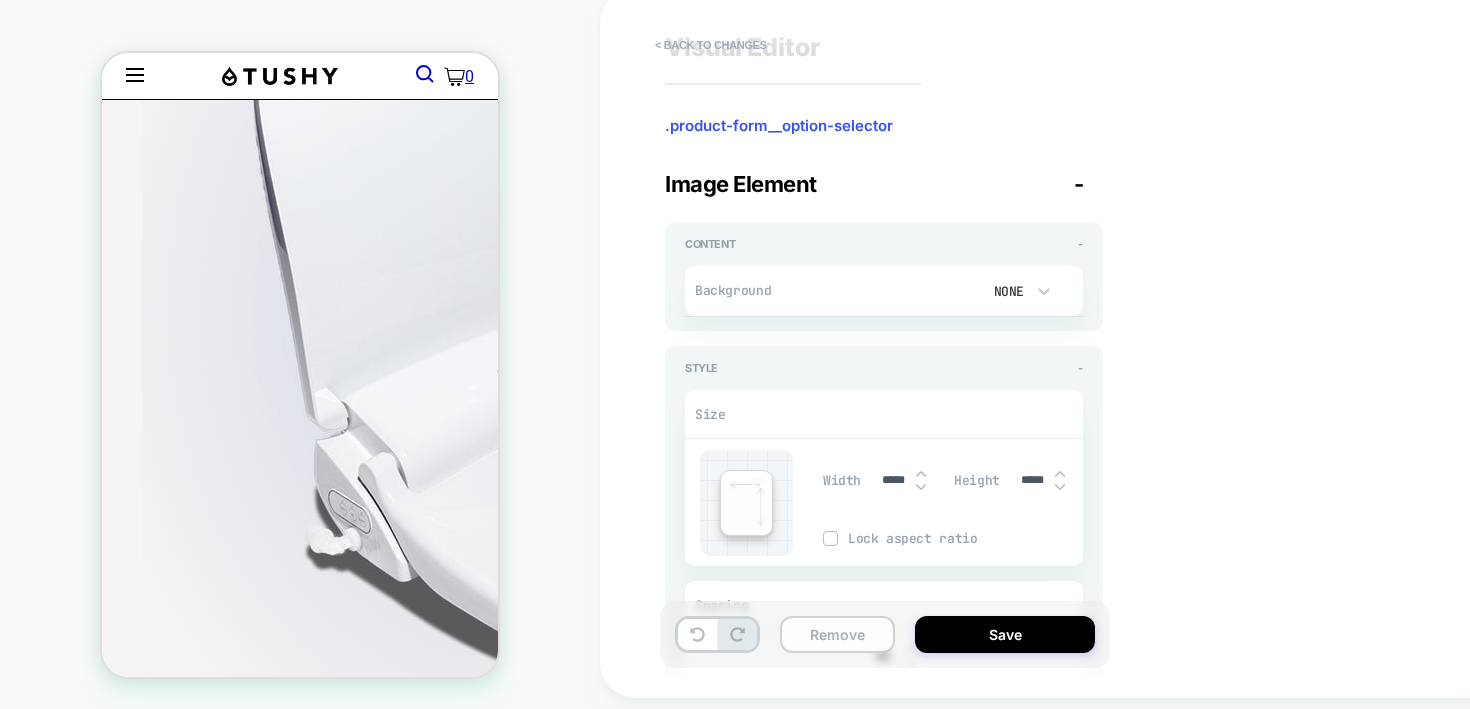 click on "Remove" at bounding box center (837, 634) 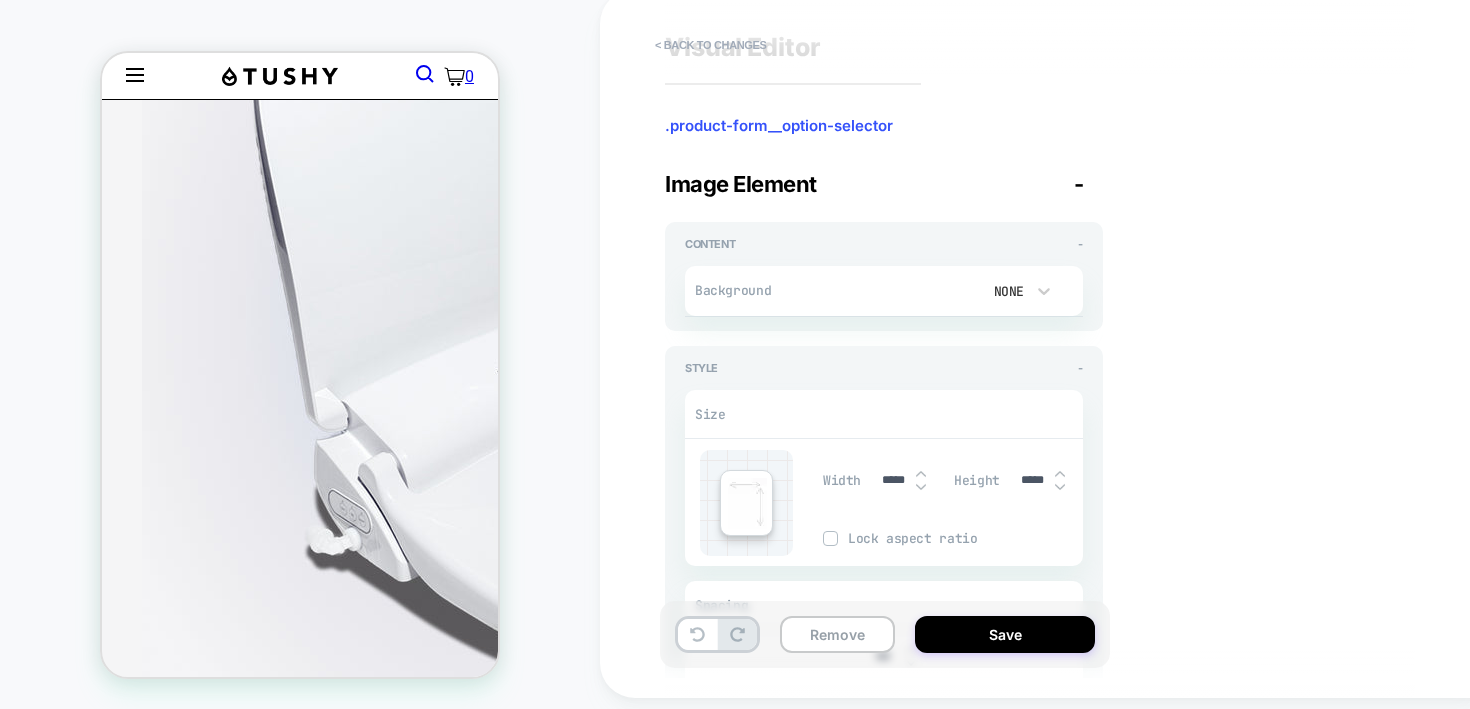 type on "*" 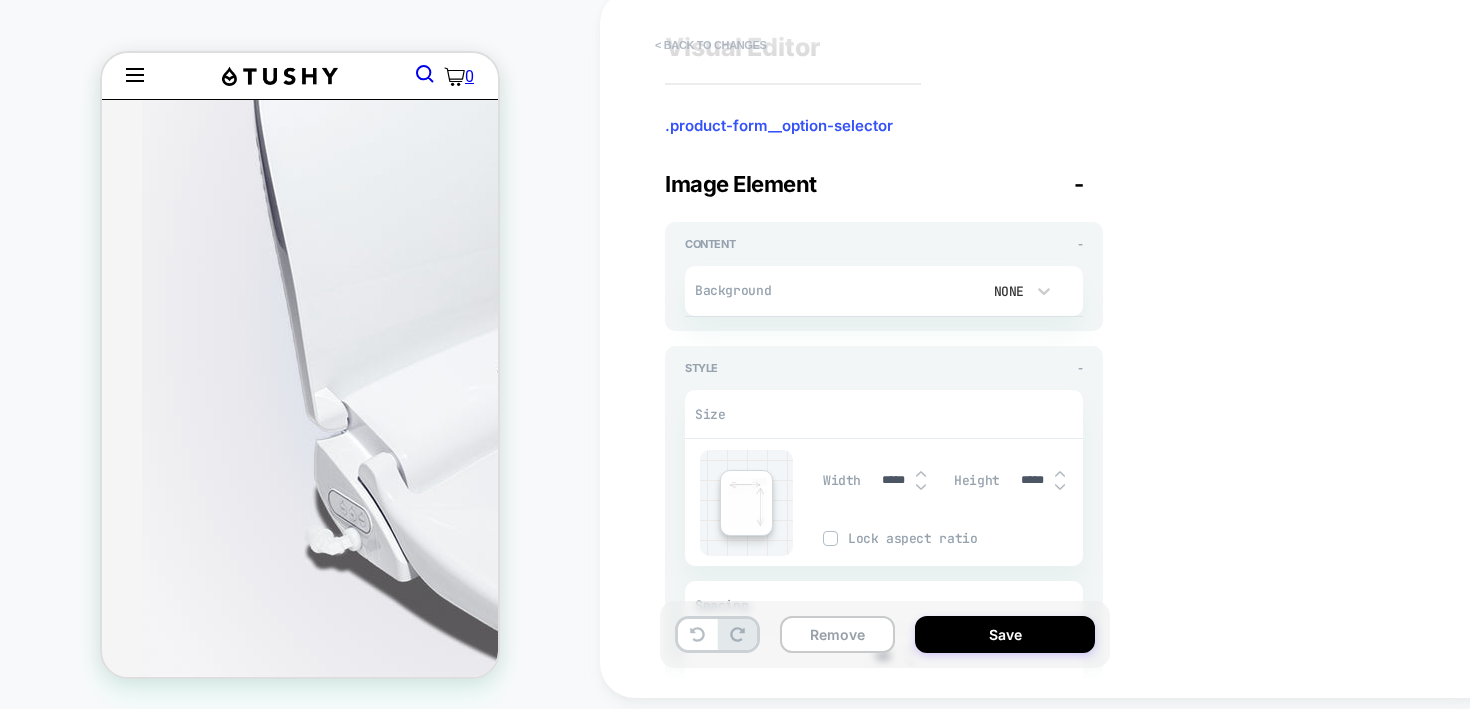 click on "< Back to changes" at bounding box center [711, 45] 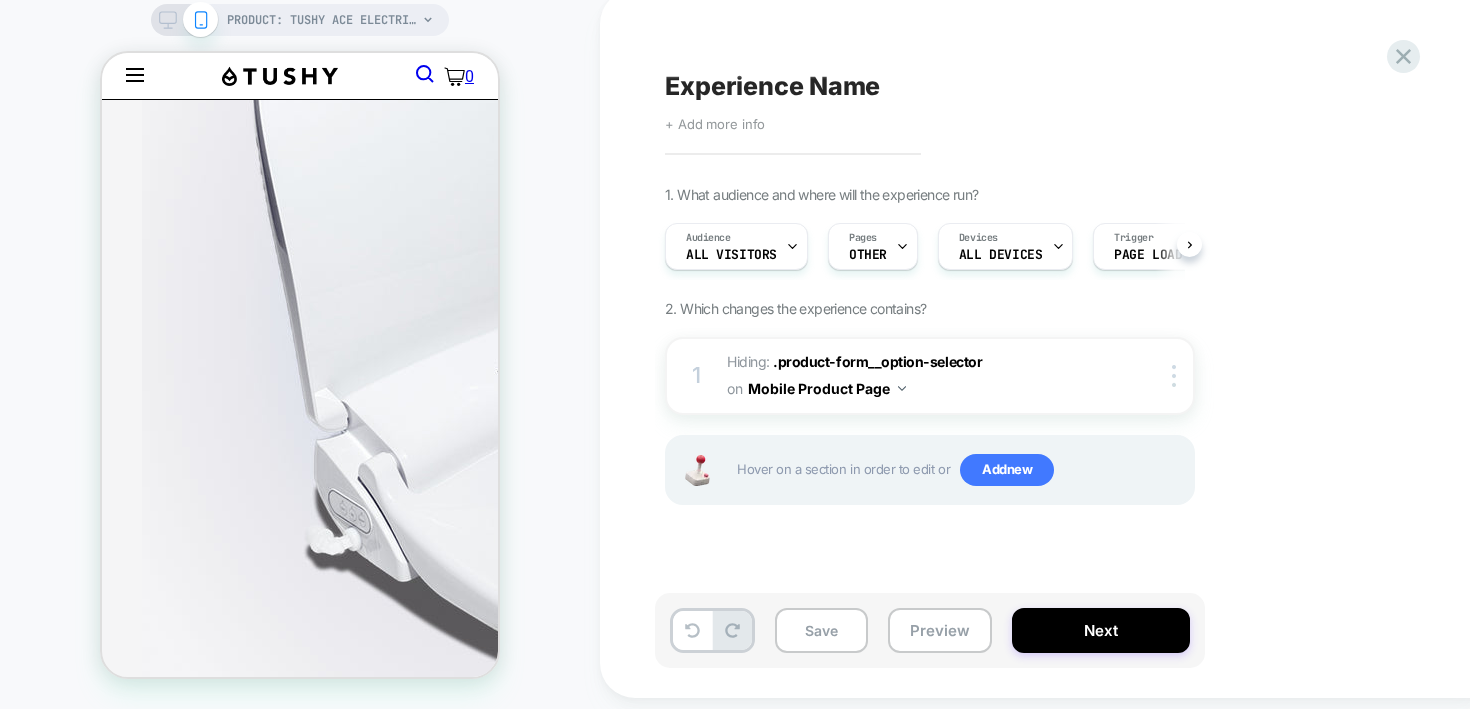 scroll, scrollTop: 0, scrollLeft: 1, axis: horizontal 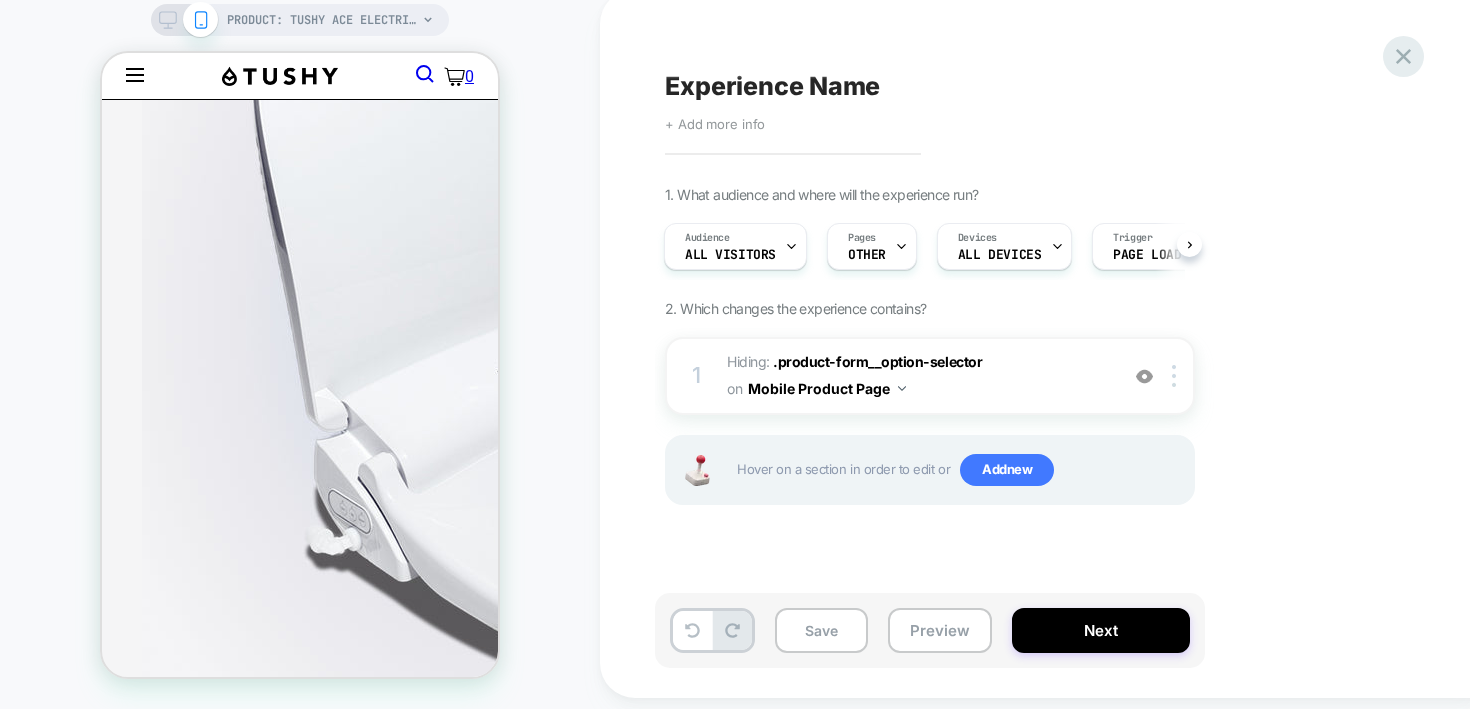 click 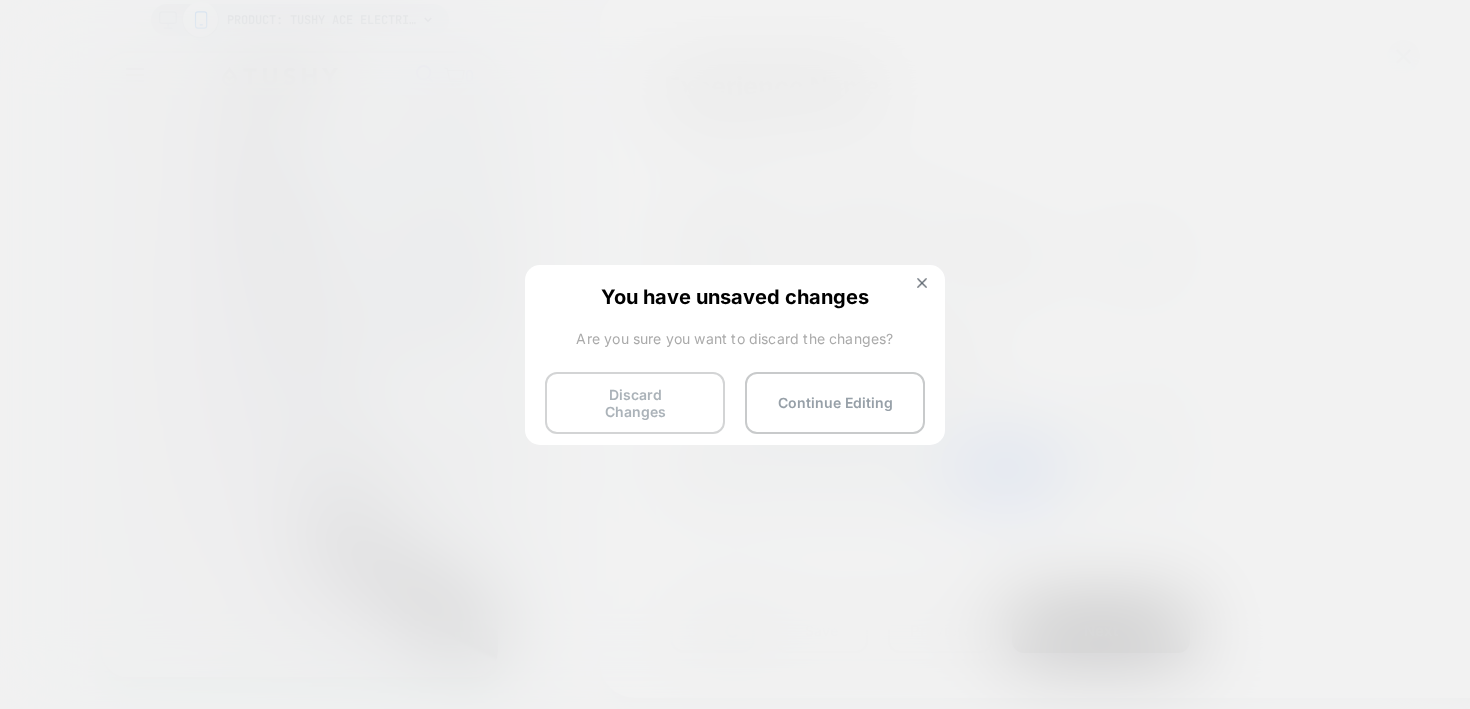 click on "Discard Changes" at bounding box center (635, 403) 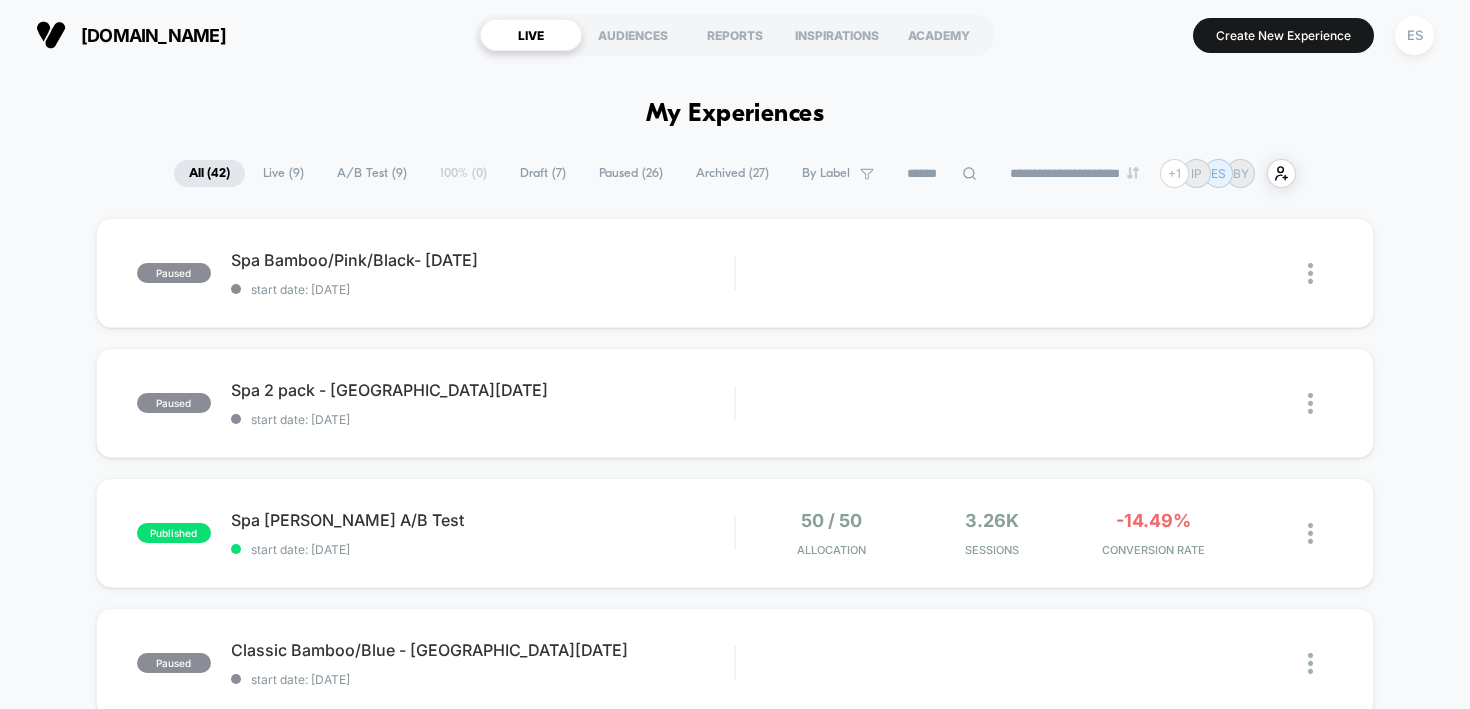 click on "Draft ( 7 )" at bounding box center [543, 173] 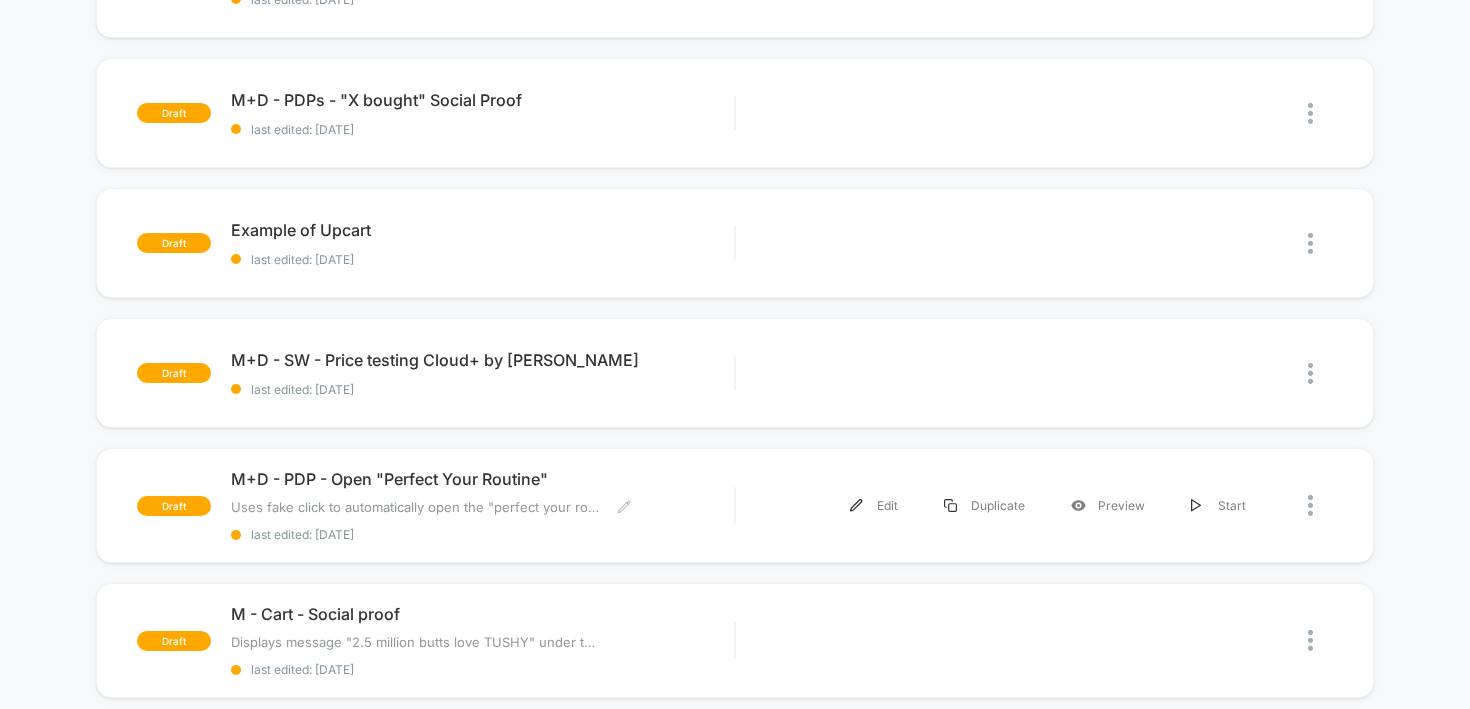 scroll, scrollTop: 447, scrollLeft: 0, axis: vertical 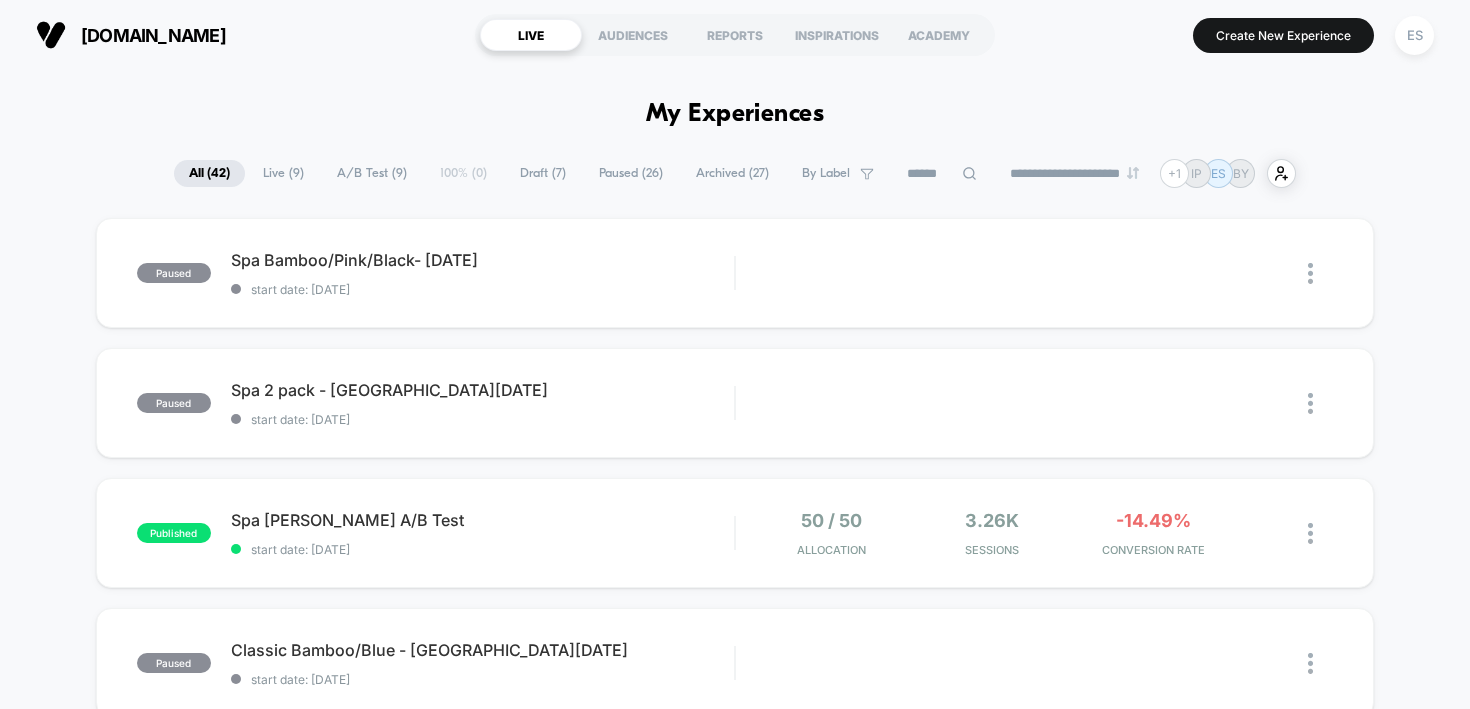 click on "Live ( 9 )" at bounding box center [283, 173] 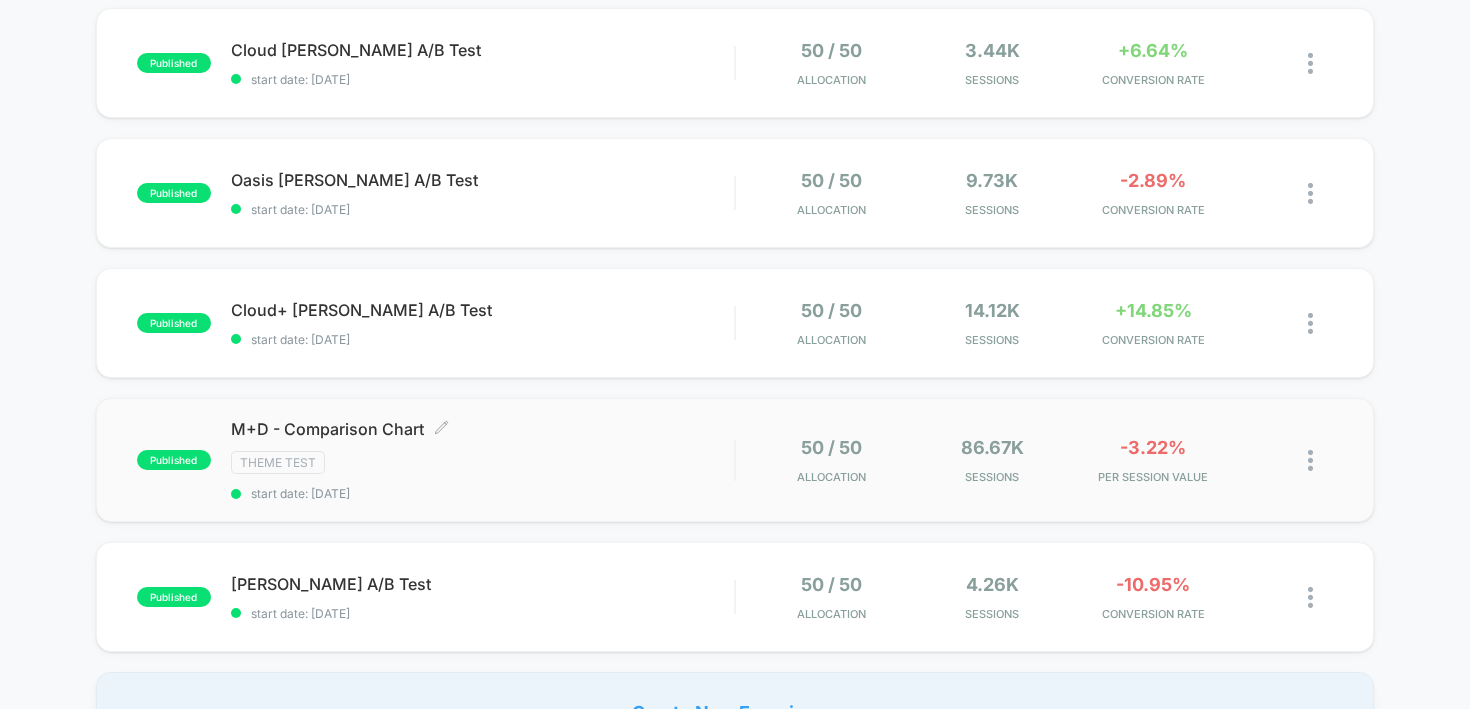 scroll, scrollTop: 839, scrollLeft: 0, axis: vertical 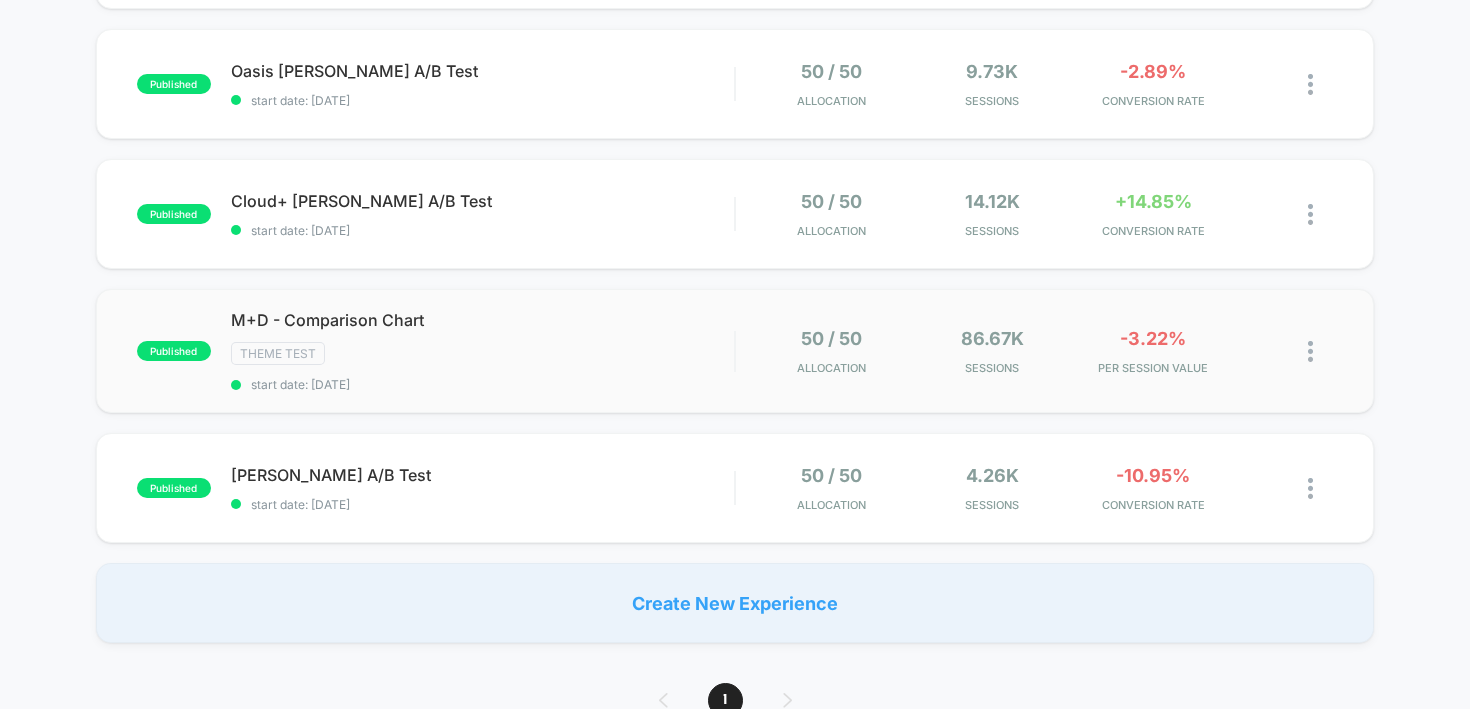 click at bounding box center (1310, 351) 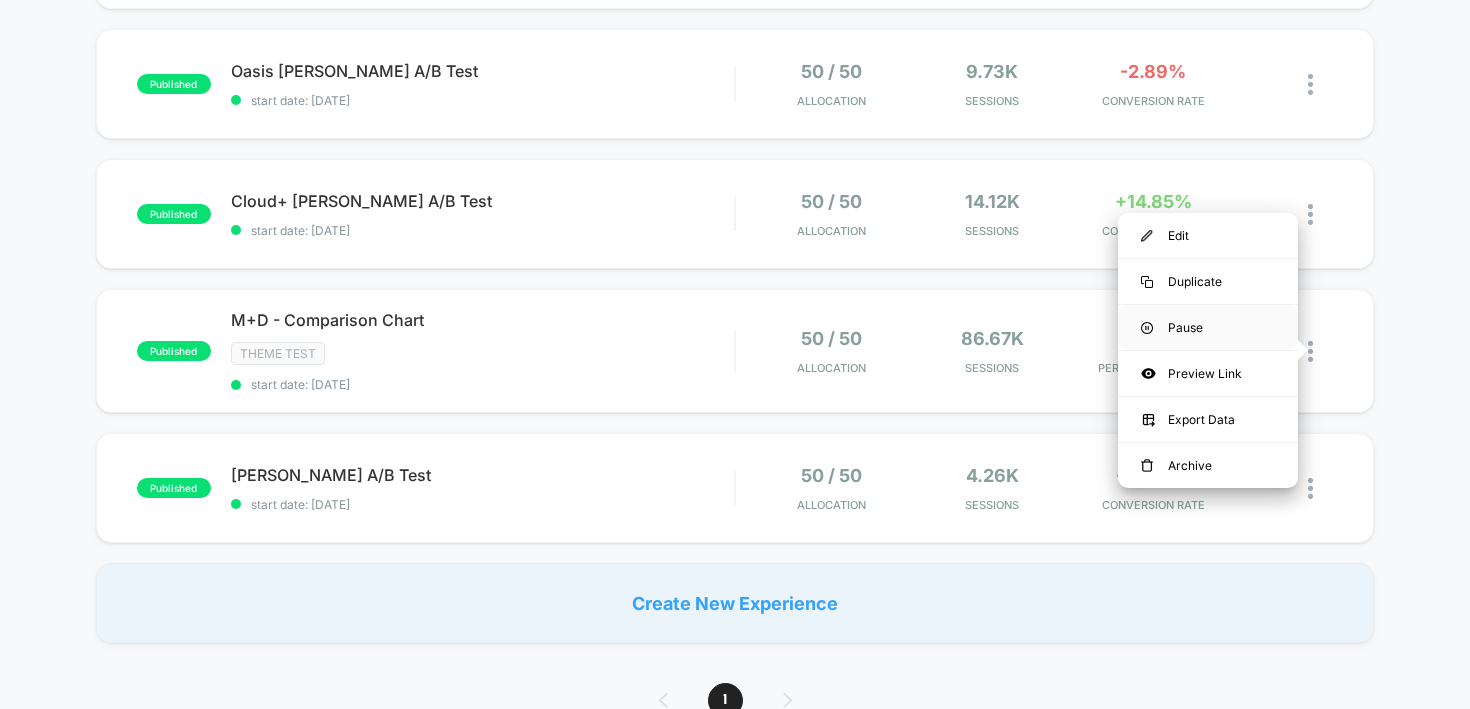 click on "Pause" at bounding box center [1208, 327] 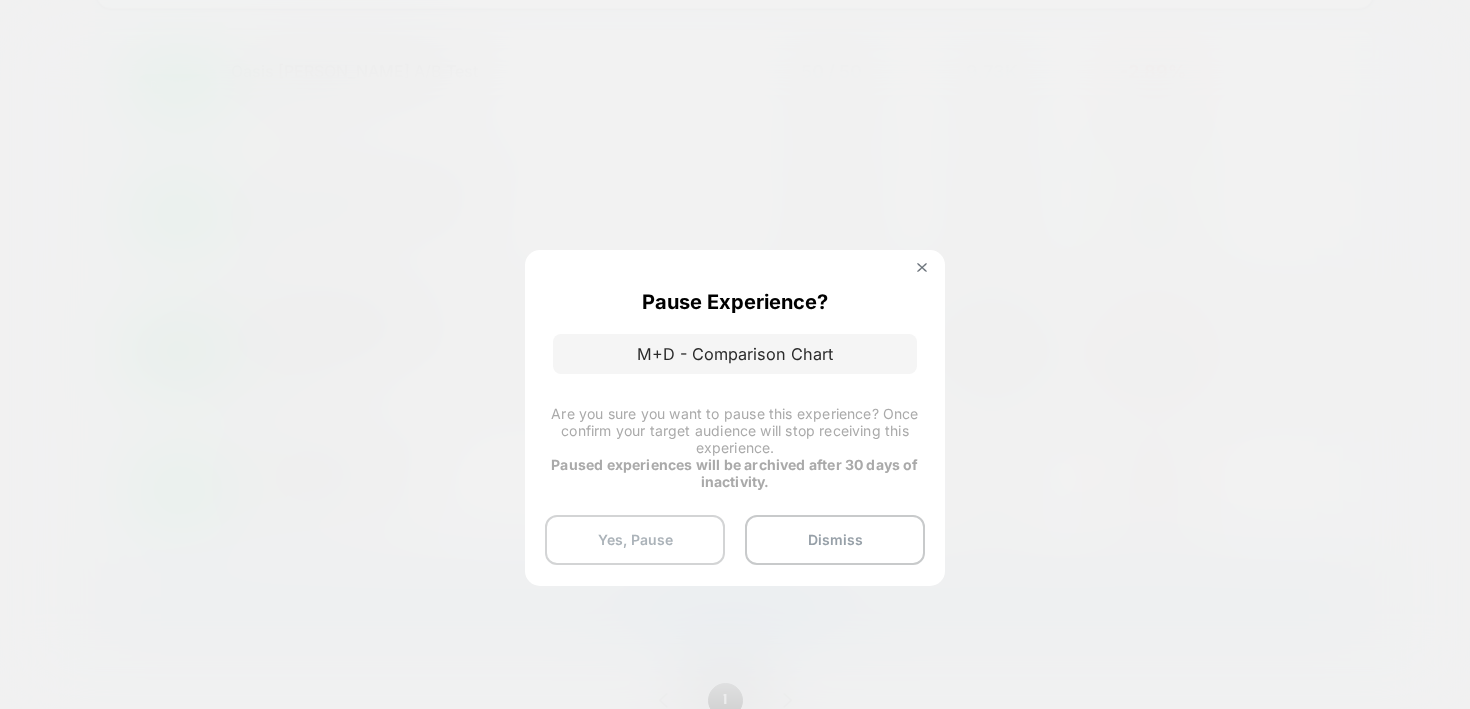 click on "Yes, Pause" at bounding box center [635, 540] 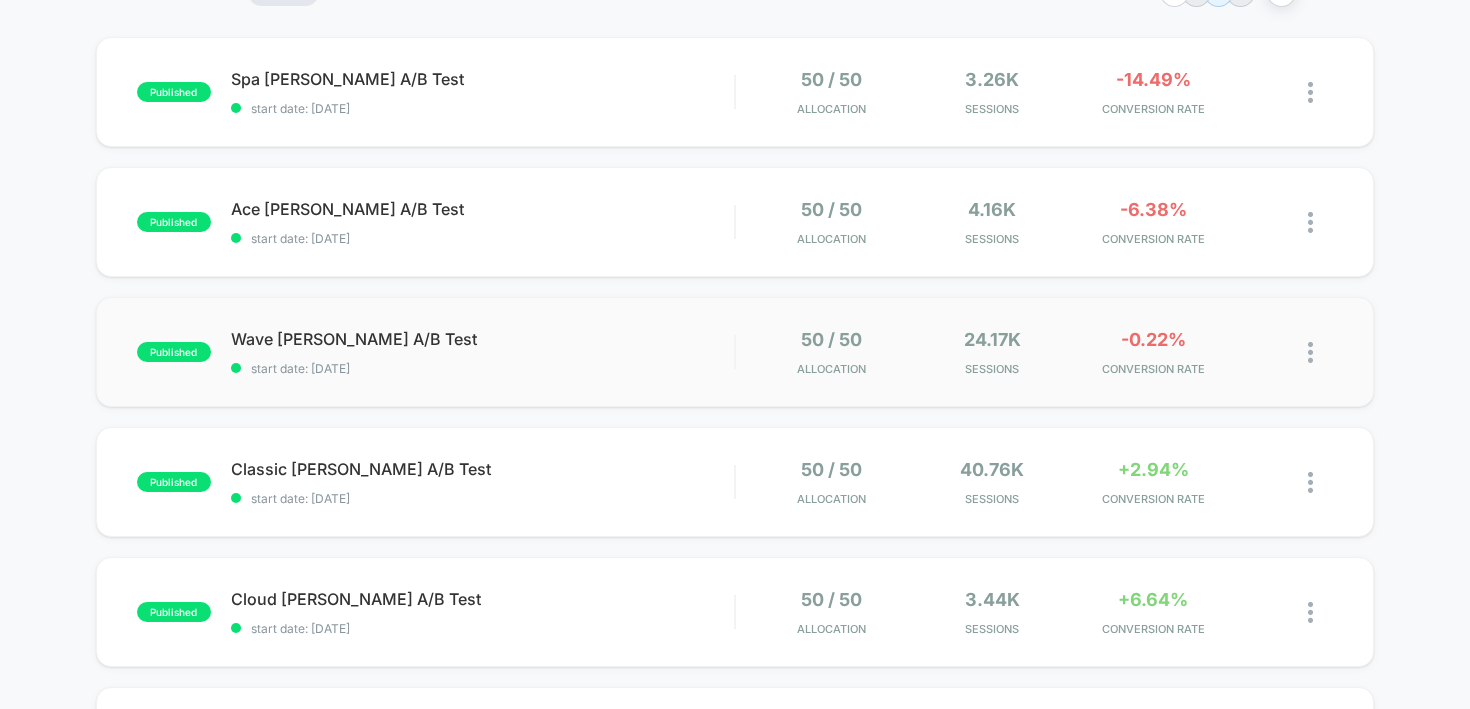 scroll, scrollTop: 206, scrollLeft: 0, axis: vertical 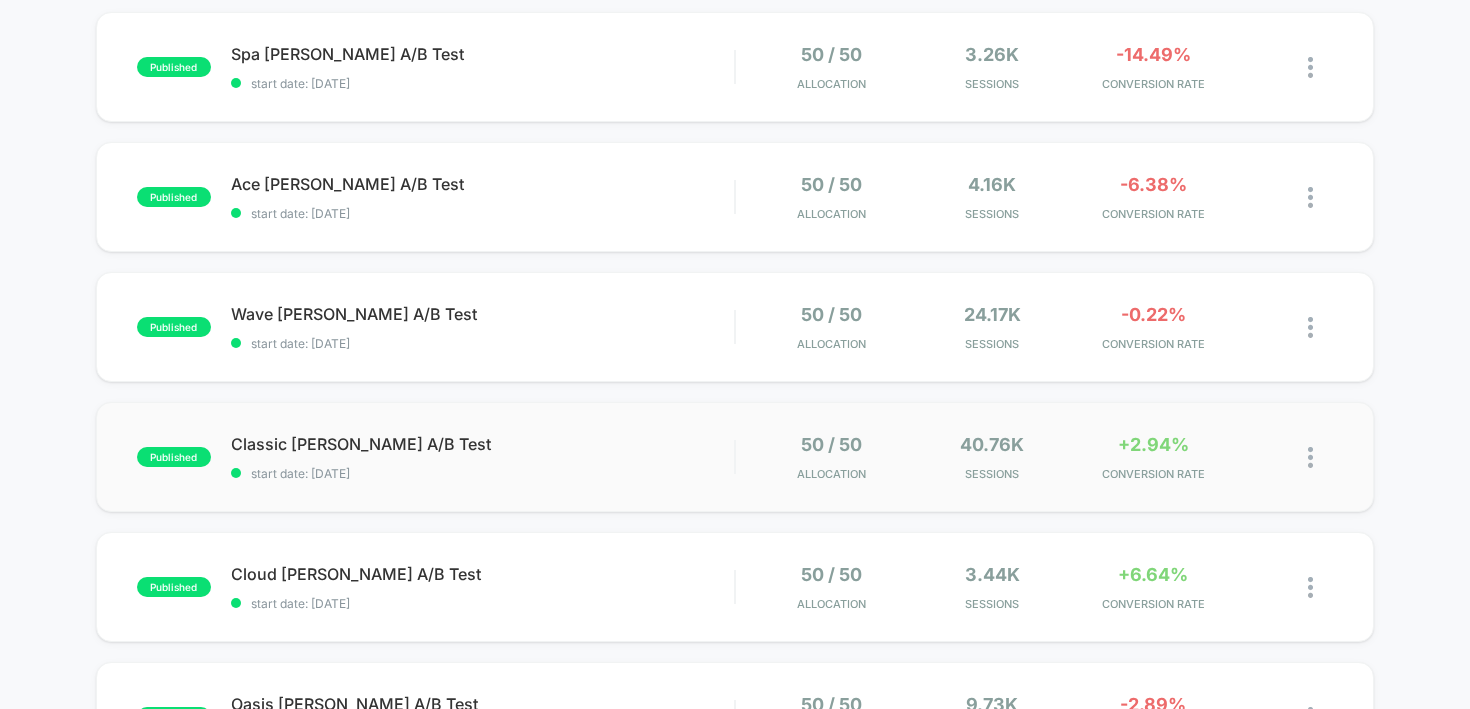 click at bounding box center [1310, 457] 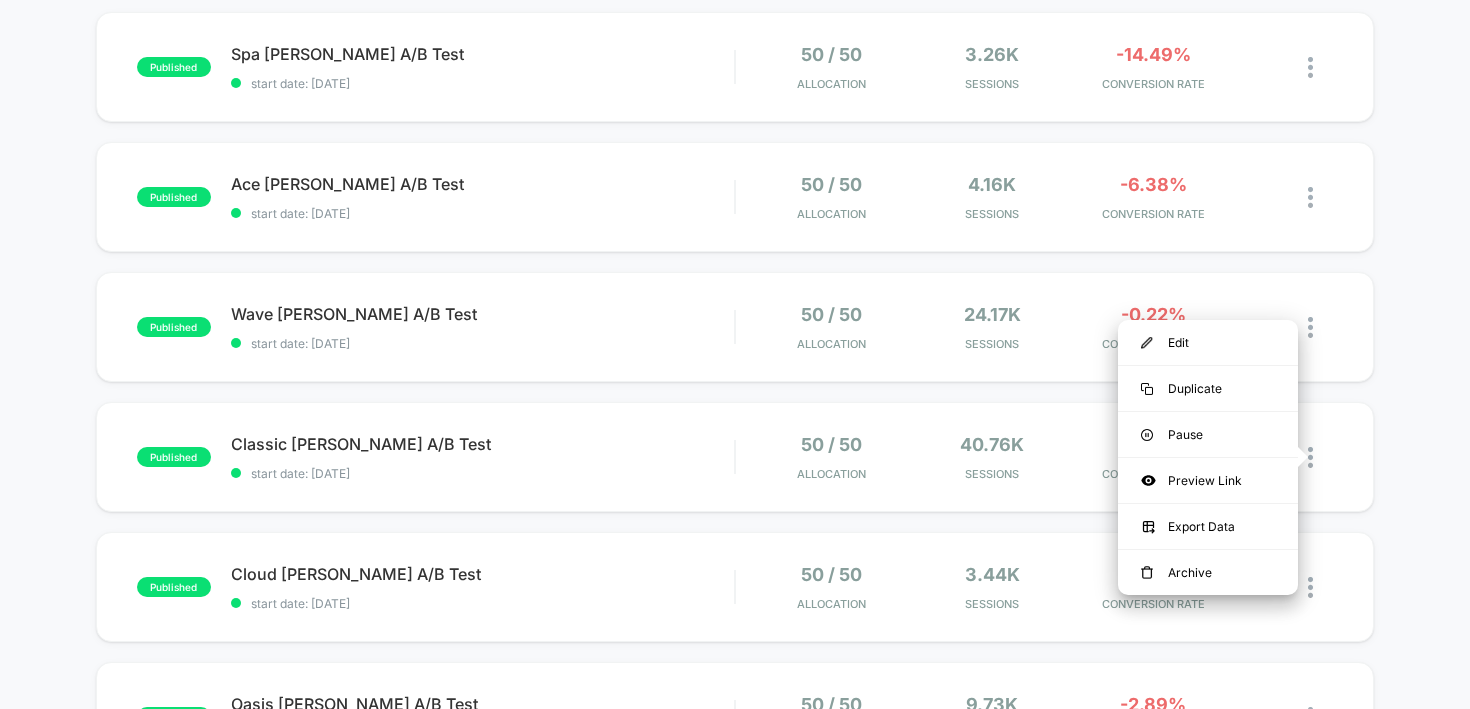 click on "published Spa Angi A/B Test start date: 6/27/2025 50 / 50 Allocation 3.26k Sessions -14.49% CONVERSION RATE published Ace Angi A/B Test start date: 6/16/2025 50 / 50 Allocation 4.16k Sessions -6.38% CONVERSION RATE published Wave Angi A/B Test start date: 6/16/2025 50 / 50 Allocation 24.17k Sessions -0.22% CONVERSION RATE published Classic Angi A/B Test start date: 6/16/2025 50 / 50 Allocation 40.76k Sessions +2.94% CONVERSION RATE published Cloud Angi A/B Test start date: 6/16/2025 50 / 50 Allocation 3.44k Sessions +6.64% CONVERSION RATE published Oasis Angi A/B Test start date: 6/16/2025 50 / 50 Allocation 9.73k Sessions -2.89% CONVERSION RATE published Cloud+ Angi A/B Test start date: 6/16/2025 50 / 50 Allocation 14.12k Sessions +14.85% CONVERSION RATE paused M+D - Comparison Chart Theme Test start date: 6/24/2025 Edit Duplicate Preview Start published Aura Angi A/B Test start date: 6/16/2025 50 / 50 Allocation 4.26k Sessions -10.95% CONVERSION RATE Create New Experience" at bounding box center [735, 644] 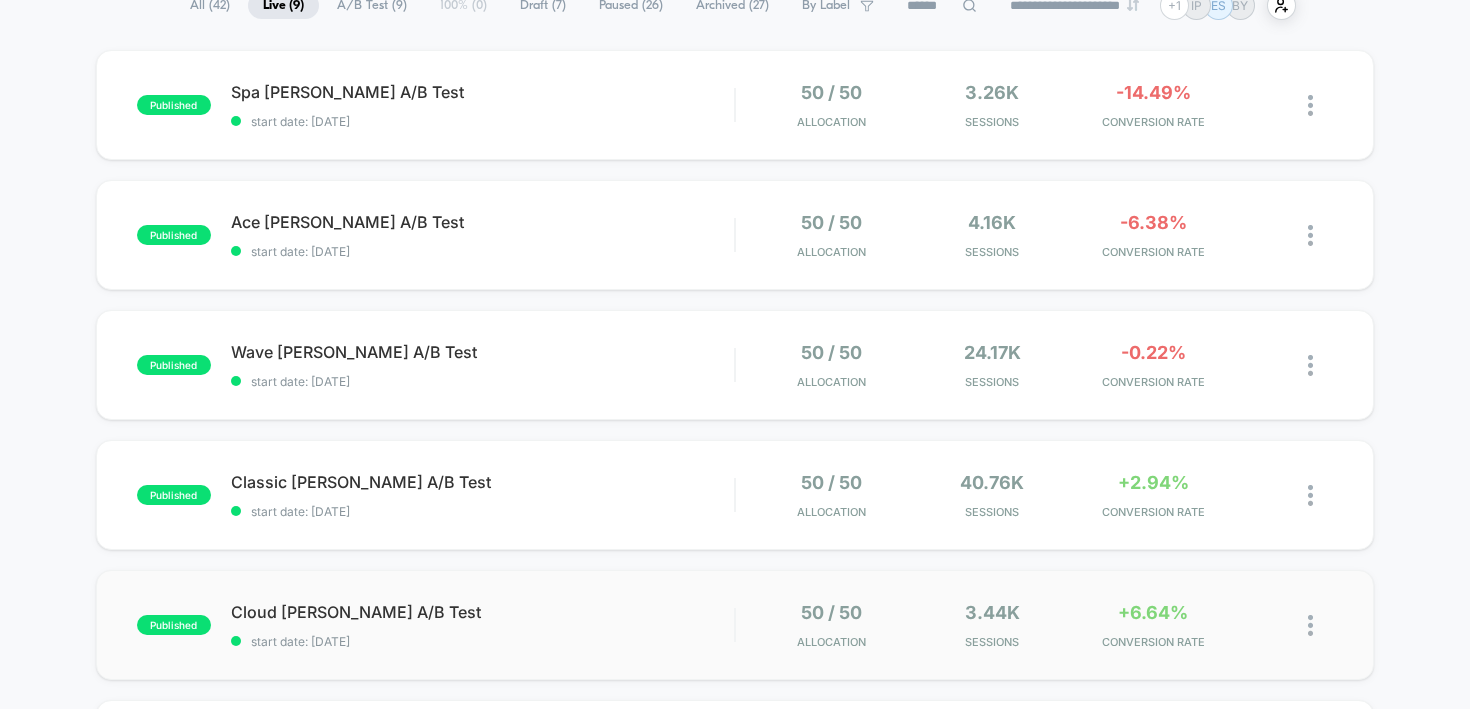 scroll, scrollTop: 345, scrollLeft: 0, axis: vertical 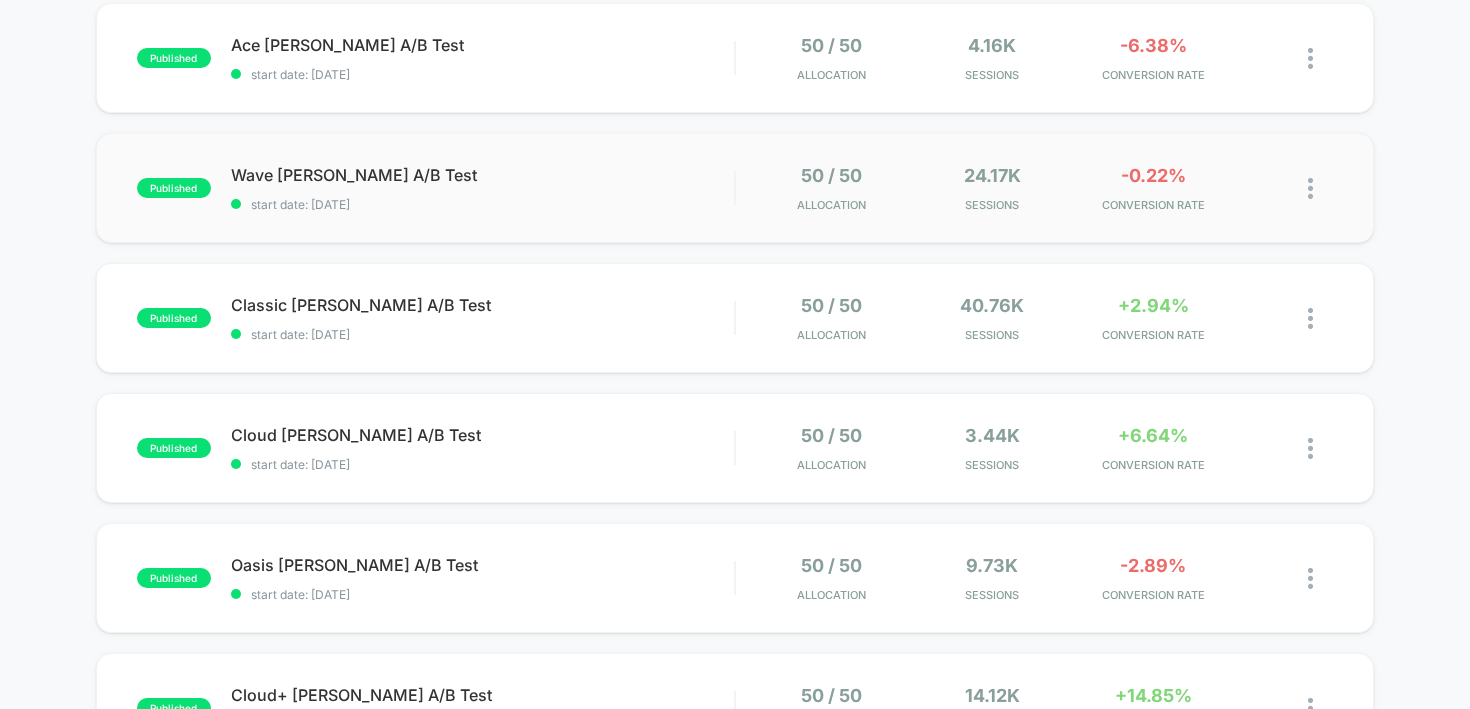 click at bounding box center [1310, 188] 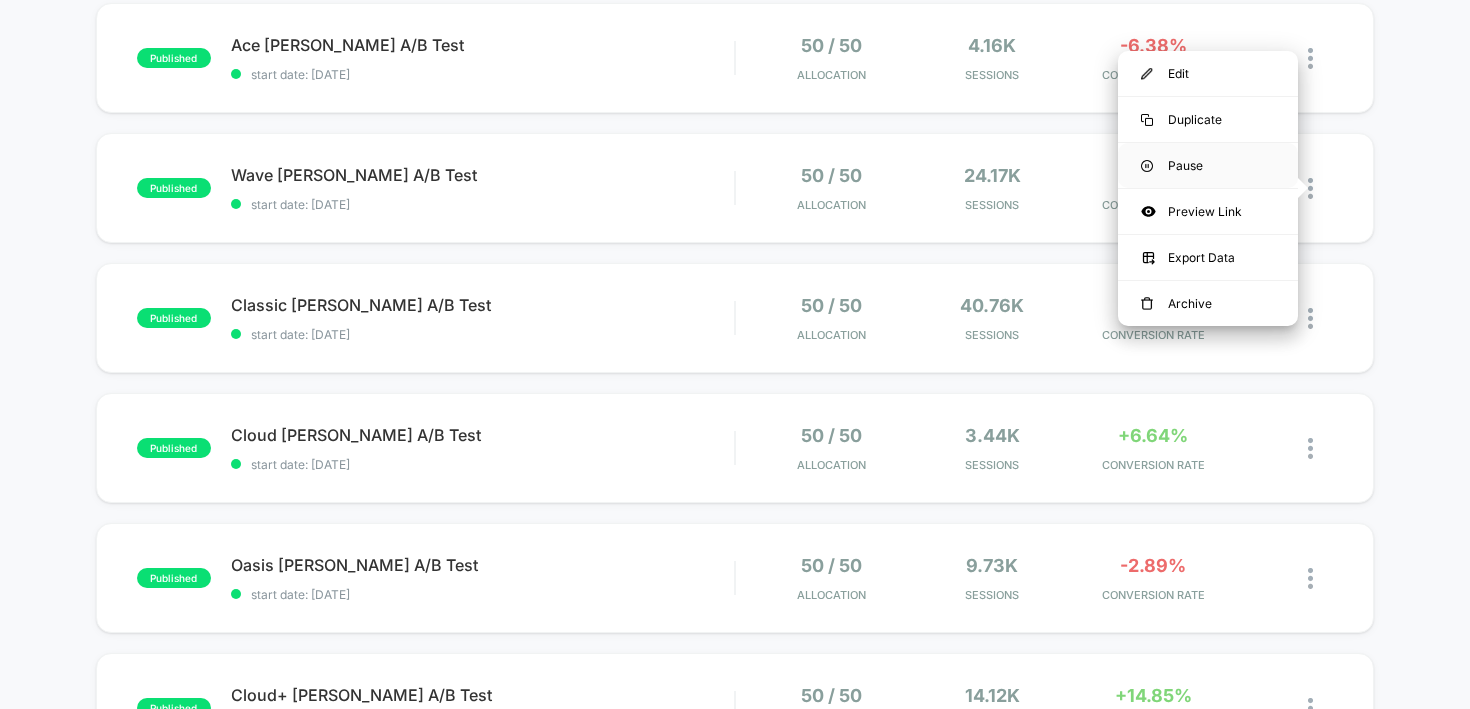 click on "Pause" at bounding box center (1208, 165) 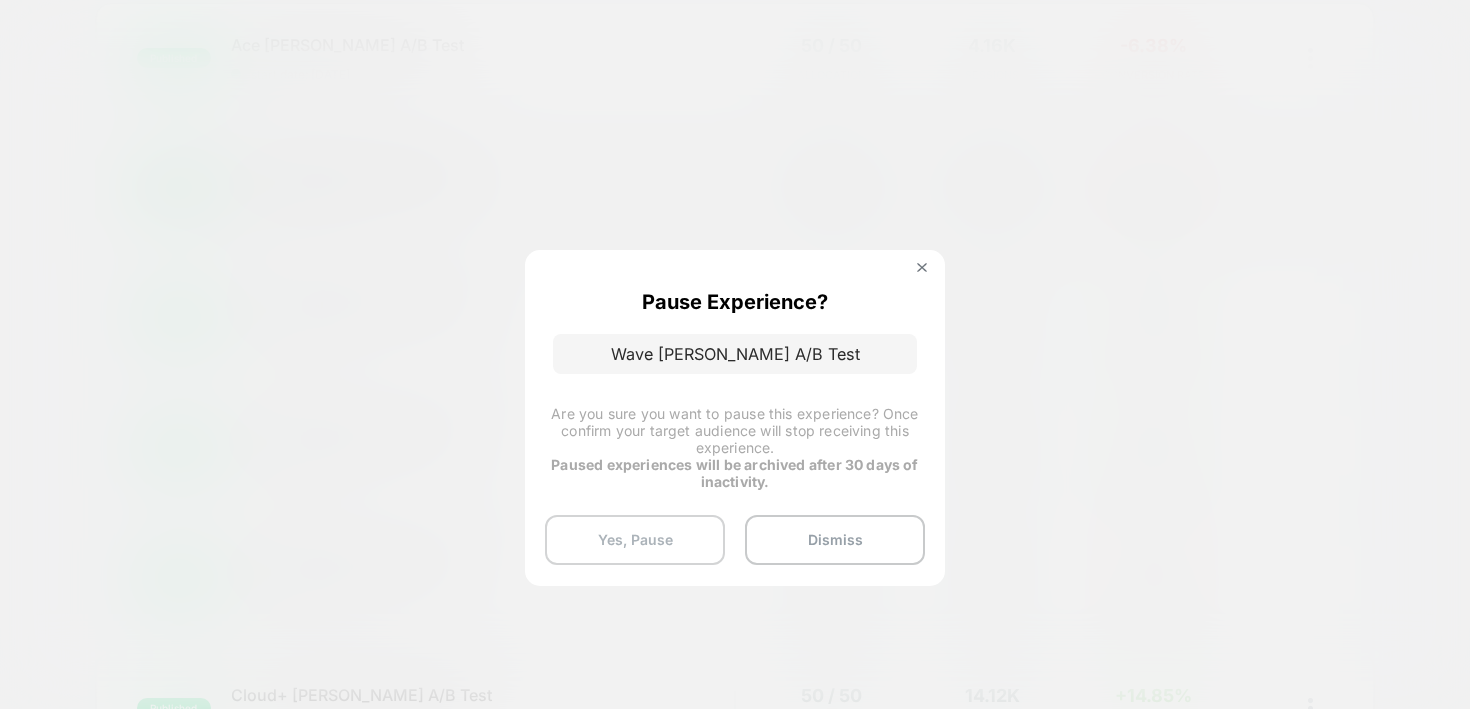 click on "Yes, Pause" at bounding box center (635, 540) 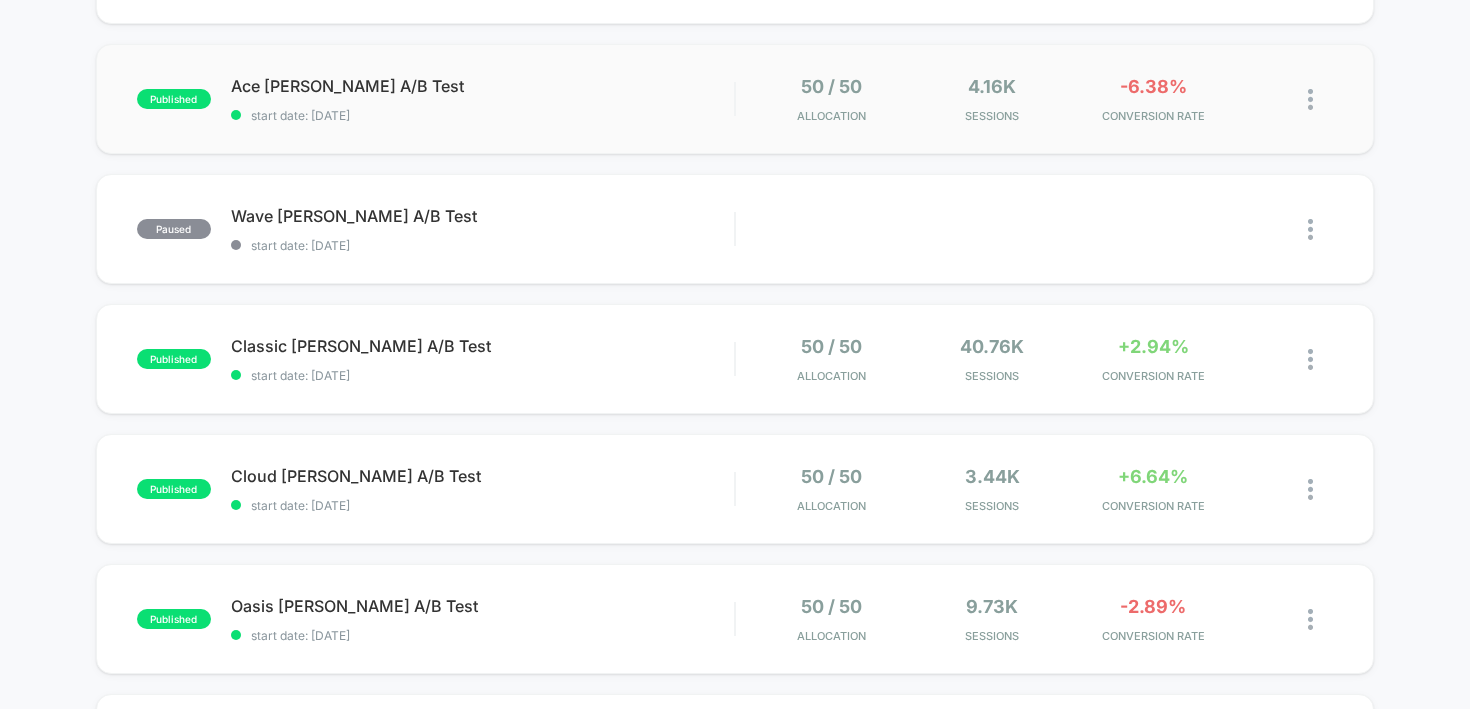 scroll, scrollTop: 337, scrollLeft: 0, axis: vertical 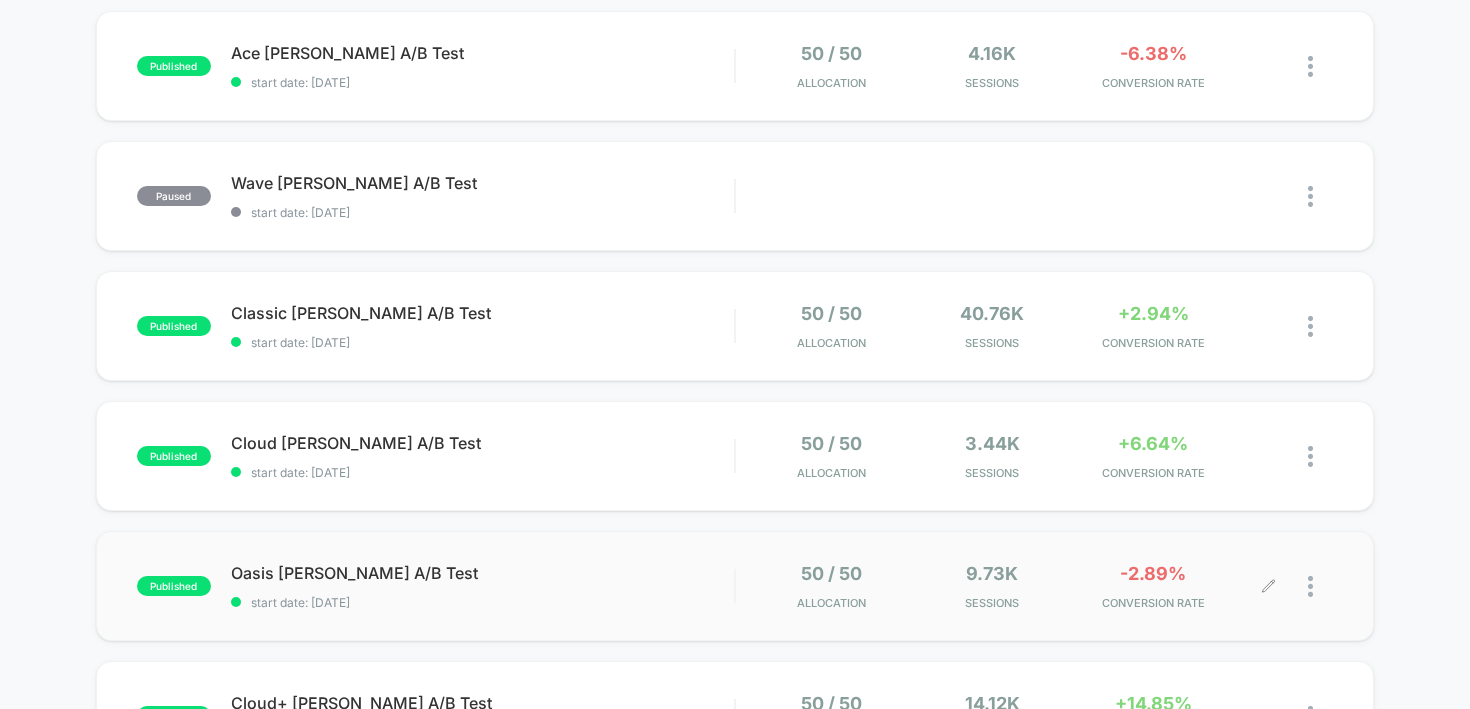 click at bounding box center [1310, 586] 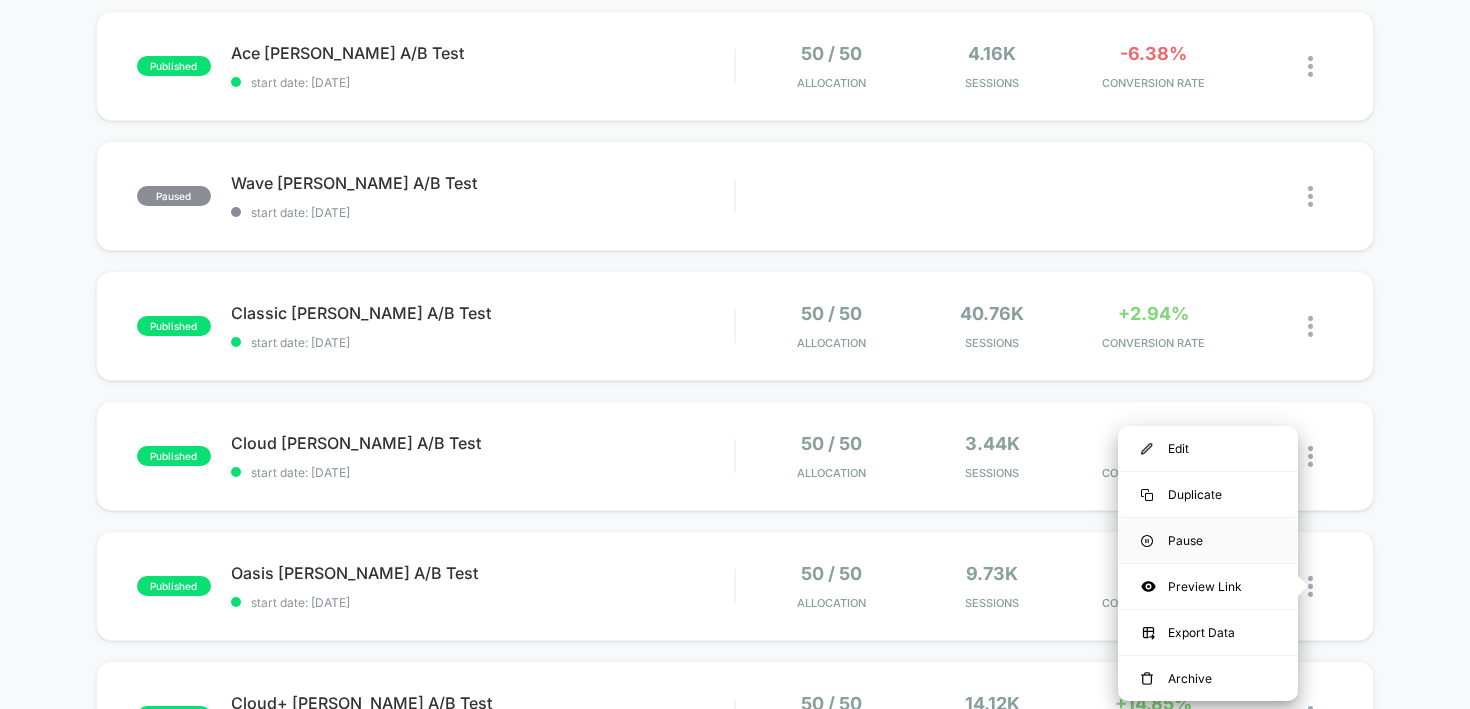 click on "Pause" at bounding box center (1208, 540) 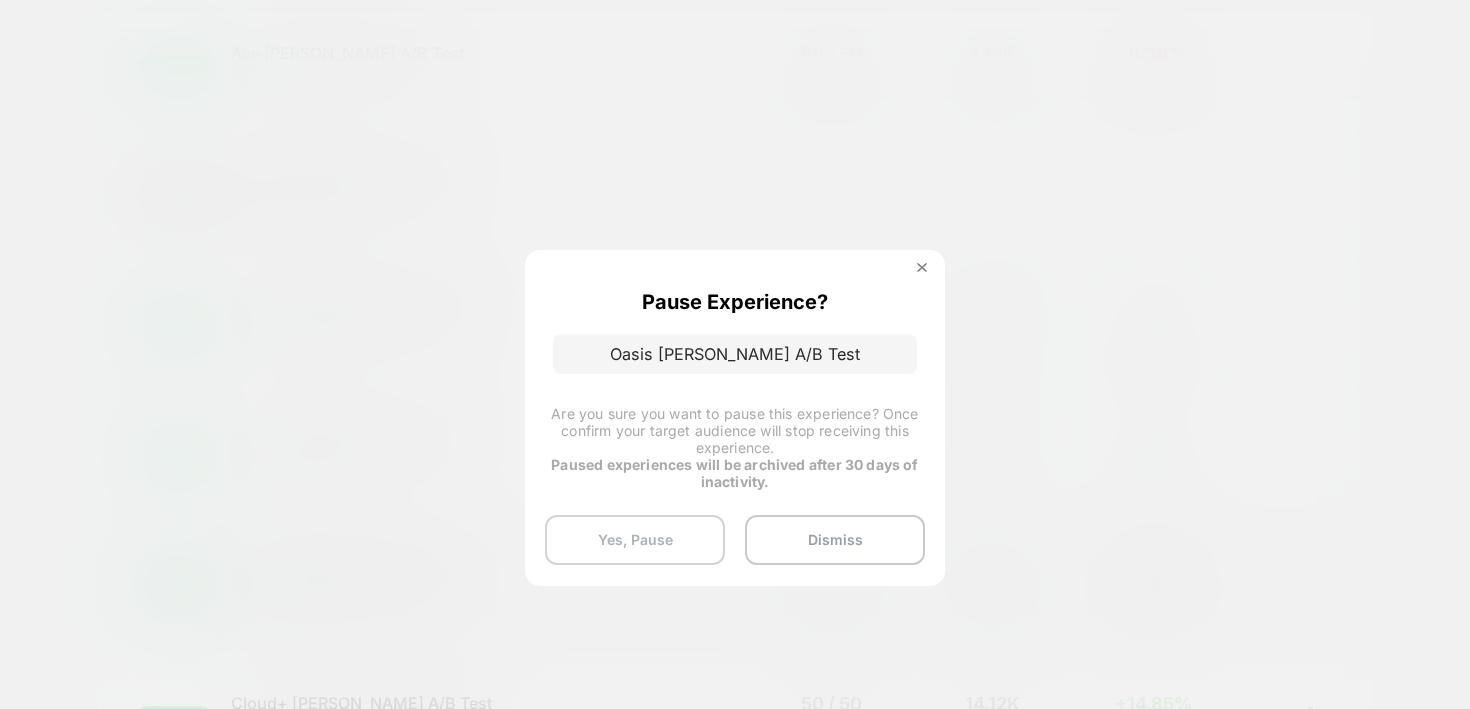 click on "Yes, Pause" at bounding box center (635, 540) 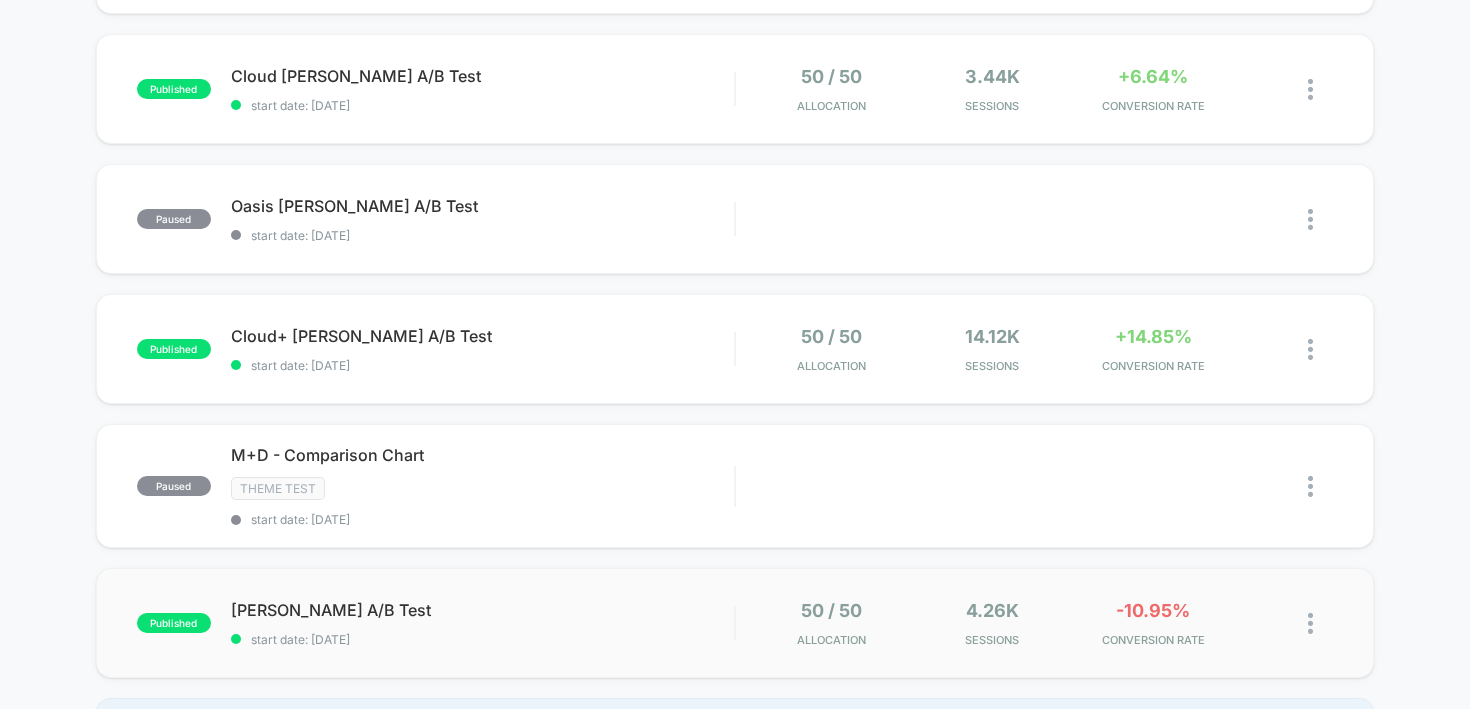 scroll, scrollTop: 916, scrollLeft: 0, axis: vertical 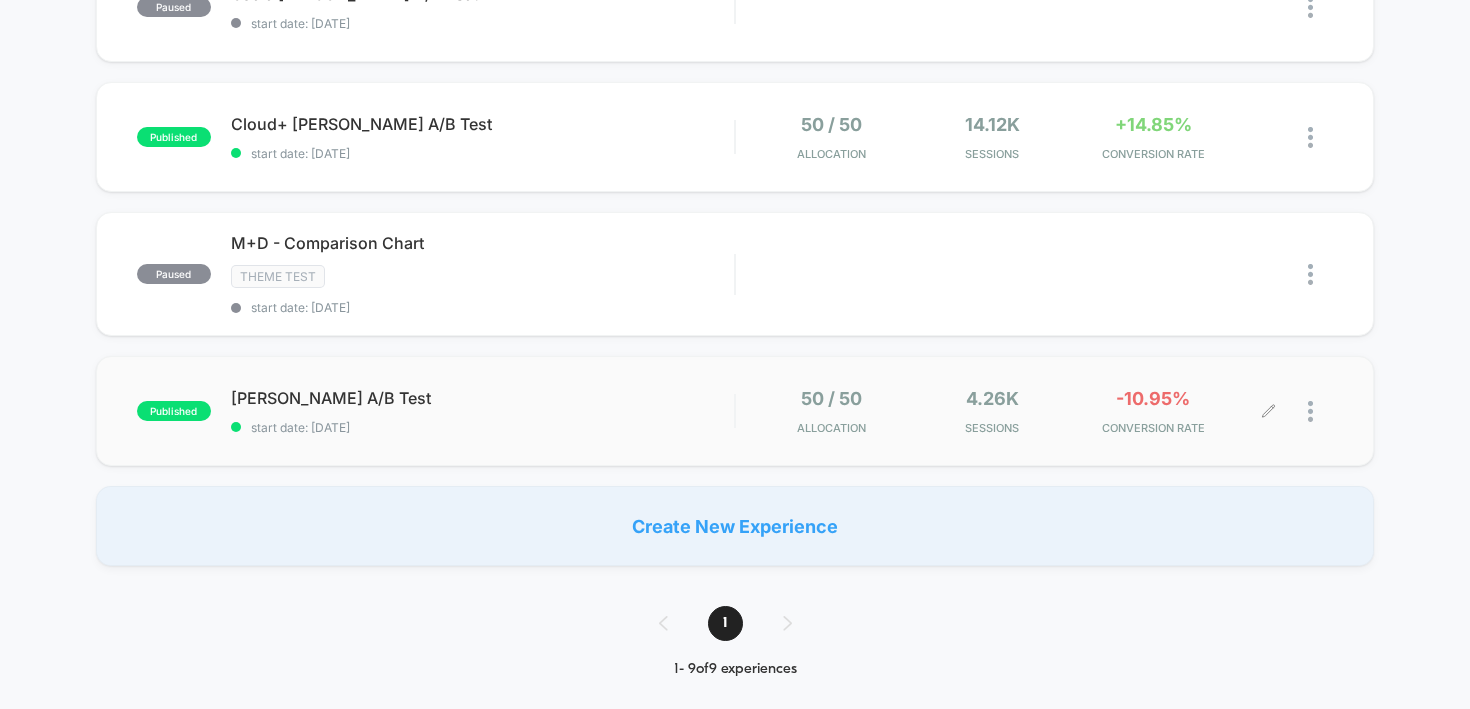 click at bounding box center [1320, 411] 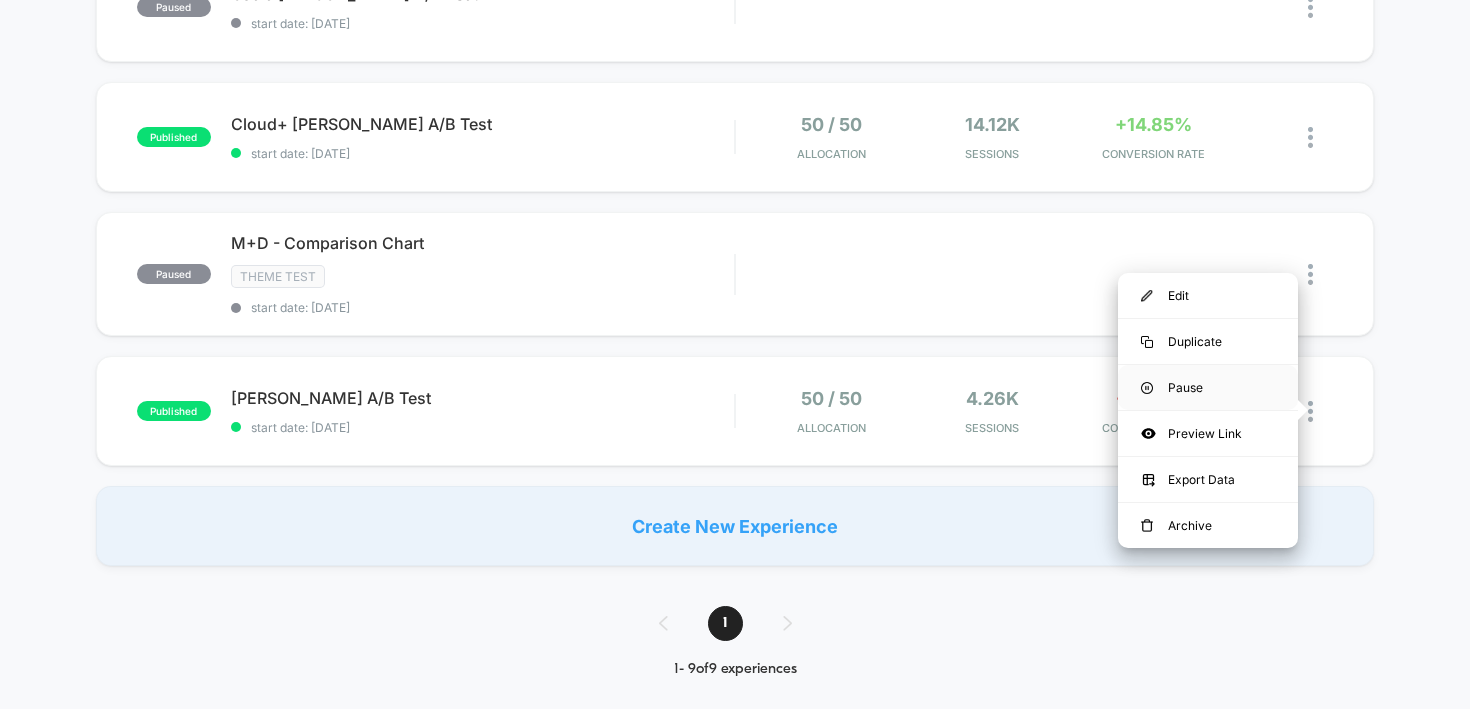 click on "Pause" at bounding box center [1208, 387] 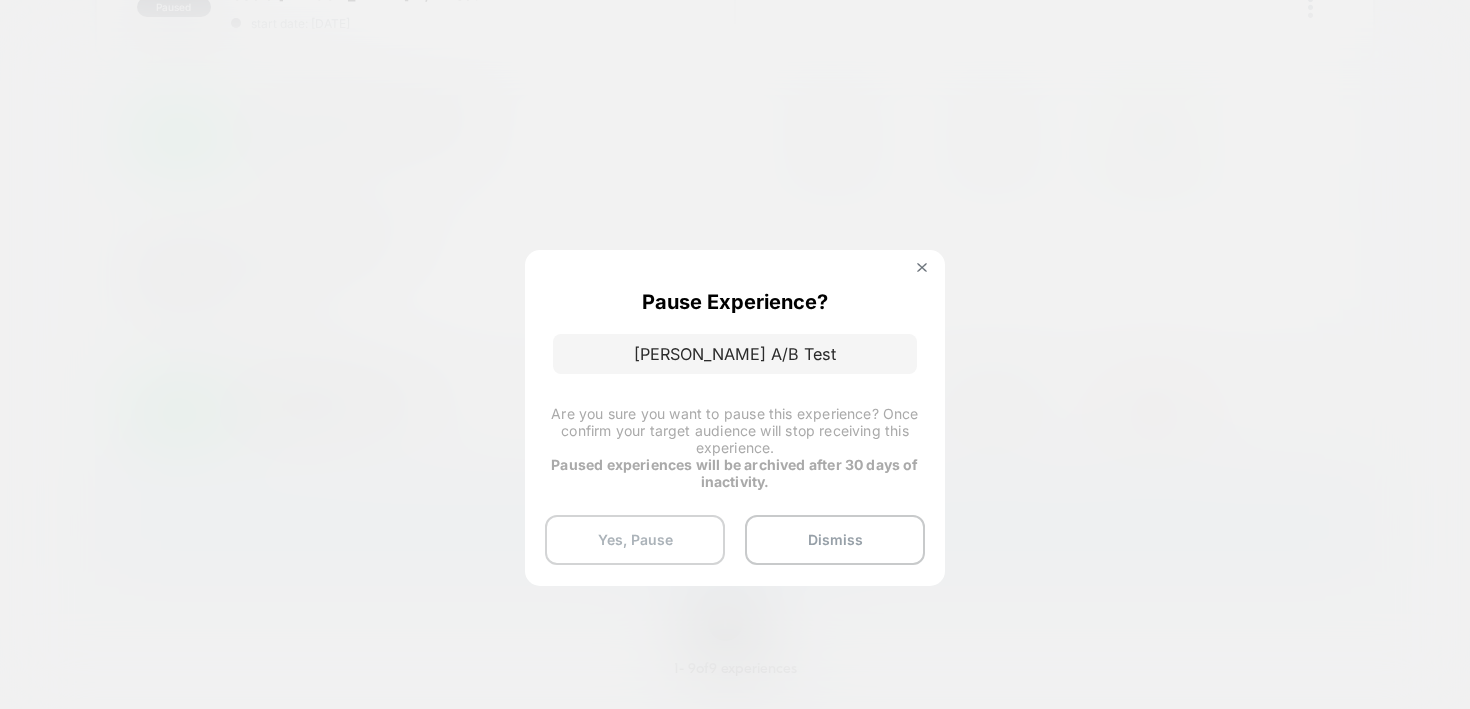 click on "Yes, Pause" at bounding box center (635, 540) 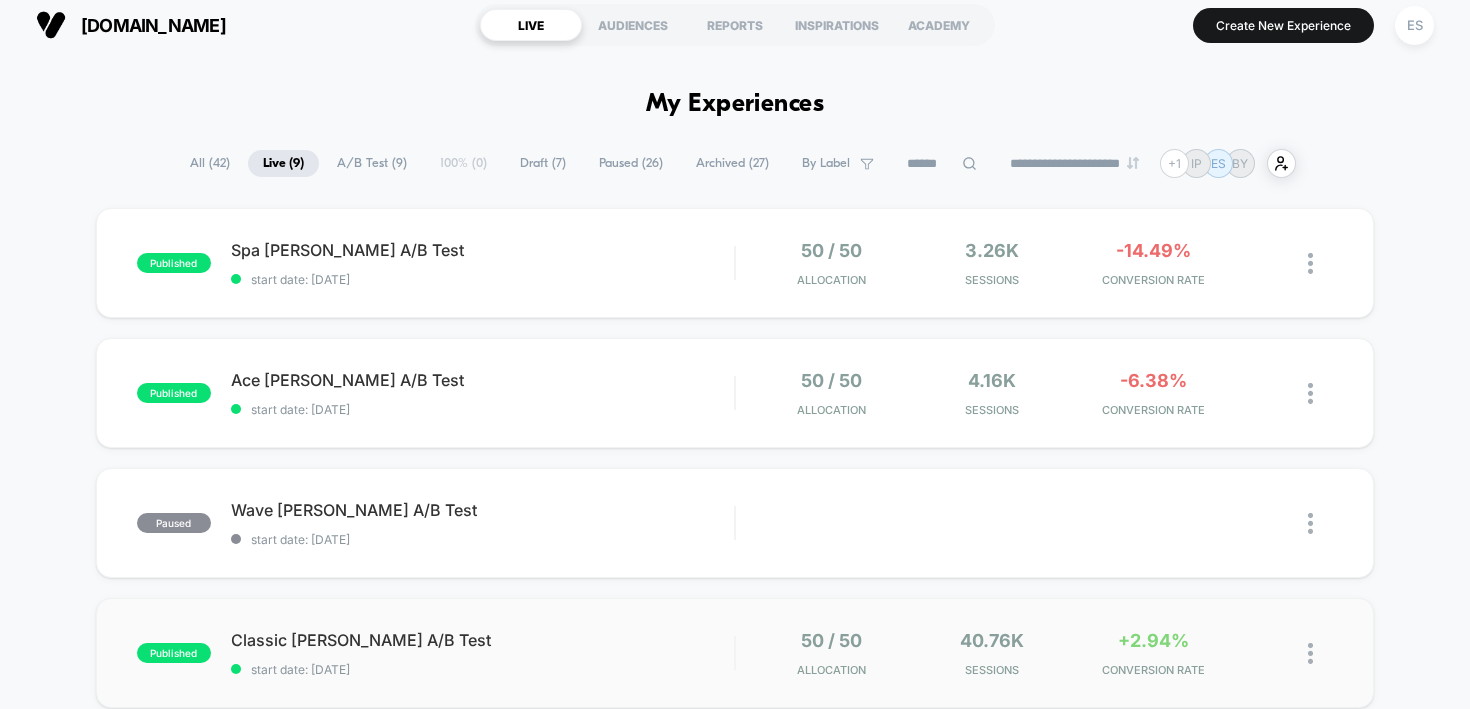 scroll, scrollTop: 0, scrollLeft: 0, axis: both 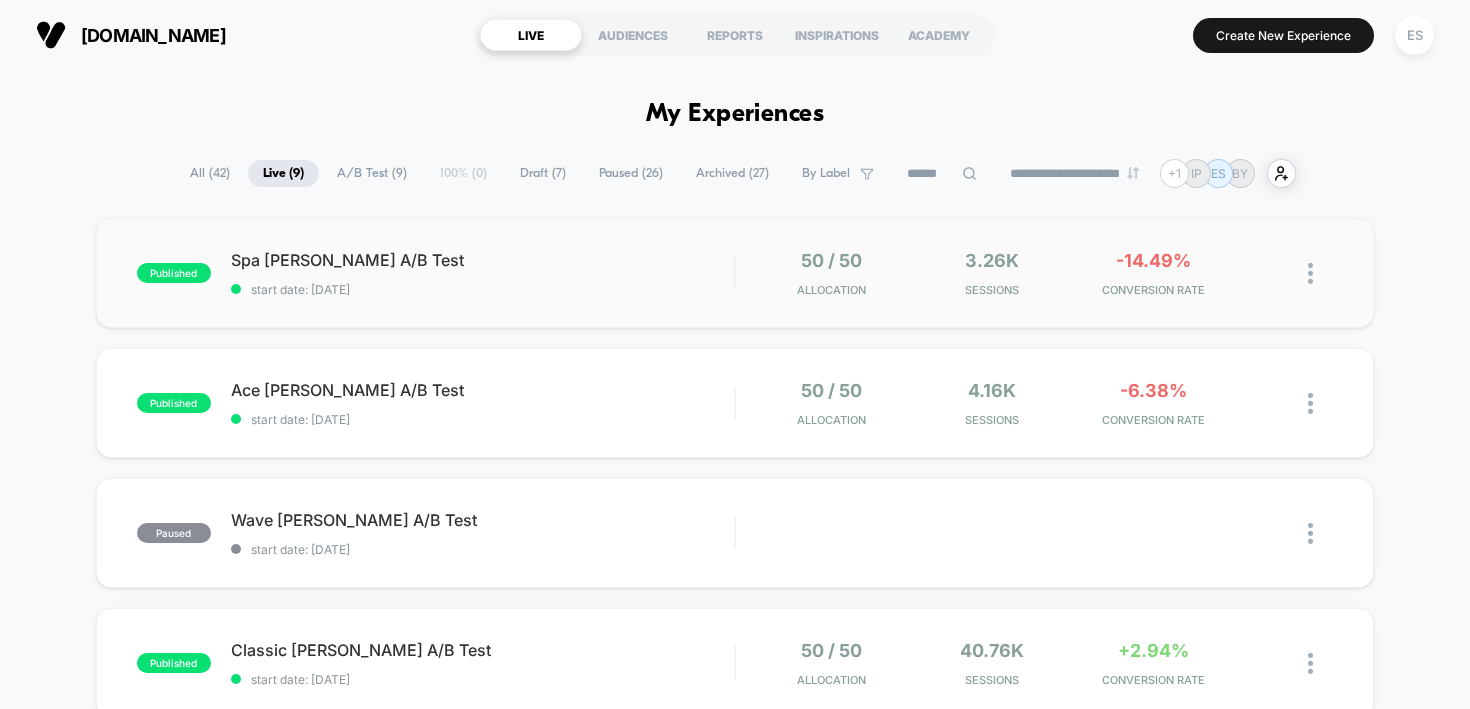 click at bounding box center (1301, 273) 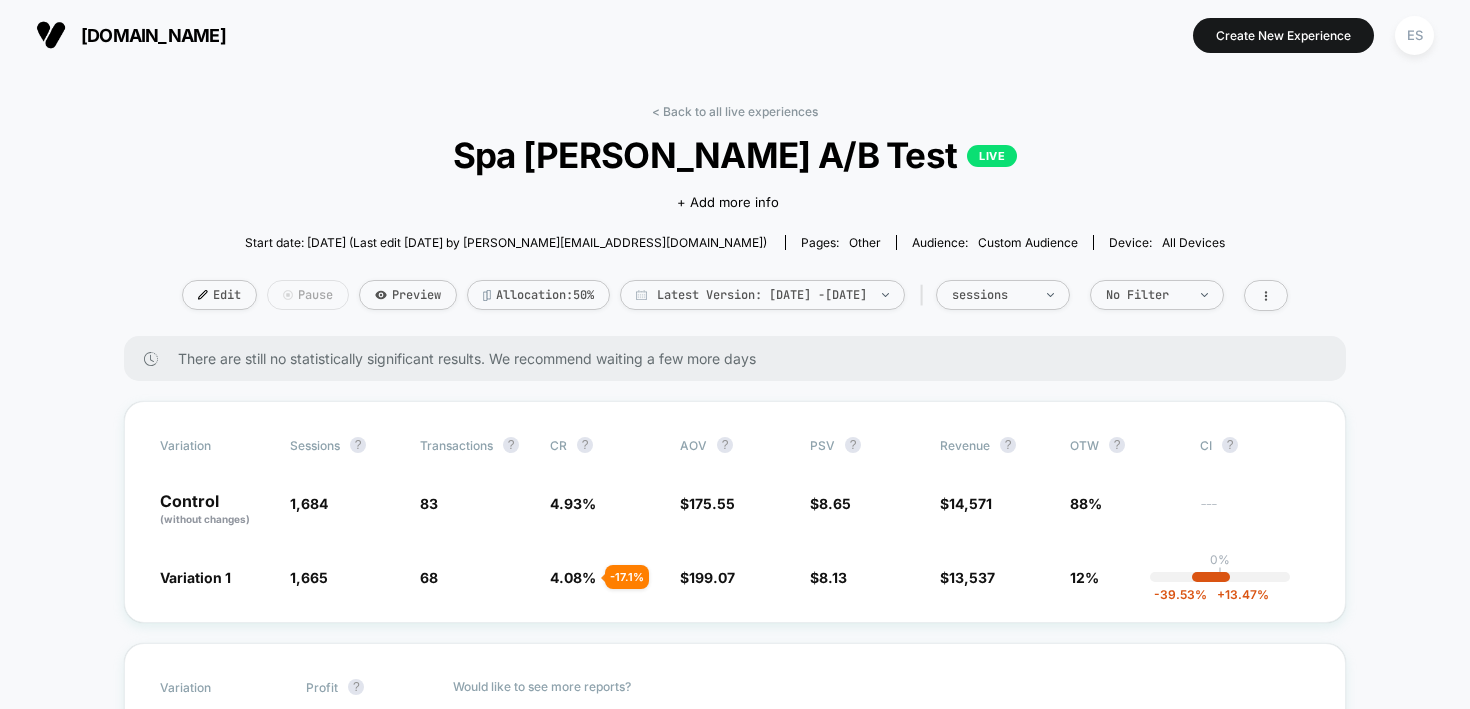 click on "Pause" at bounding box center (308, 295) 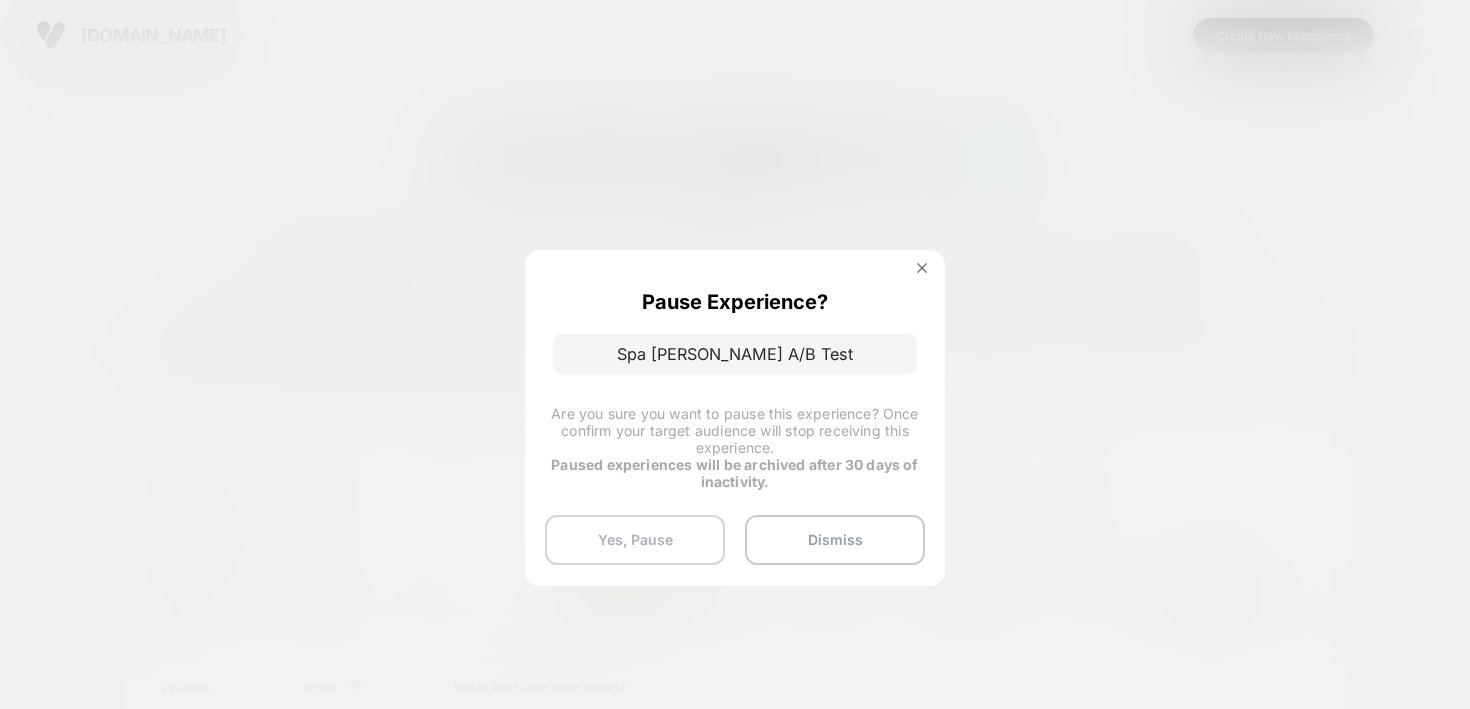 click on "Yes, Pause" at bounding box center (635, 540) 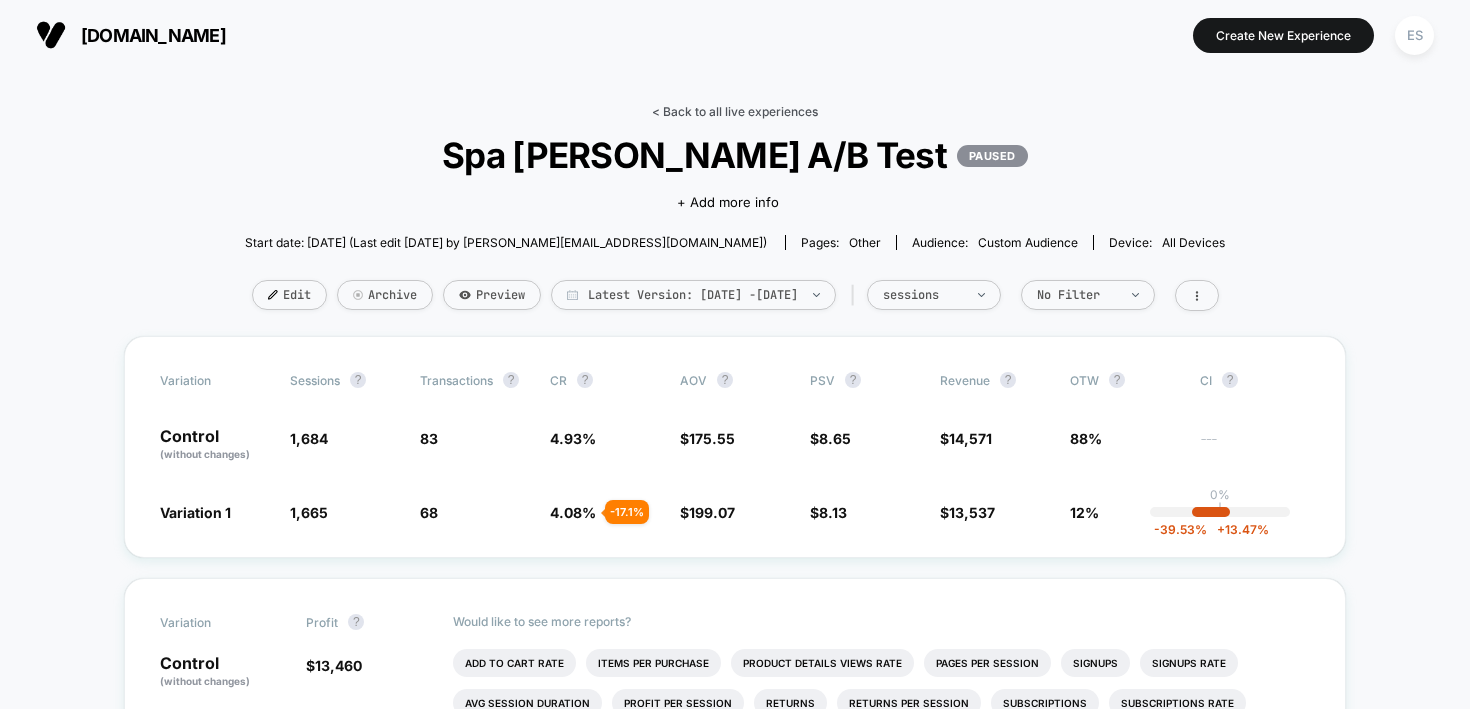 click on "< Back to all live experiences" at bounding box center (735, 111) 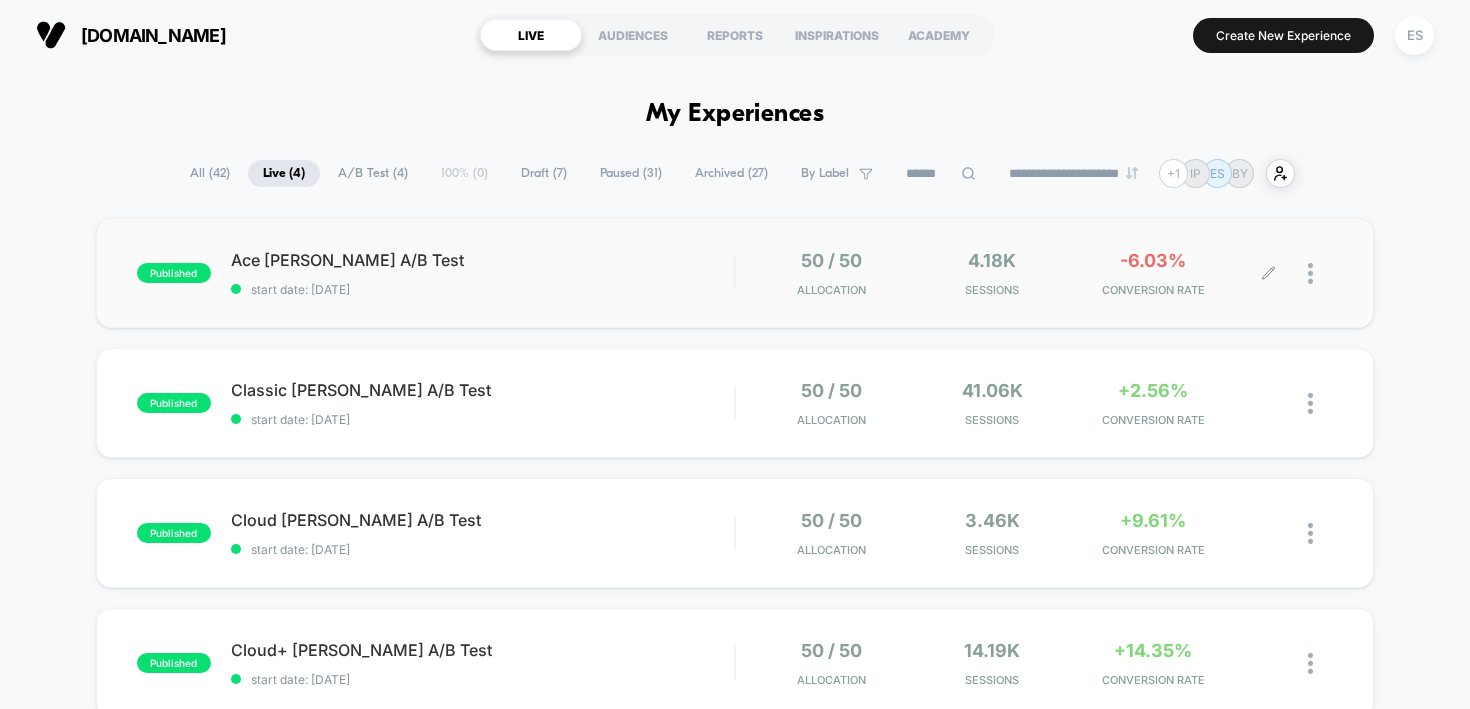 click at bounding box center (1310, 273) 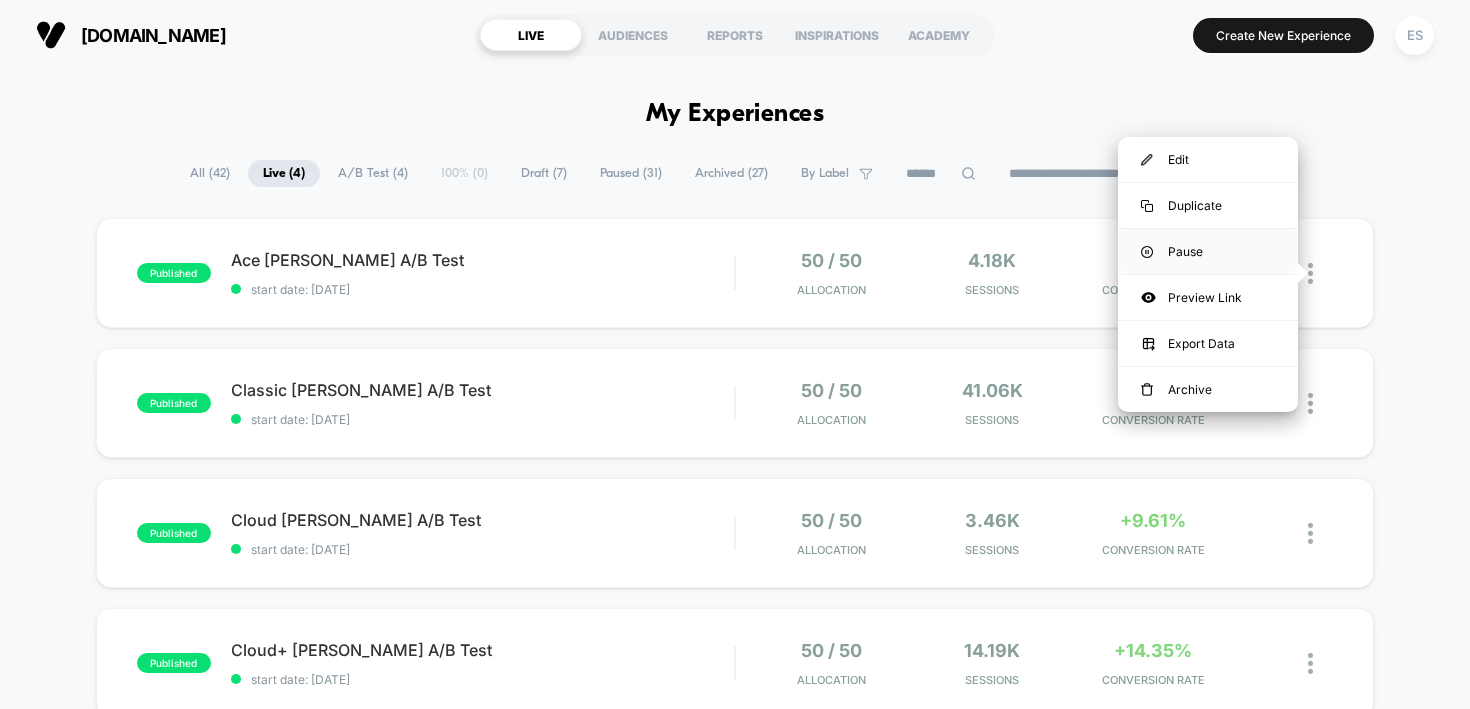 click on "Pause" at bounding box center [1208, 251] 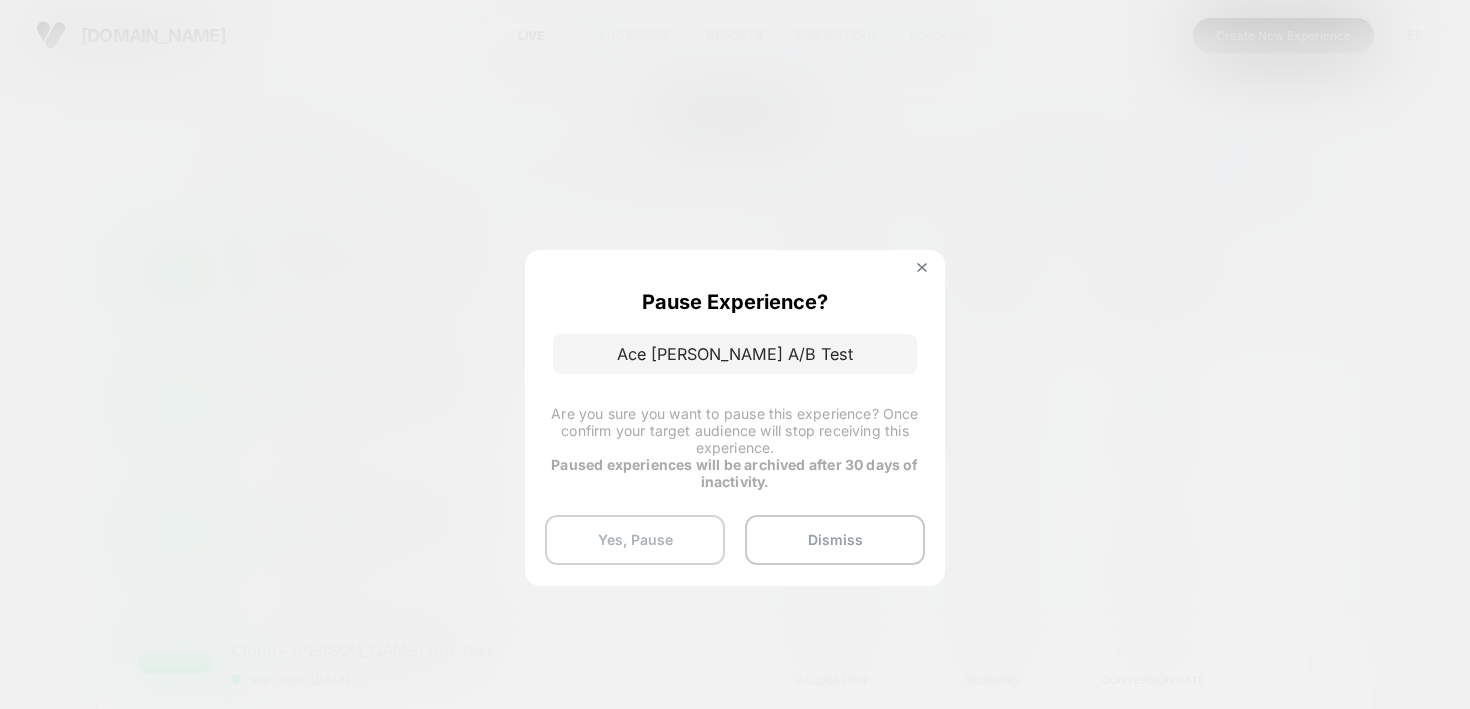 click on "Yes, Pause" at bounding box center (635, 540) 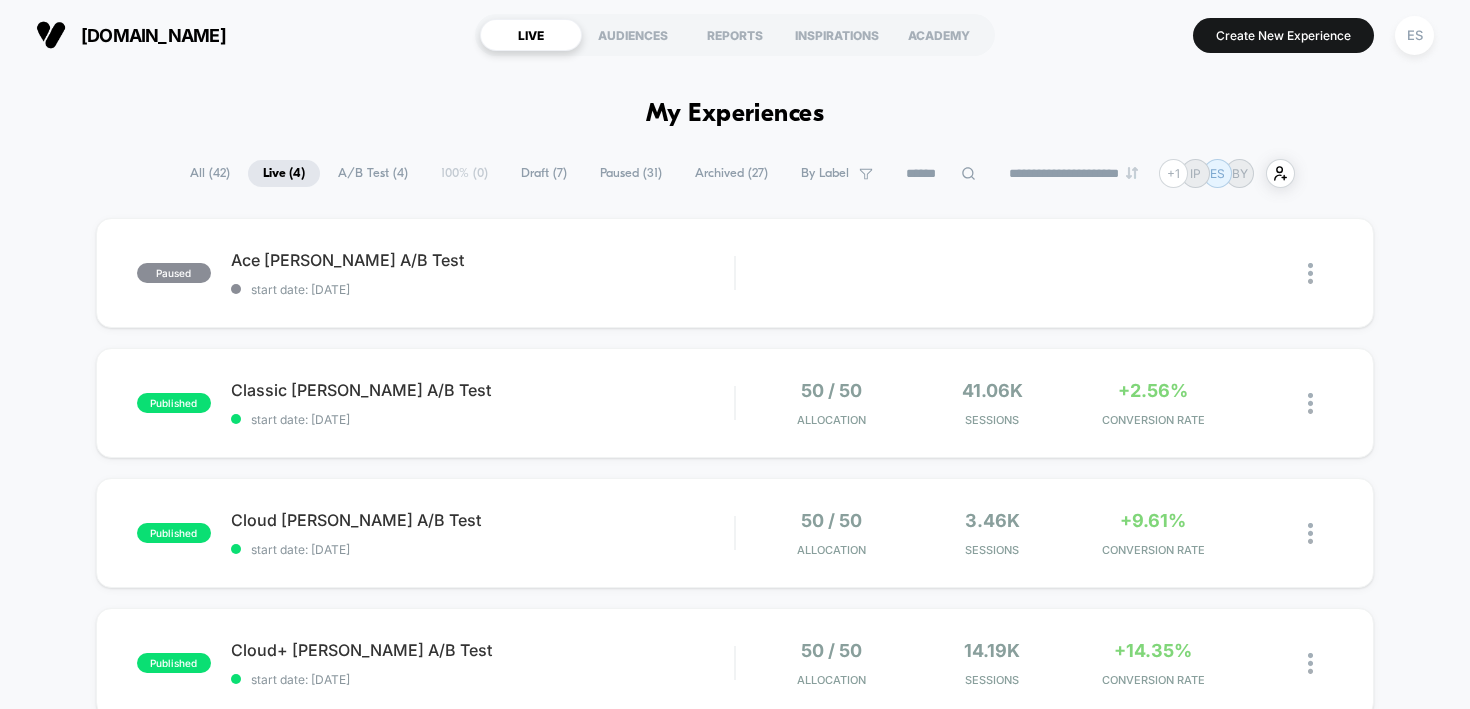 click on "**********" at bounding box center [735, 1339] 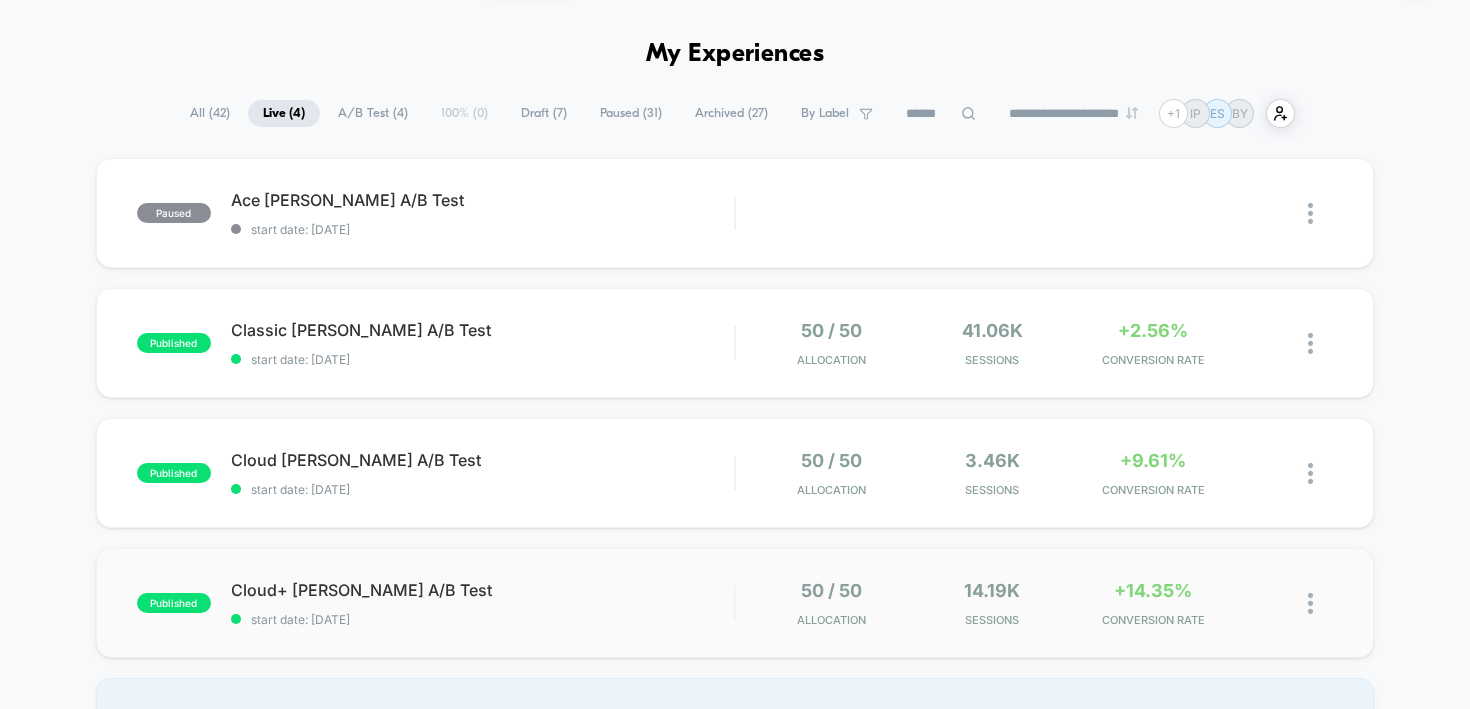 scroll, scrollTop: 172, scrollLeft: 0, axis: vertical 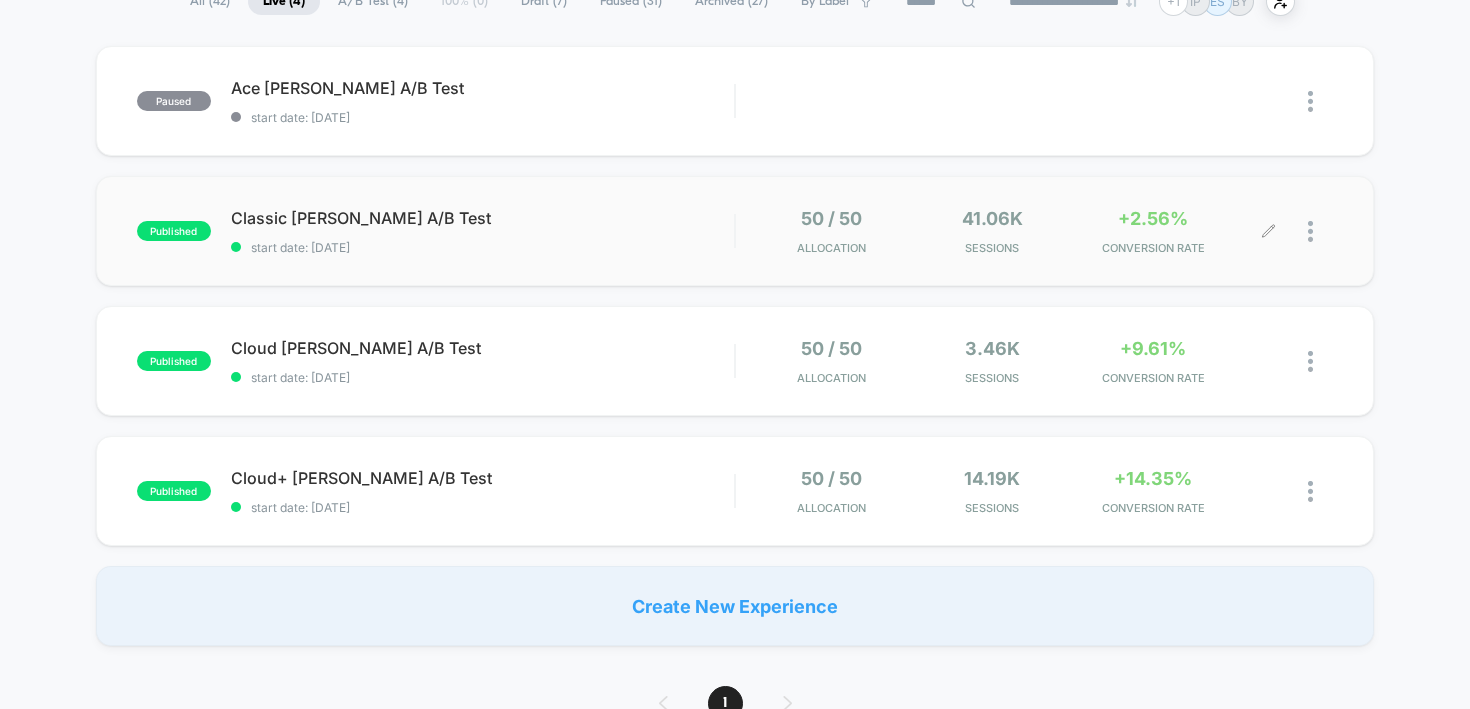 click at bounding box center [1320, 231] 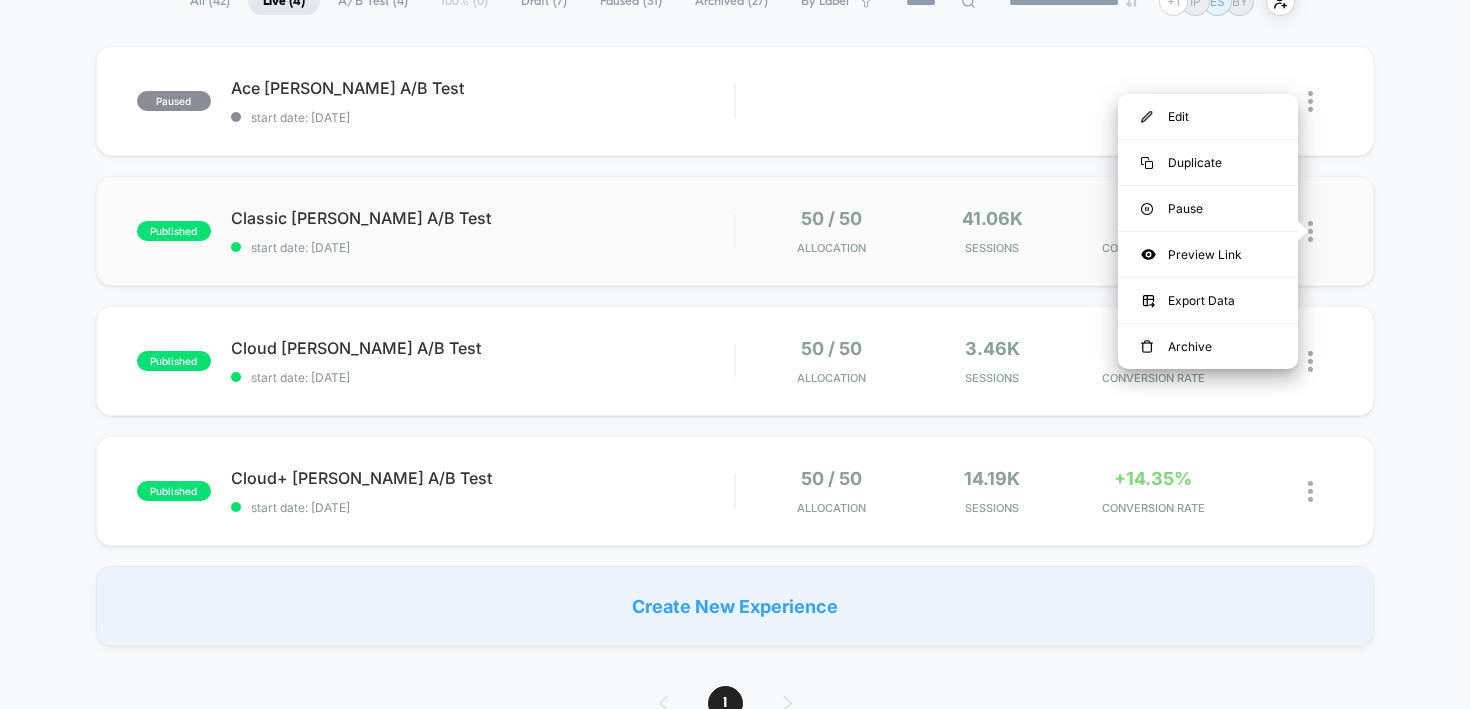 click on "published Classic Angi A/B Test start date: 6/16/2025 50 / 50 Allocation 41.06k Sessions +2.56% CONVERSION RATE" at bounding box center [735, 231] 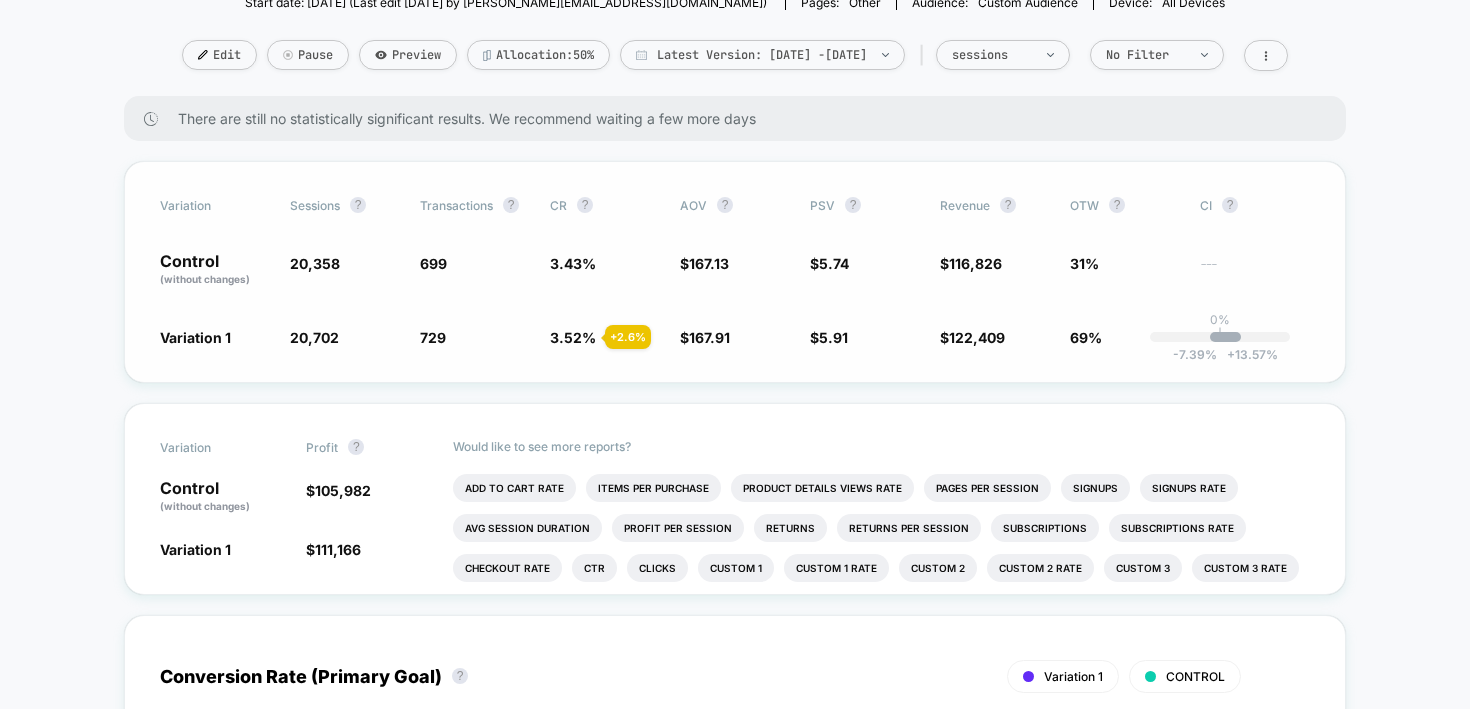 scroll, scrollTop: 351, scrollLeft: 0, axis: vertical 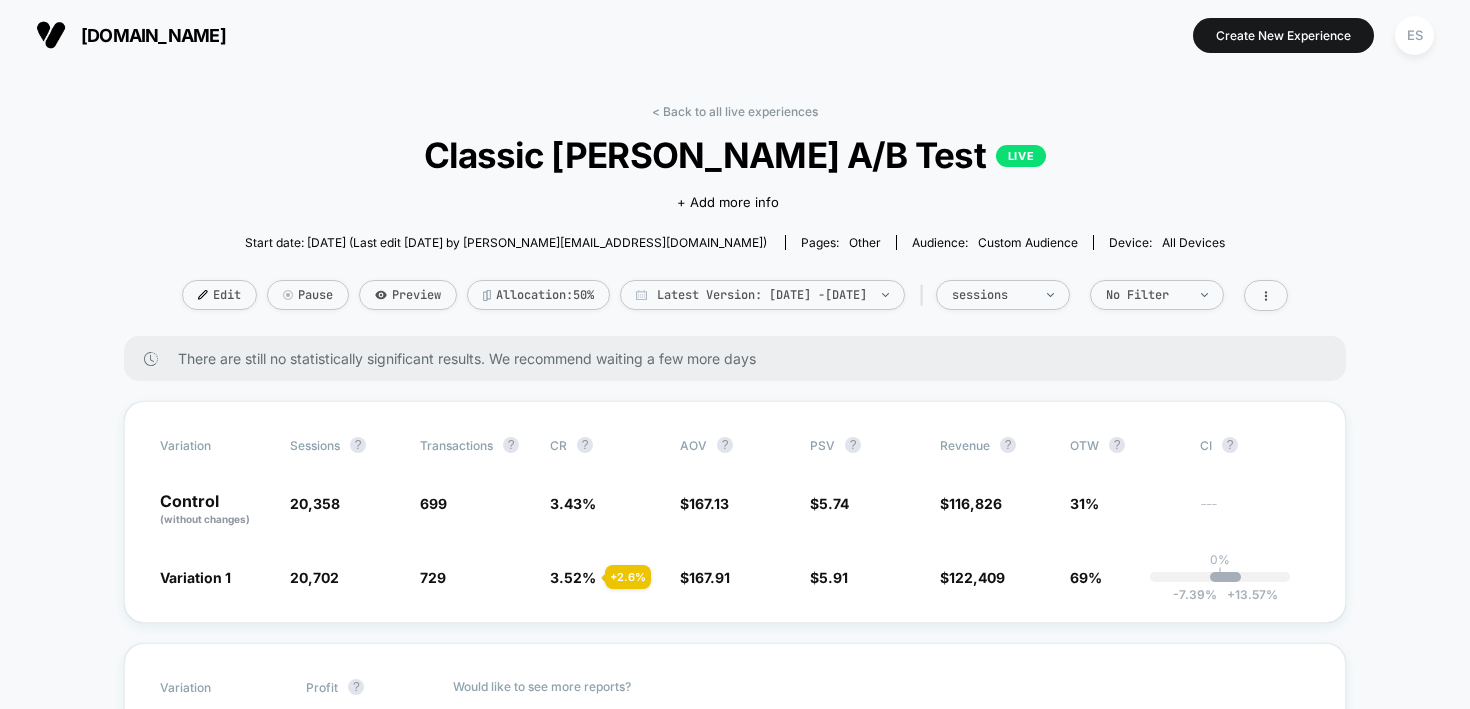 click on "Classic Angi A/B Test LIVE" at bounding box center (734, 155) 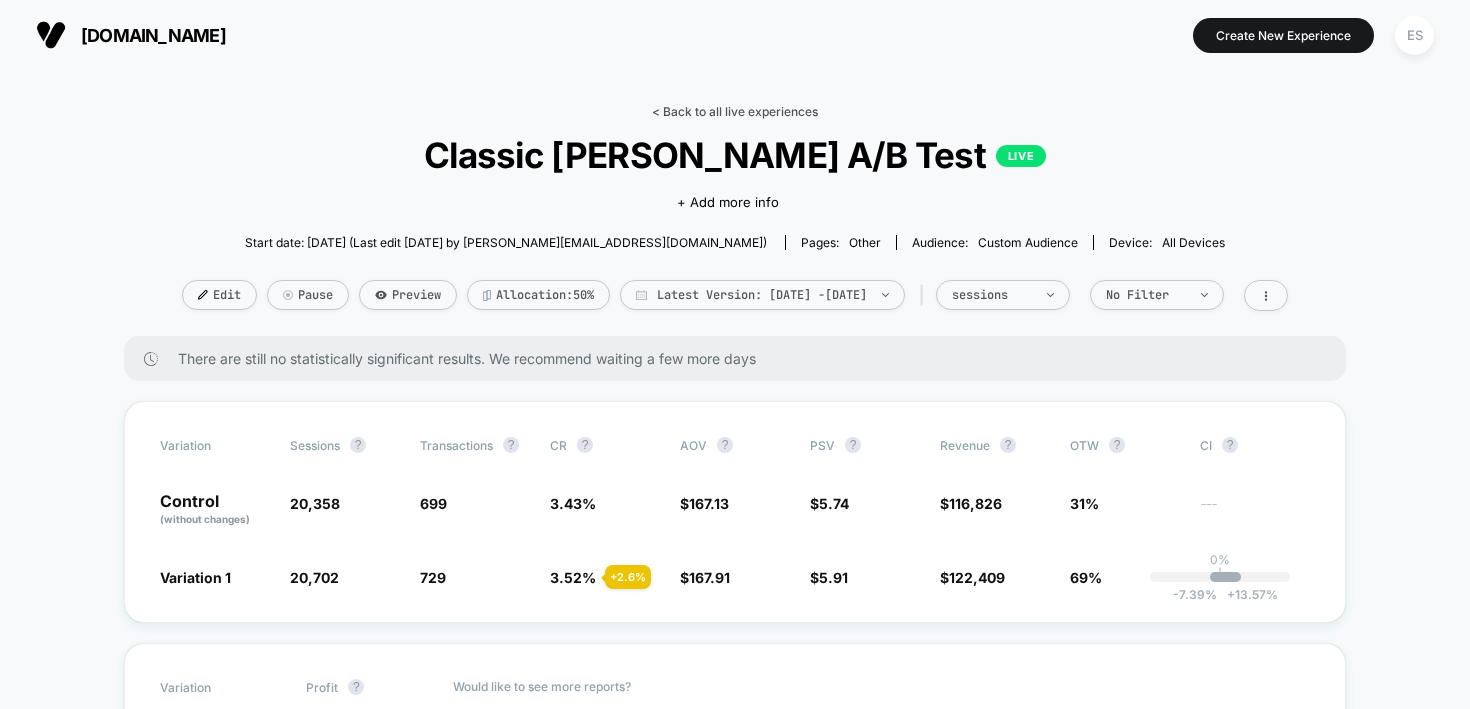 click on "< Back to all live experiences" at bounding box center [735, 111] 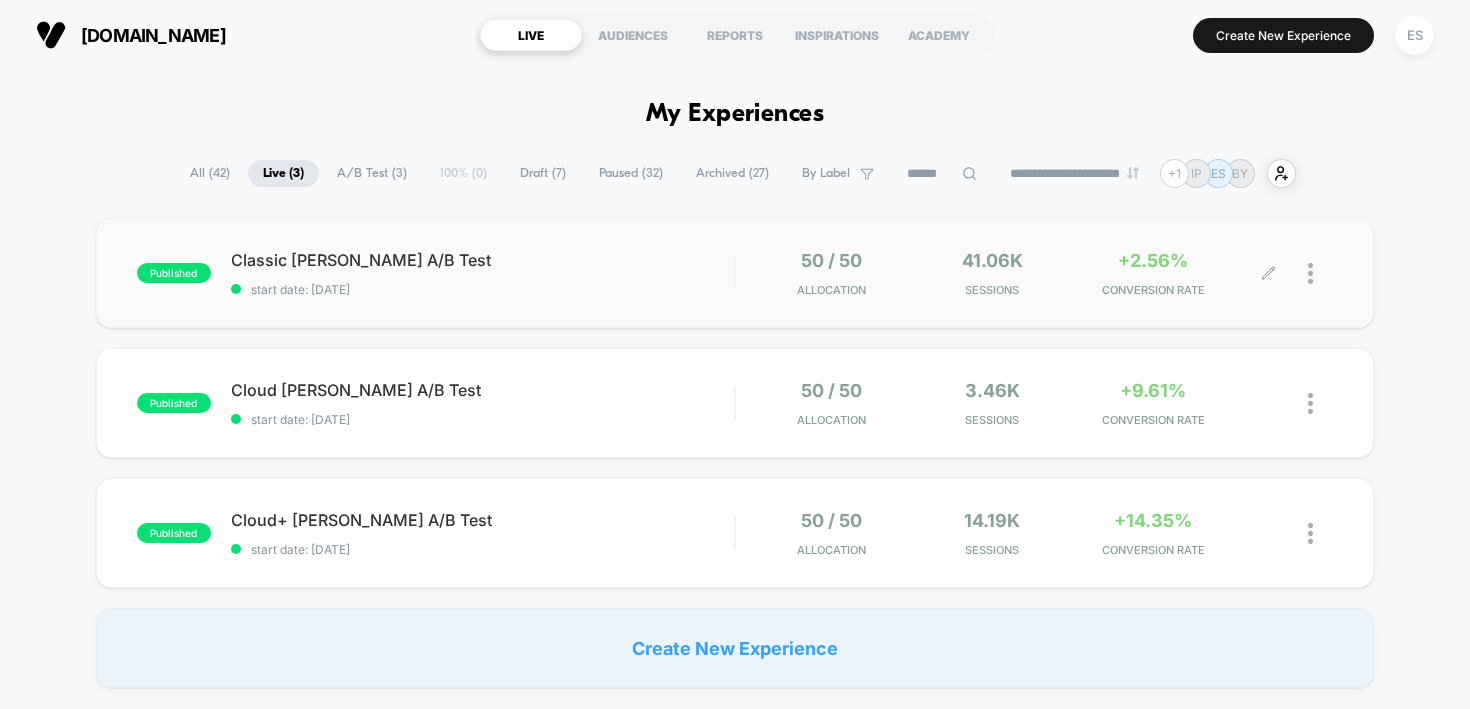 click at bounding box center (1320, 273) 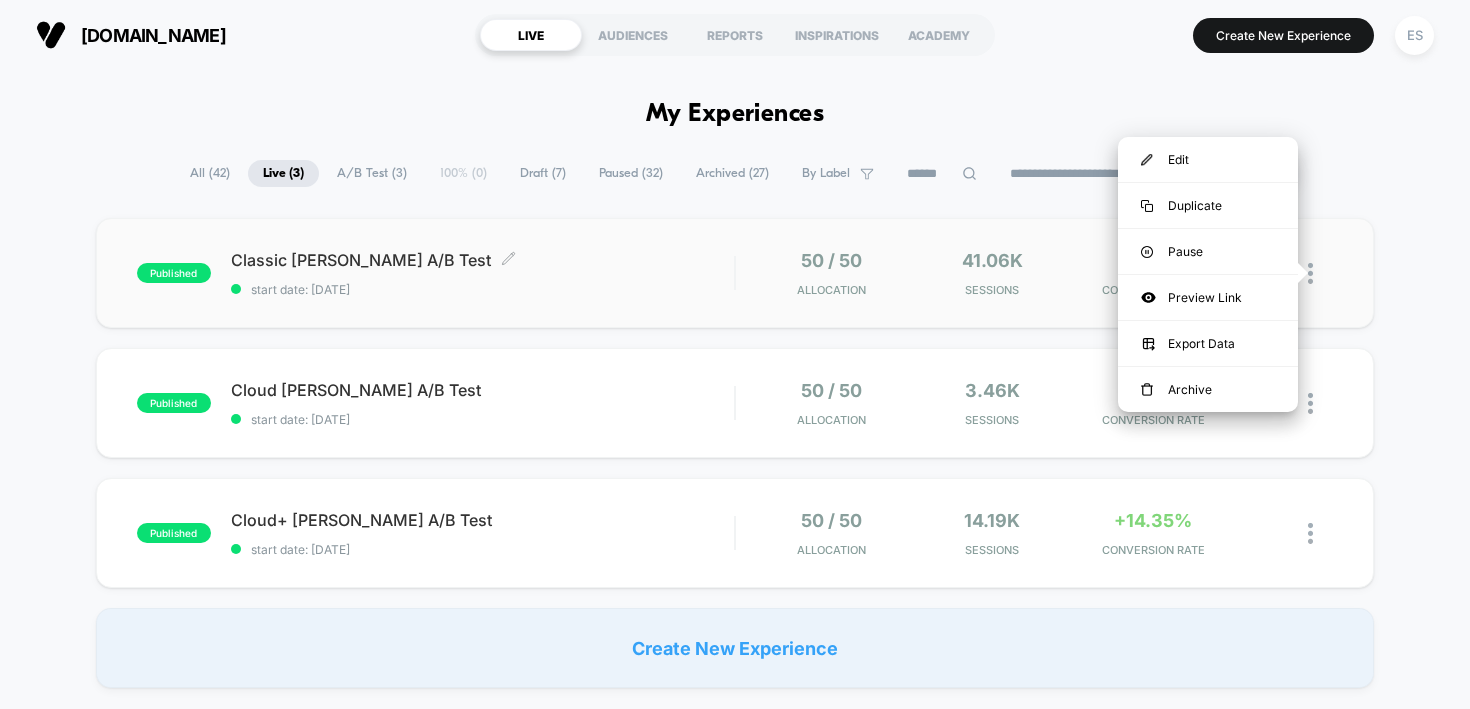 click on "Classic Angi A/B Test Click to edit experience details Click to edit experience details start date: 6/16/2025" at bounding box center [483, 273] 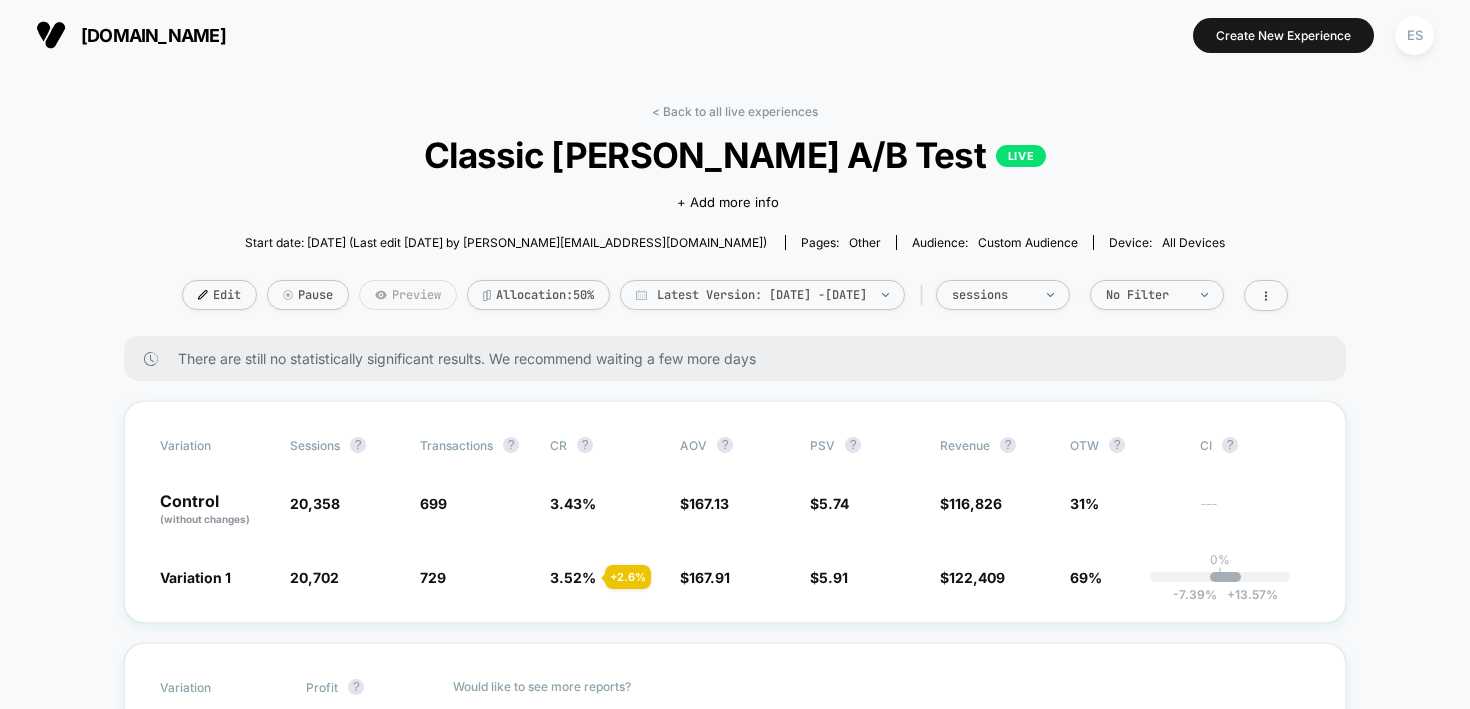 click on "Preview" at bounding box center [408, 295] 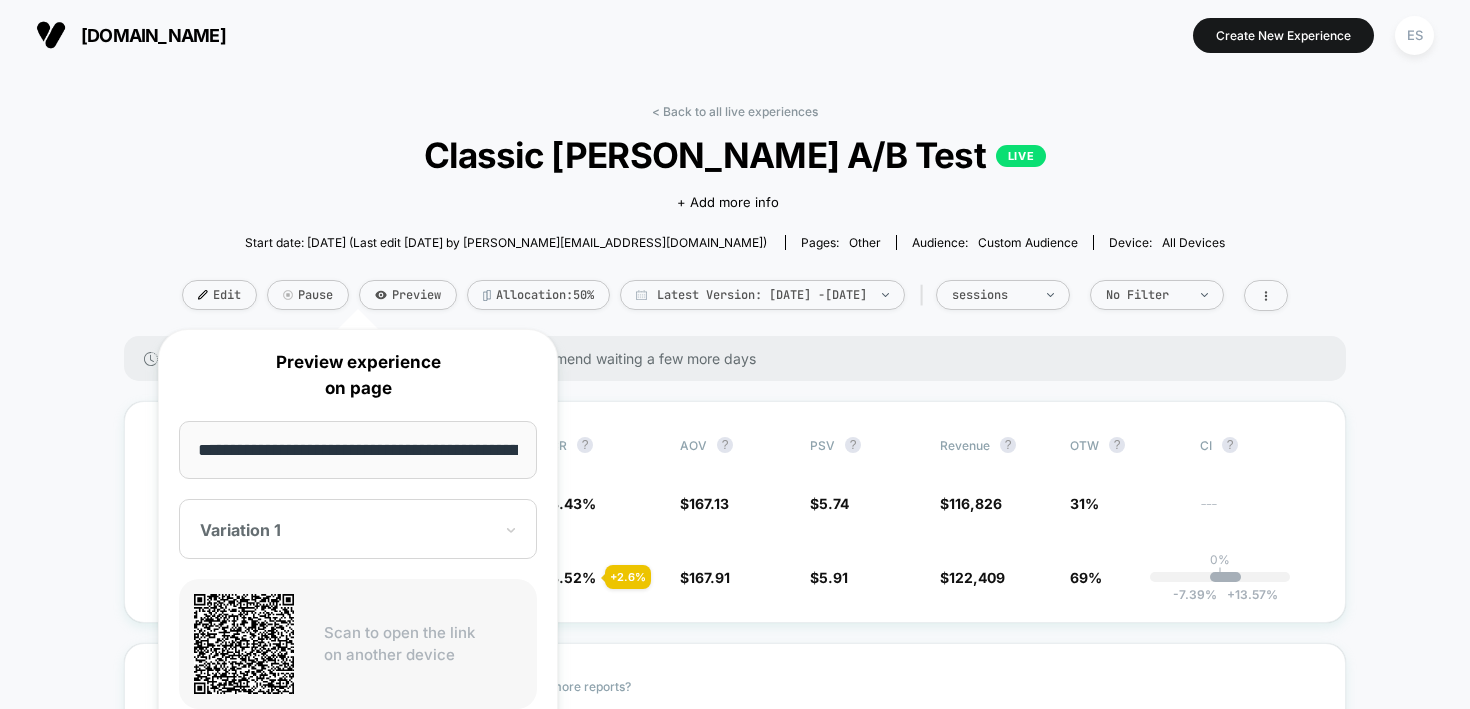 scroll, scrollTop: 0, scrollLeft: 115, axis: horizontal 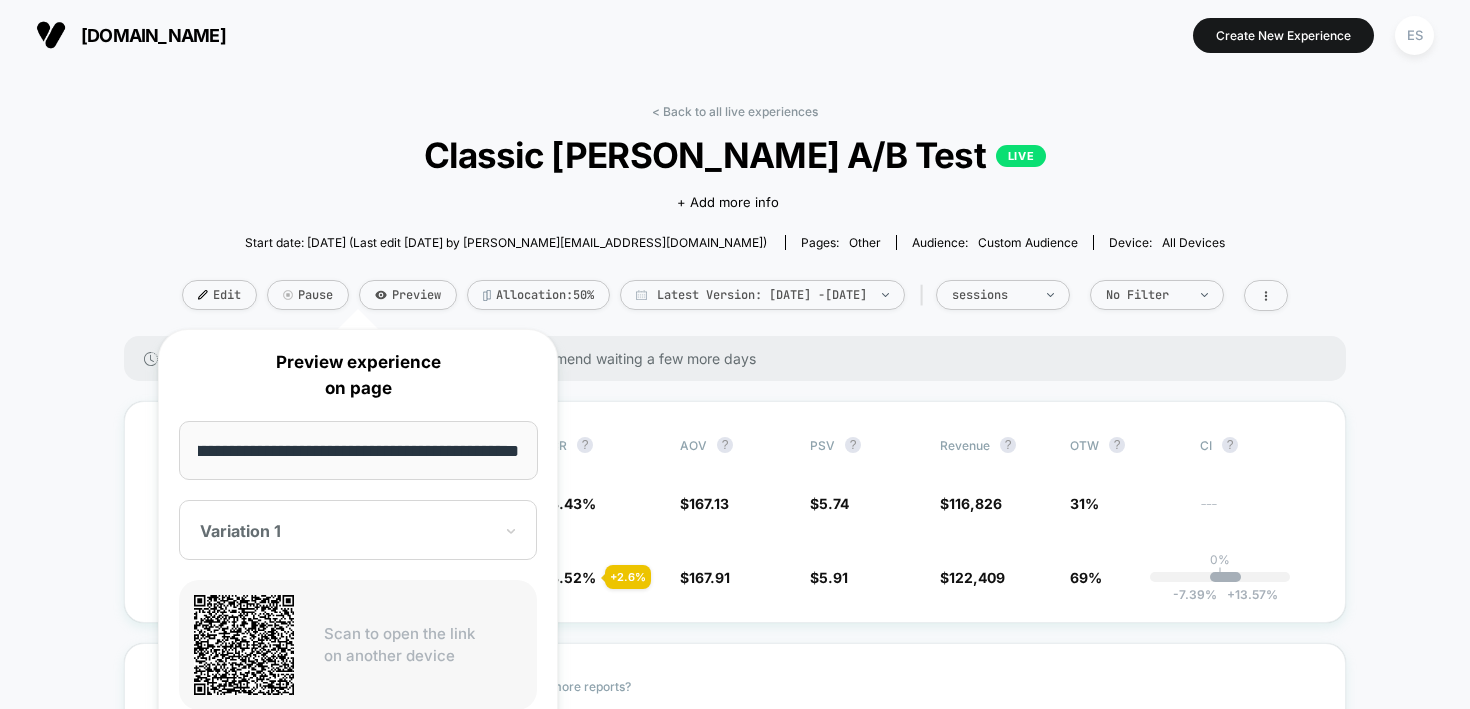 click on "< Back to all live experiences  Classic Angi A/B Test LIVE Click to edit experience details + Add more info Start date: 6/16/2025 (Last edit 6/27/2025 by emily@hellotushy.com) Pages: other Audience: Custom Audience Device: all devices Edit Pause  Preview Allocation:  50% Latest Version:     Jun 16, 2025    -    Jul 2, 2025 |   sessions   No Filter There are still no statistically significant results. We recommend waiting a few more days Variation Sessions ? Transactions ? CR ? AOV ? PSV ? Revenue ? OTW ? CI ? Control (without changes) 20,358 699 3.43 % $ 167.13 $ 5.74 $ 116,826 31% --- Variation 1 20,702 + 1.7 % 729 + 2.6 % 3.52 % + 2.6 % $ 167.91 + 0.47 % $ 5.91 + 3 % $ 122,409 + 3 % 69% 0% | -7.39 % + 13.57 % Variation Profit ? Control (without changes) $ 105,982 Variation 1 $ 111,166 + 3.1 % Would like to see more reports? Add To Cart Rate Items Per Purchase Product Details Views Rate Pages Per Session Signups Signups Rate Avg Session Duration Profit Per Session Returns Returns Per Session Subscriptions ?" at bounding box center [735, 2057] 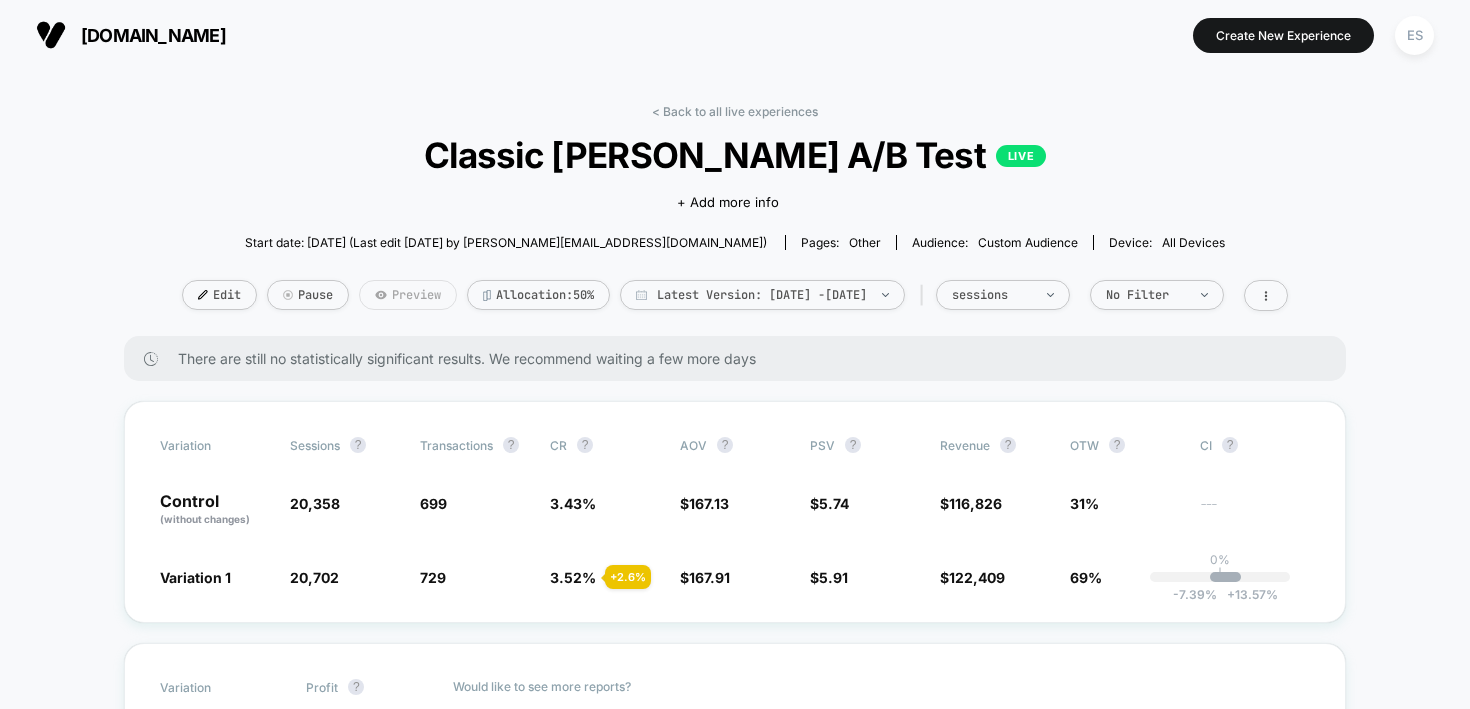 click on "Preview" at bounding box center [408, 295] 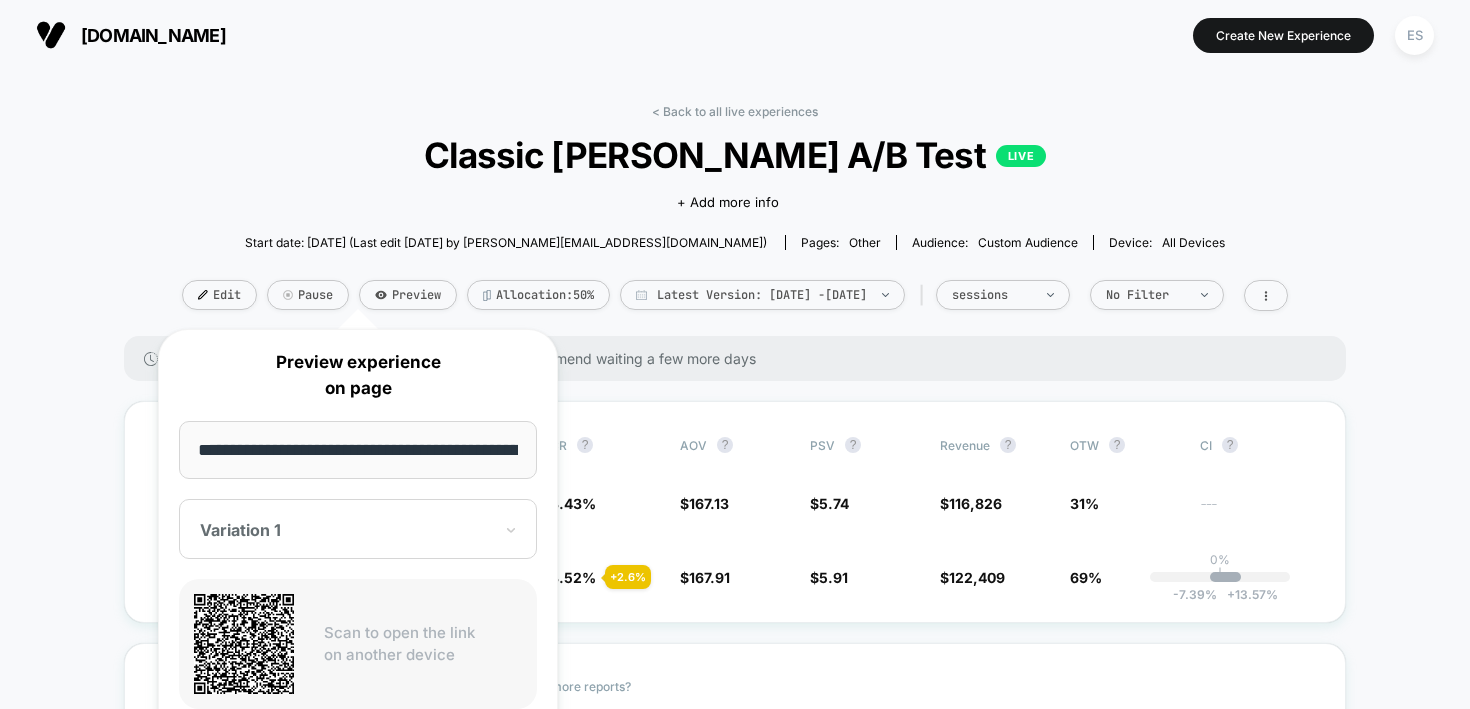 scroll, scrollTop: 0, scrollLeft: 115, axis: horizontal 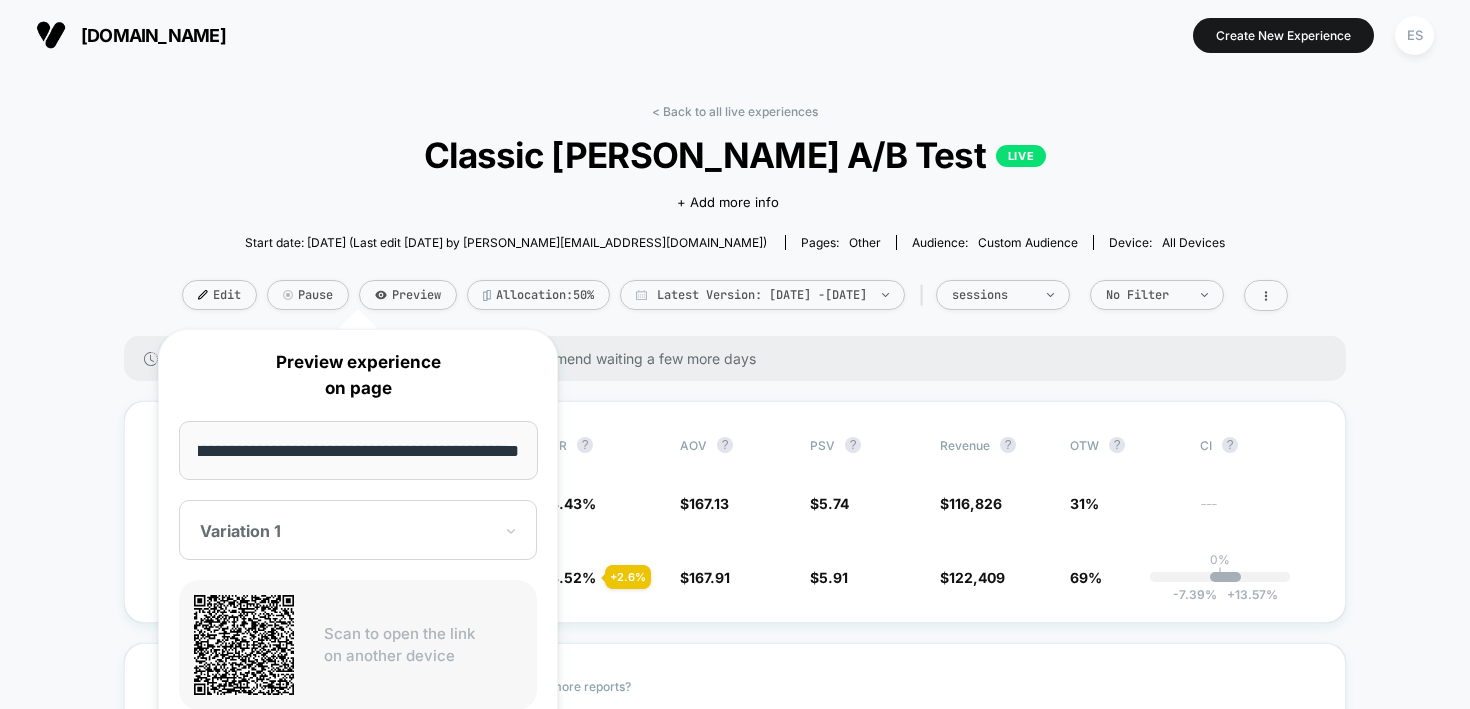 click on "< Back to all live experiences  Classic Angi A/B Test LIVE Click to edit experience details + Add more info Start date: 6/16/2025 (Last edit 6/27/2025 by emily@hellotushy.com) Pages: other Audience: Custom Audience Device: all devices Edit Pause  Preview Allocation:  50% Latest Version:     Jun 16, 2025    -    Jul 2, 2025 |   sessions   No Filter" at bounding box center [735, 220] 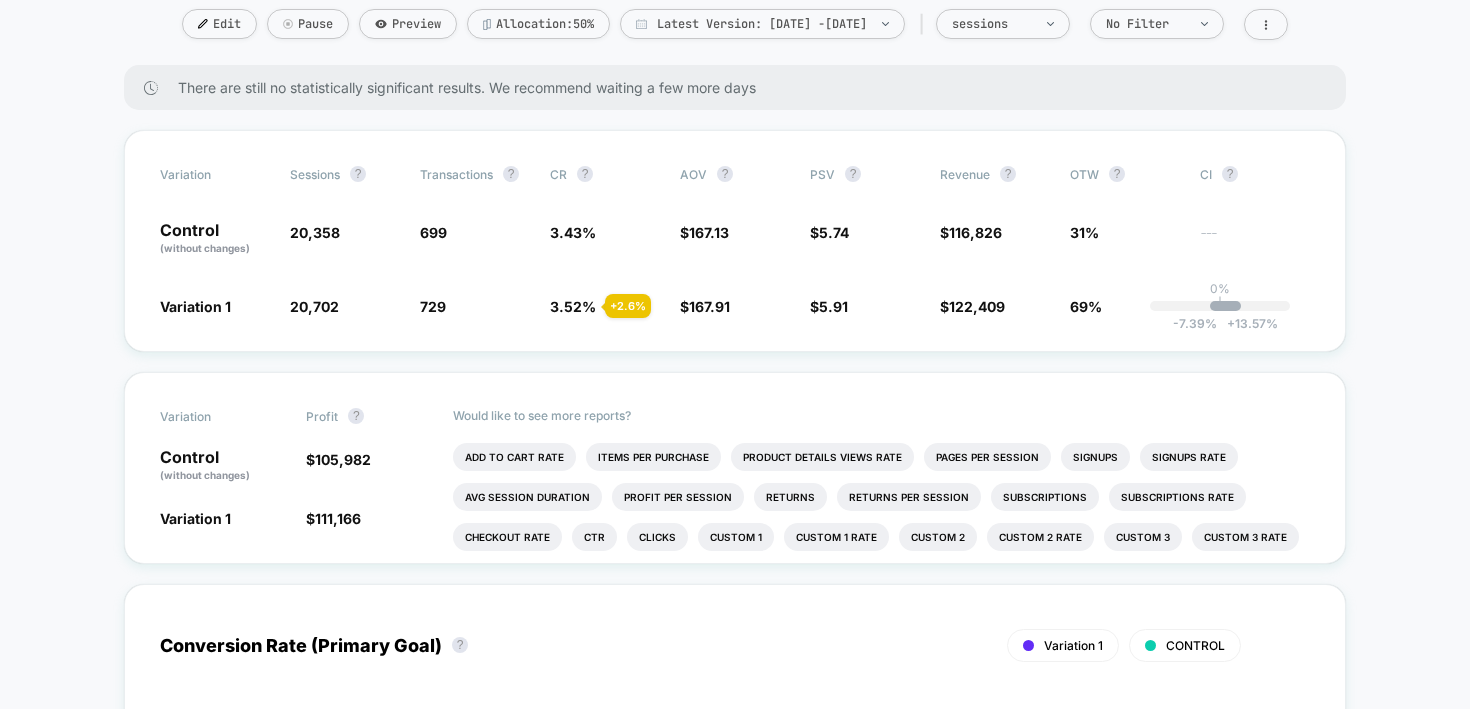 scroll, scrollTop: 270, scrollLeft: 0, axis: vertical 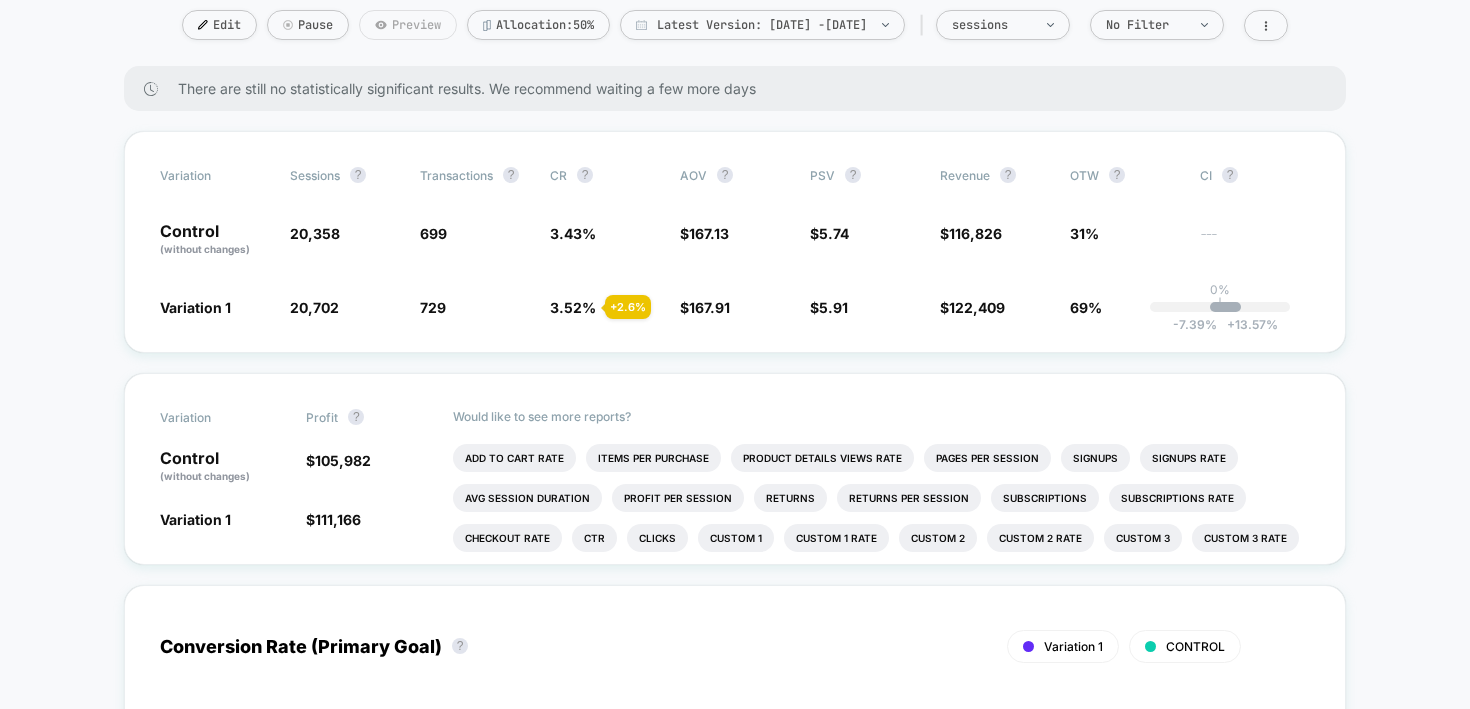 click on "Preview" at bounding box center [408, 25] 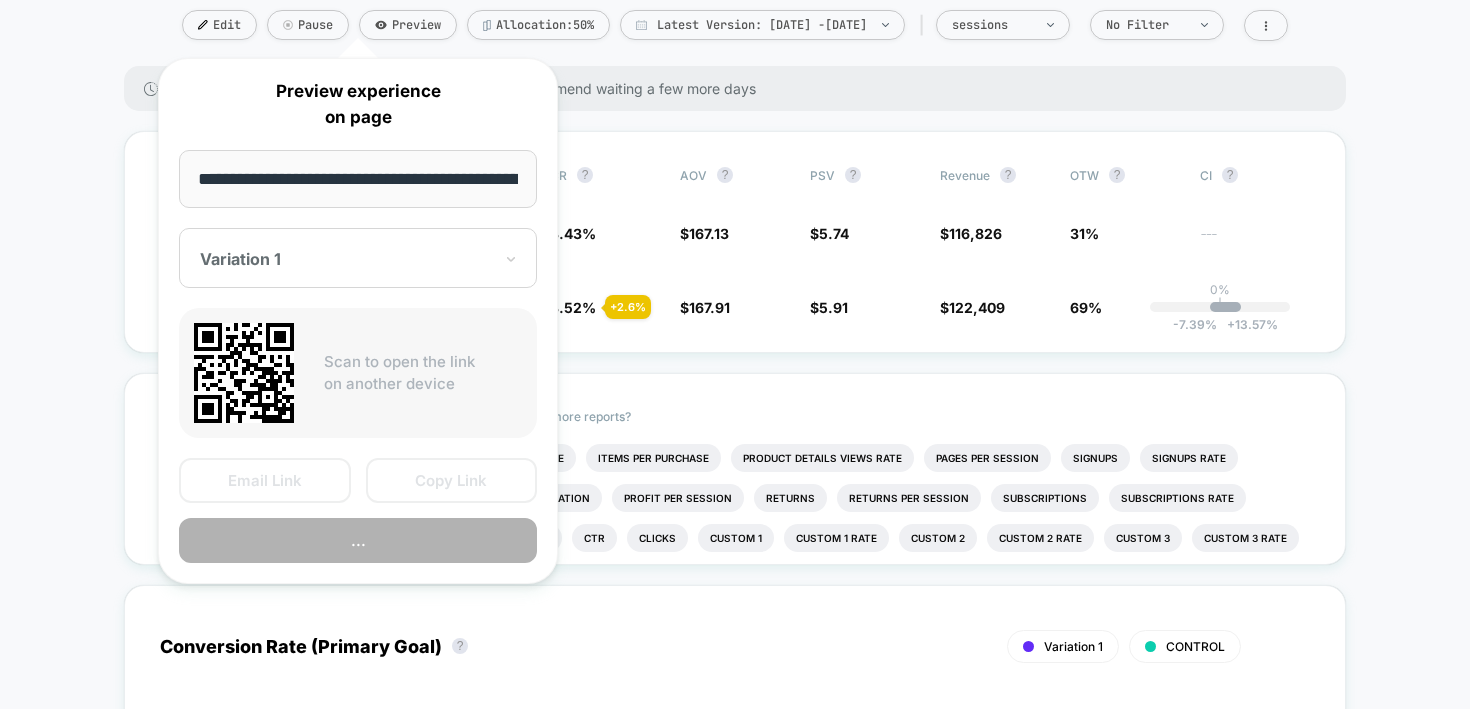 scroll, scrollTop: 0, scrollLeft: 115, axis: horizontal 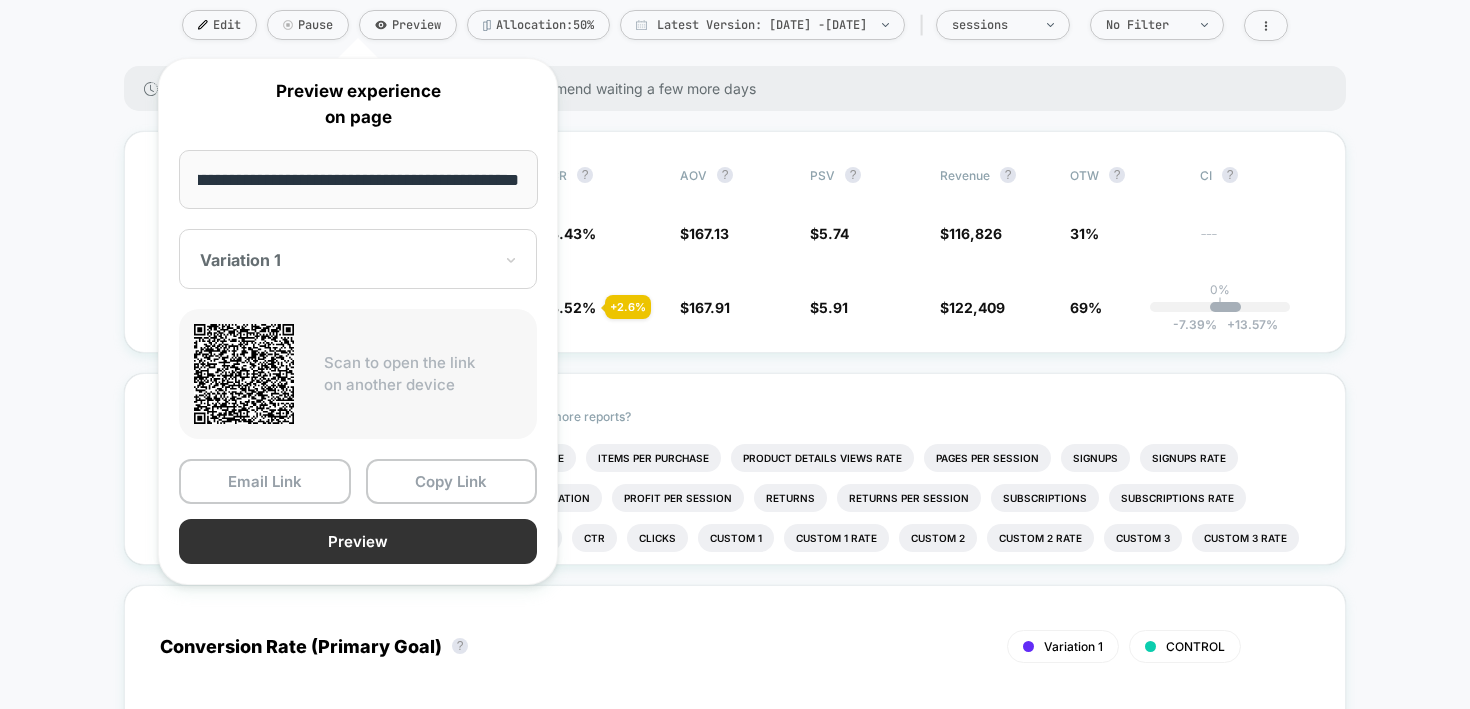 click on "Preview" at bounding box center (358, 541) 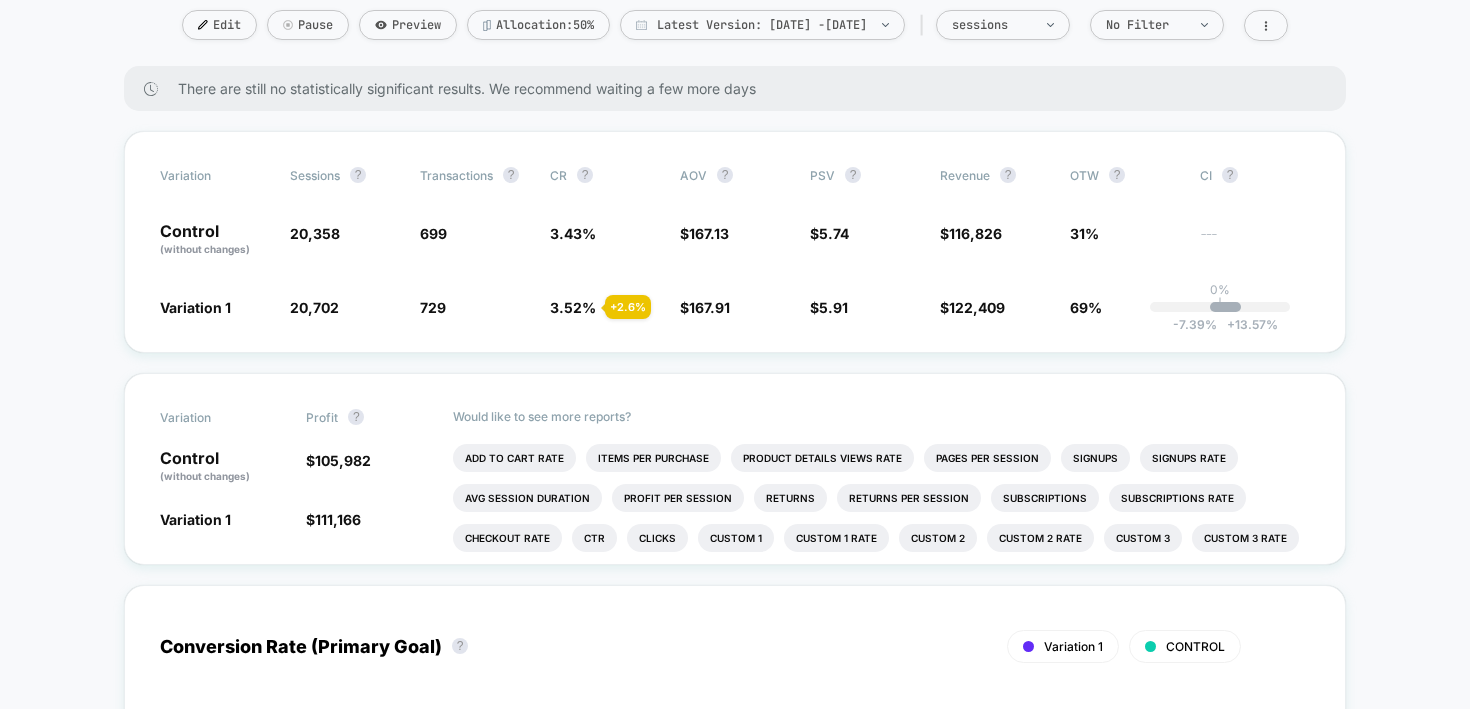 scroll, scrollTop: 266, scrollLeft: 0, axis: vertical 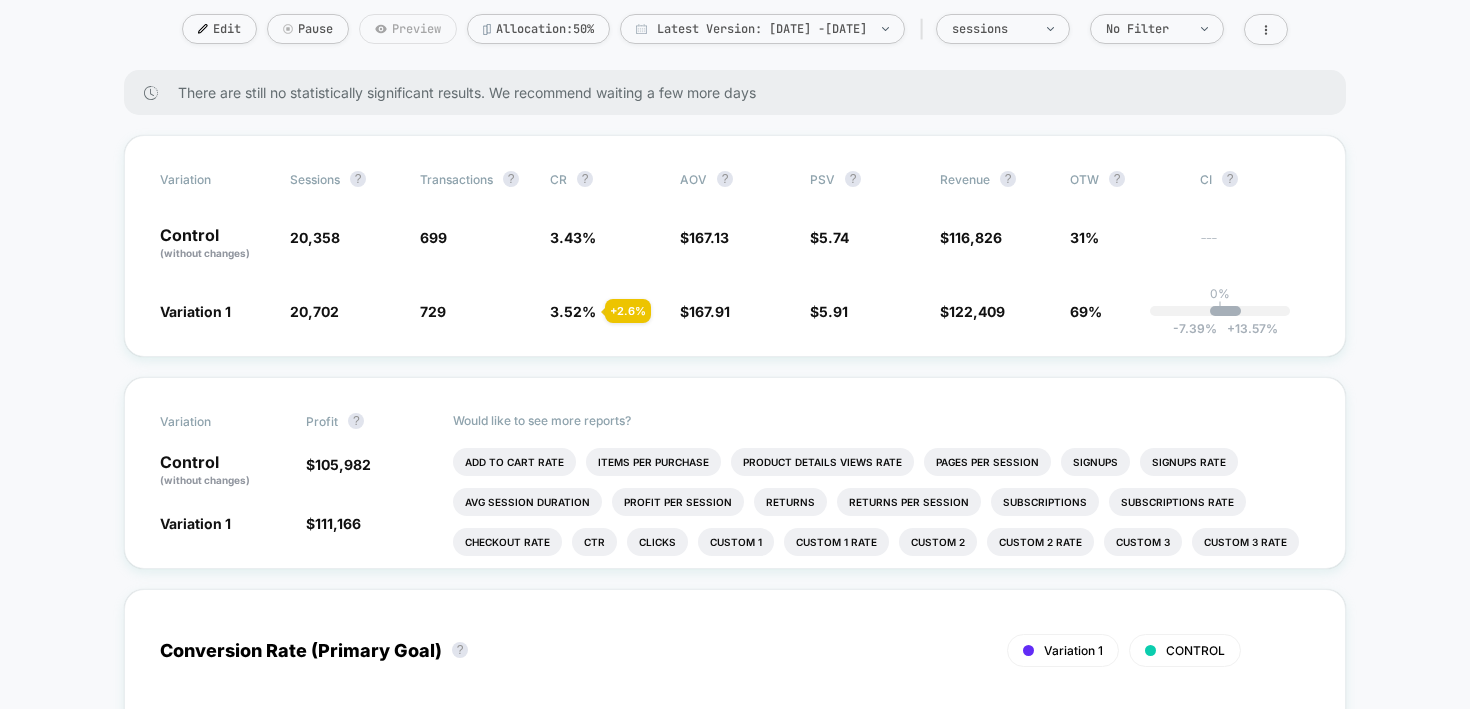 click on "Preview" at bounding box center [408, 29] 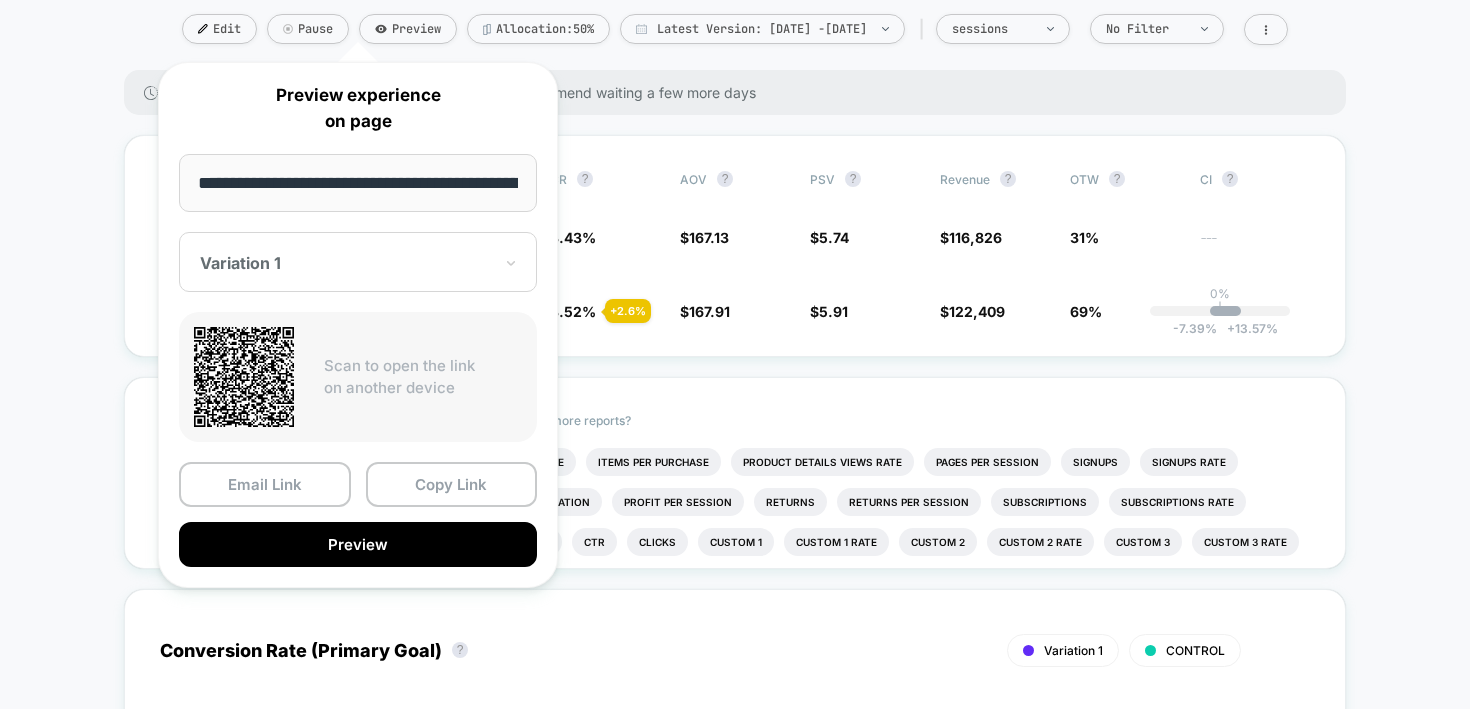 scroll, scrollTop: 0, scrollLeft: 115, axis: horizontal 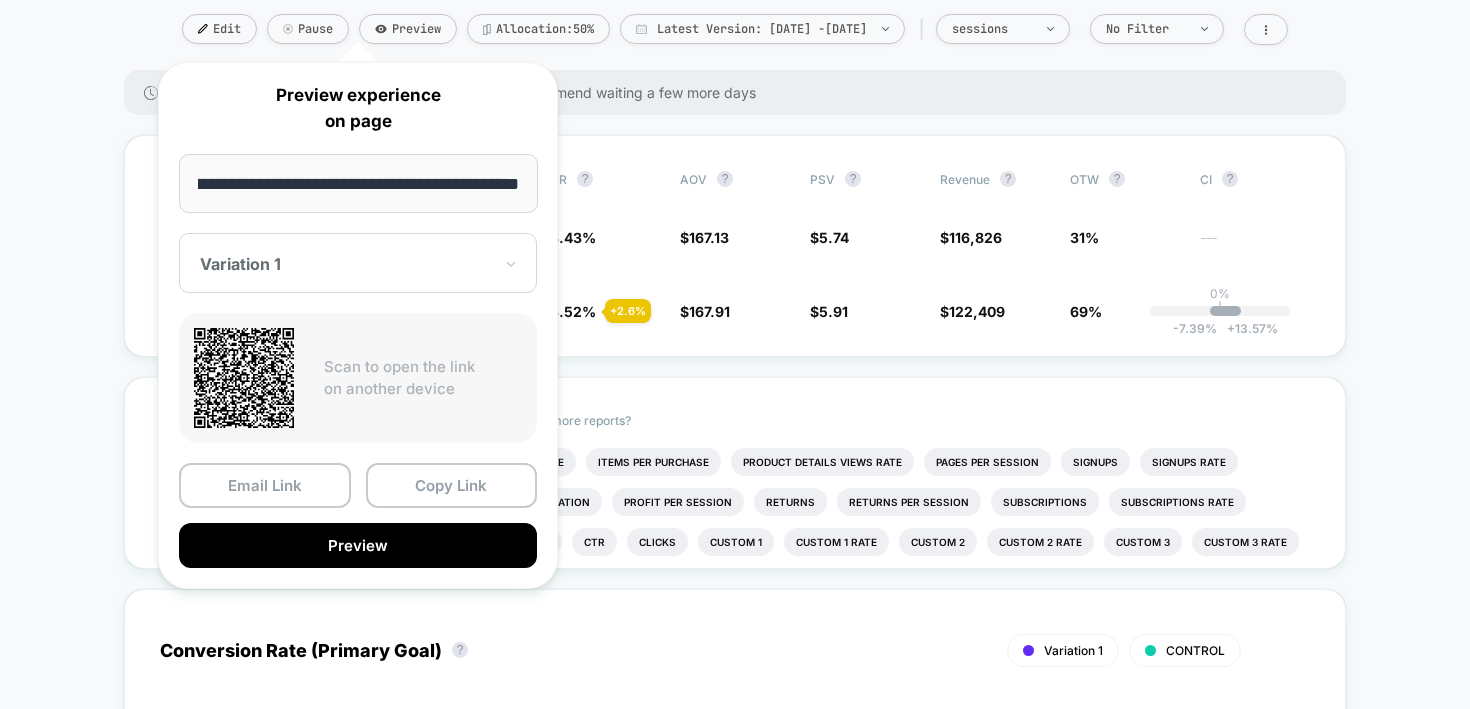 click on "Variation 1" at bounding box center (358, 263) 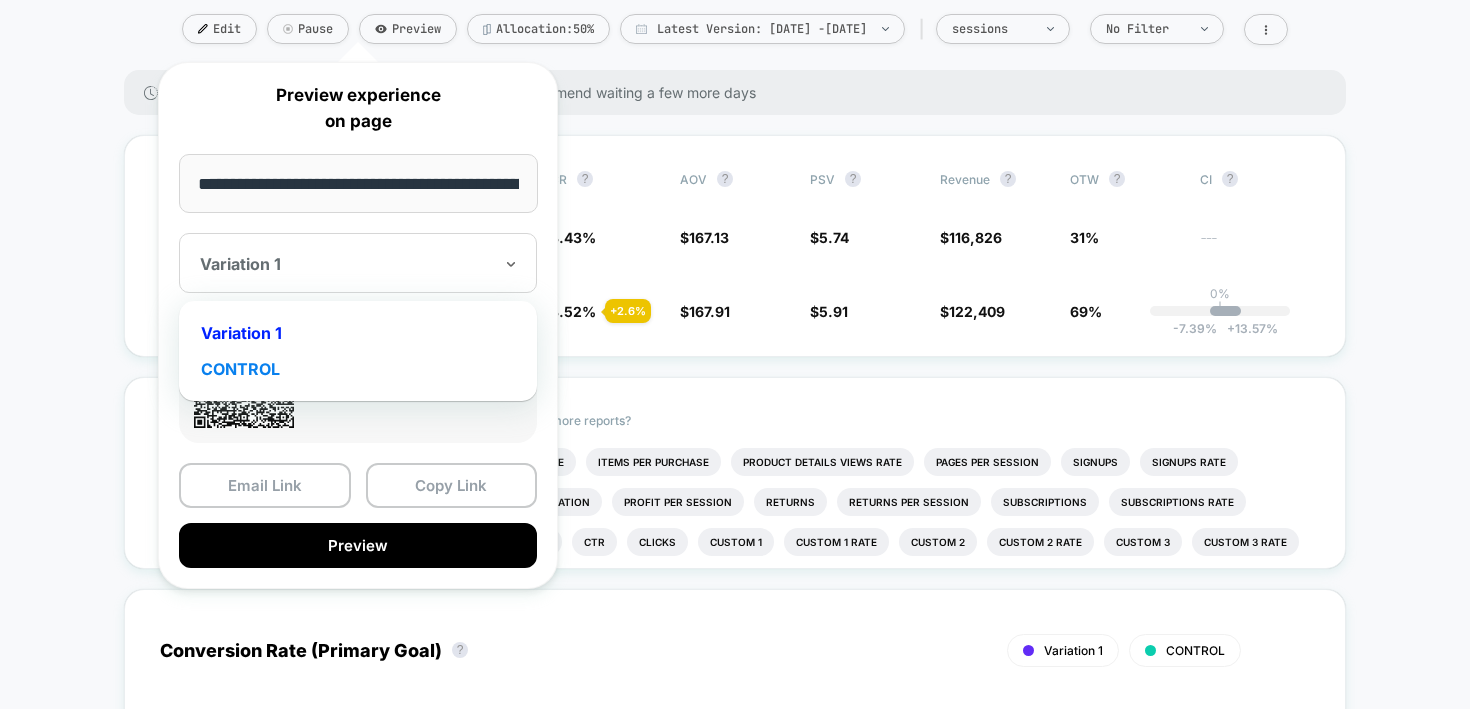 click on "CONTROL" at bounding box center [358, 369] 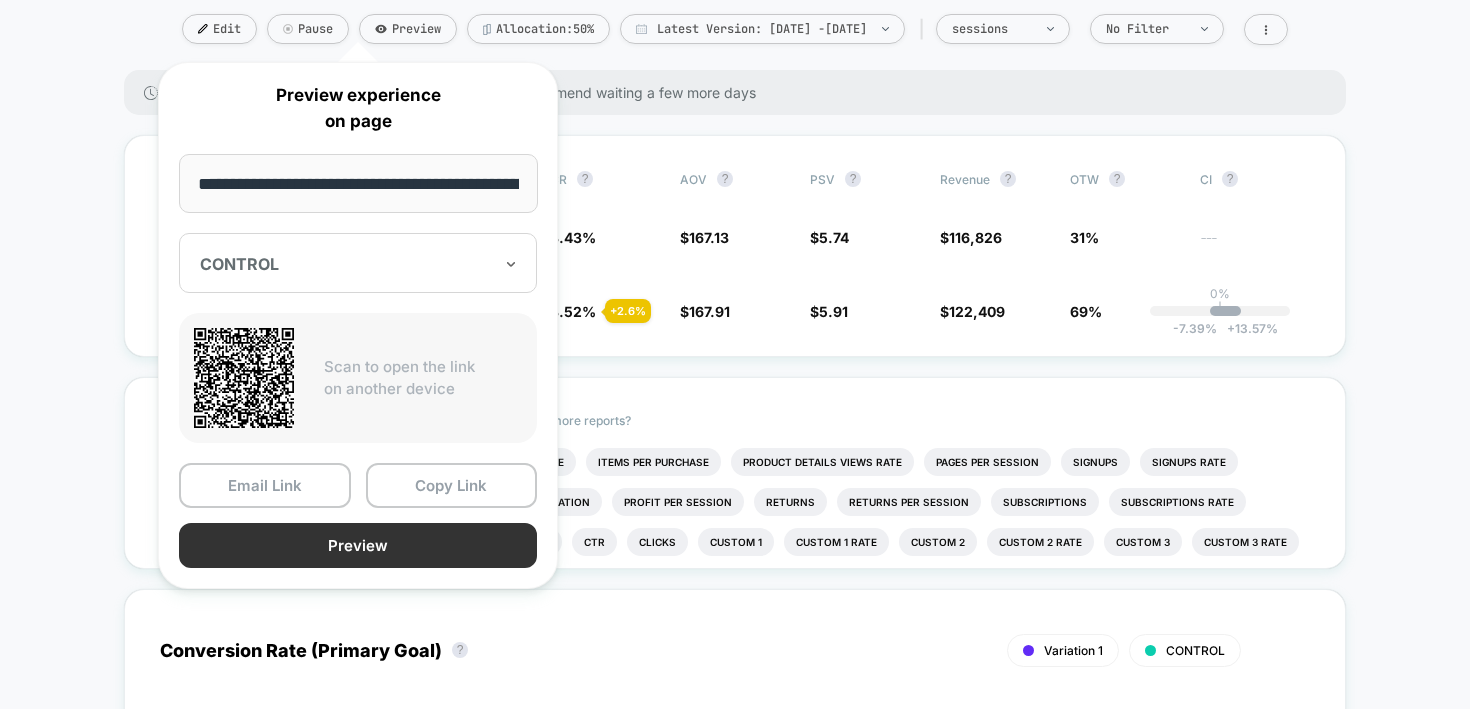 click on "Preview" at bounding box center (358, 545) 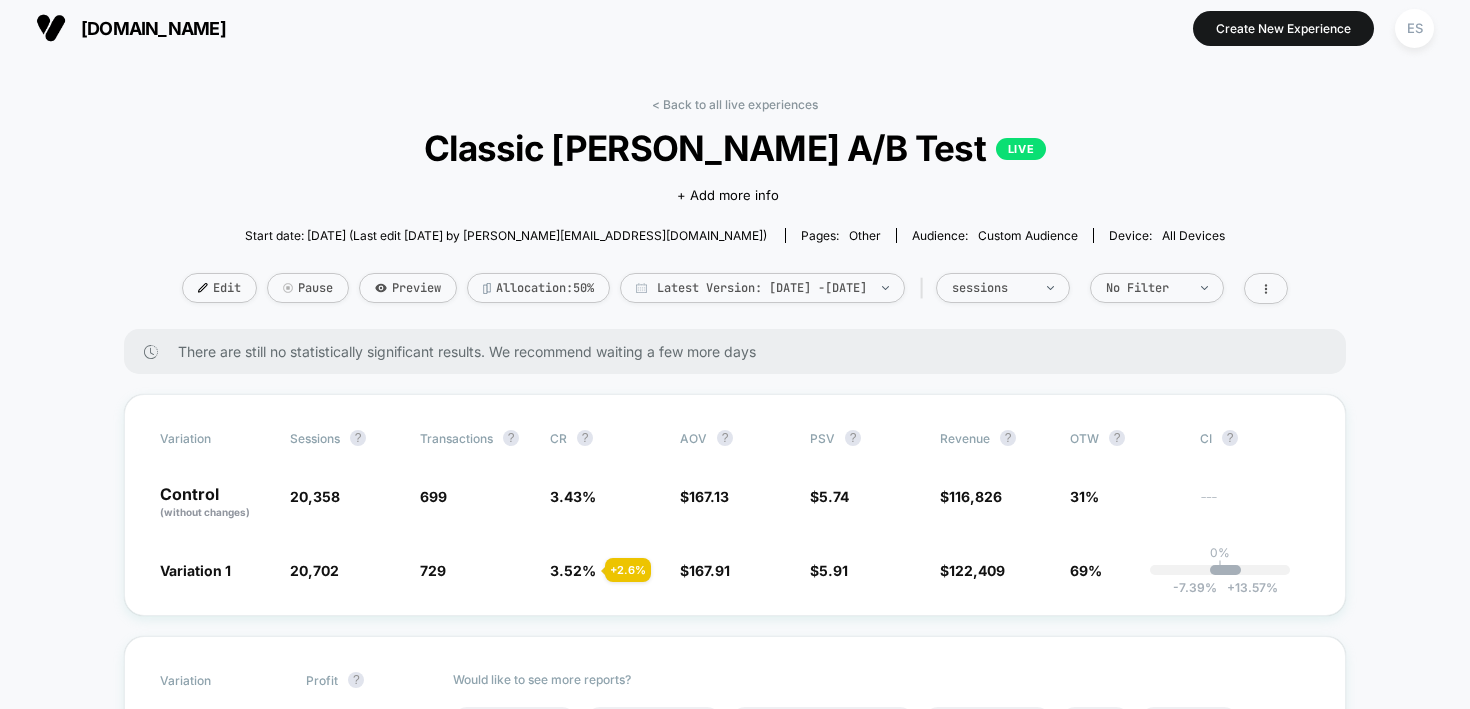 scroll, scrollTop: 0, scrollLeft: 0, axis: both 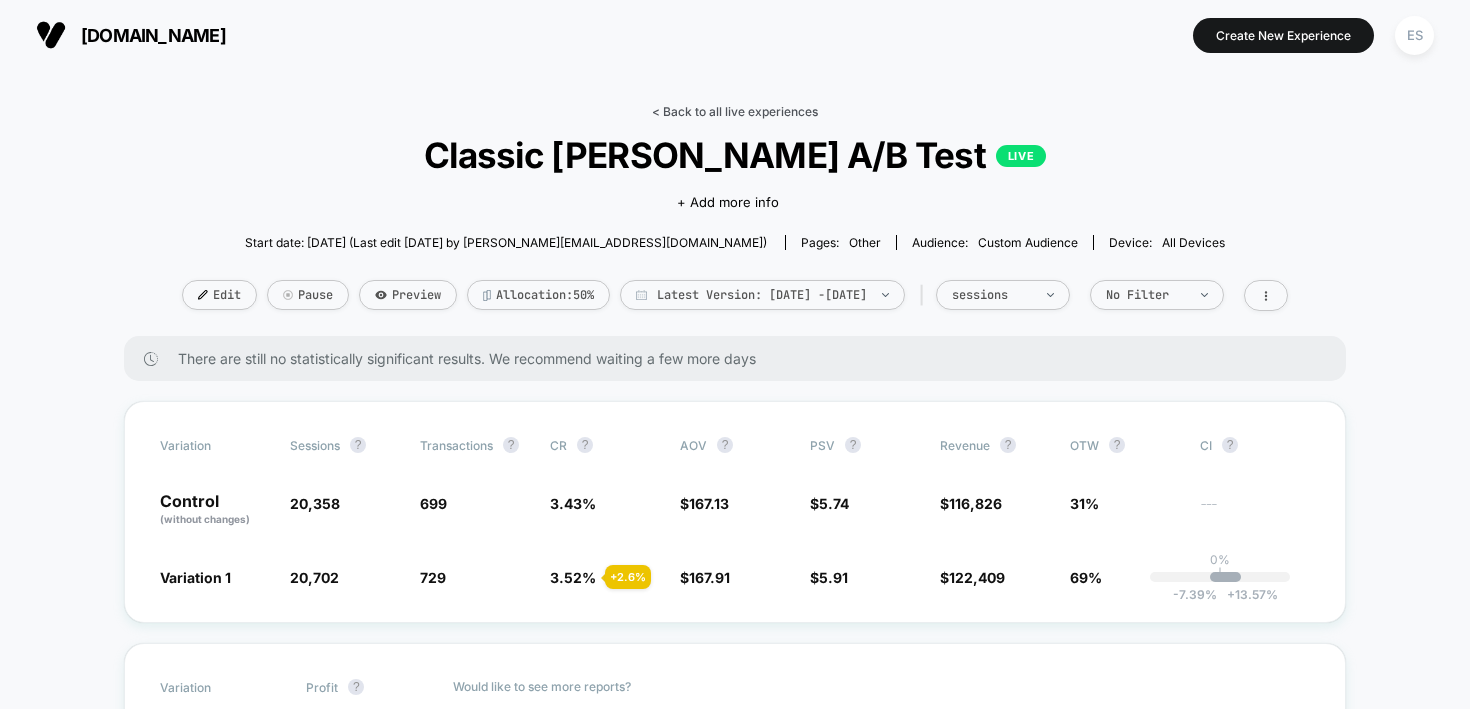 click on "< Back to all live experiences" at bounding box center [735, 111] 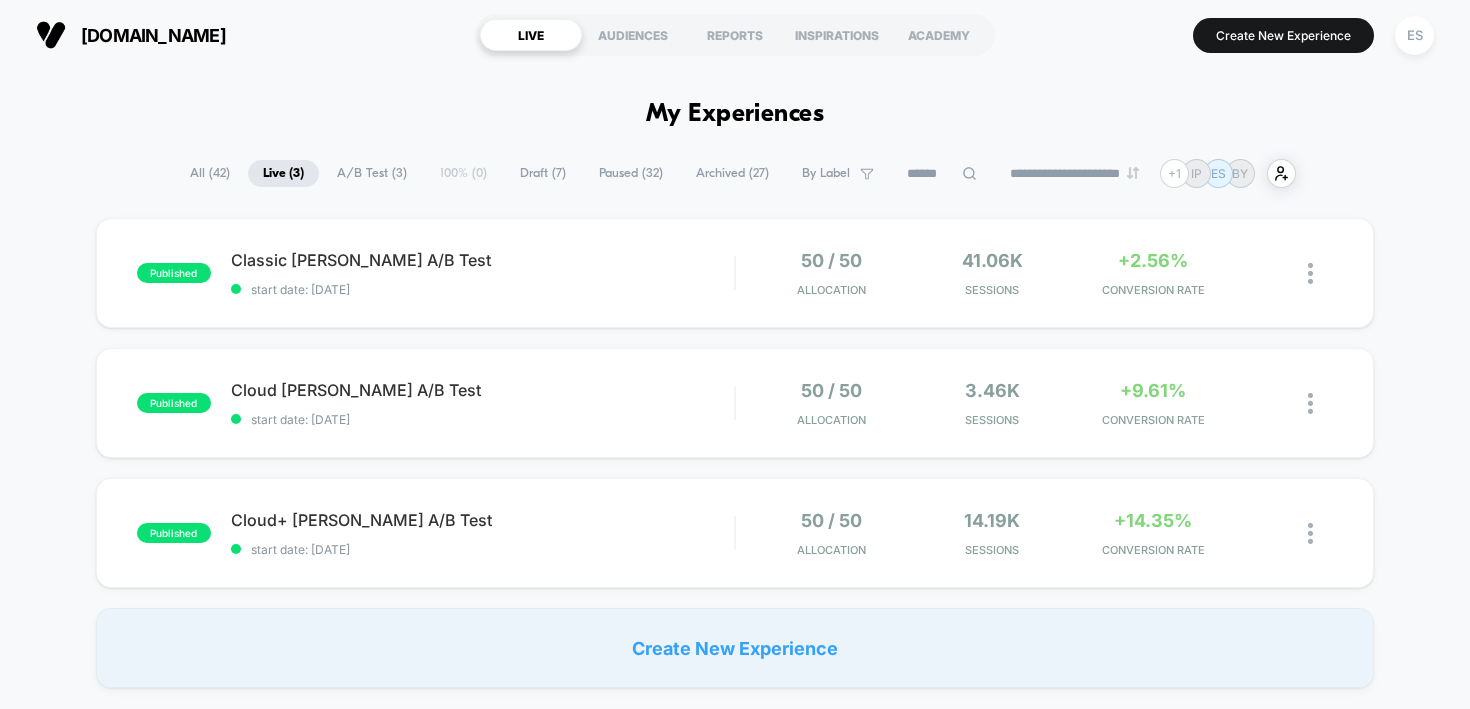 click on "Paused ( 32 )" at bounding box center [631, 173] 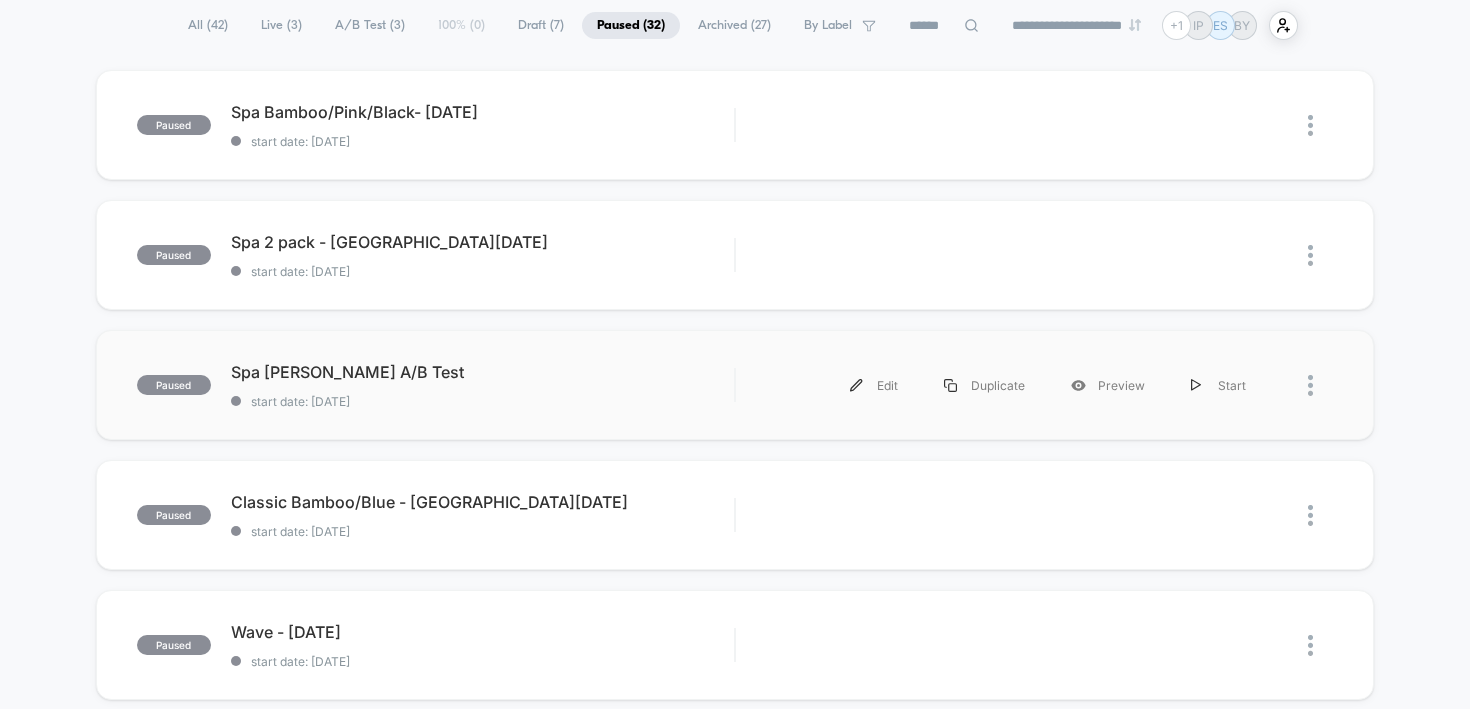 scroll, scrollTop: 194, scrollLeft: 0, axis: vertical 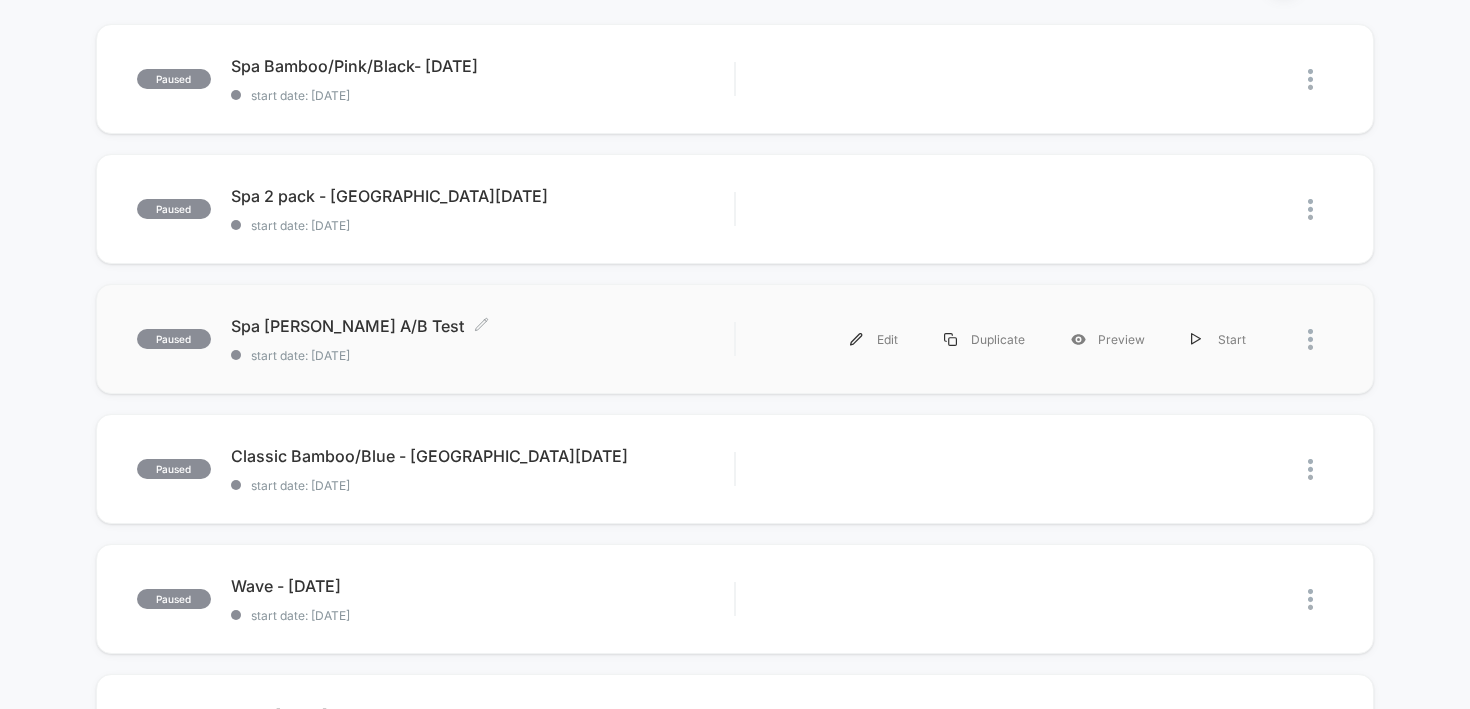 click on "Spa Angi A/B Test Click to edit experience details" at bounding box center (483, 326) 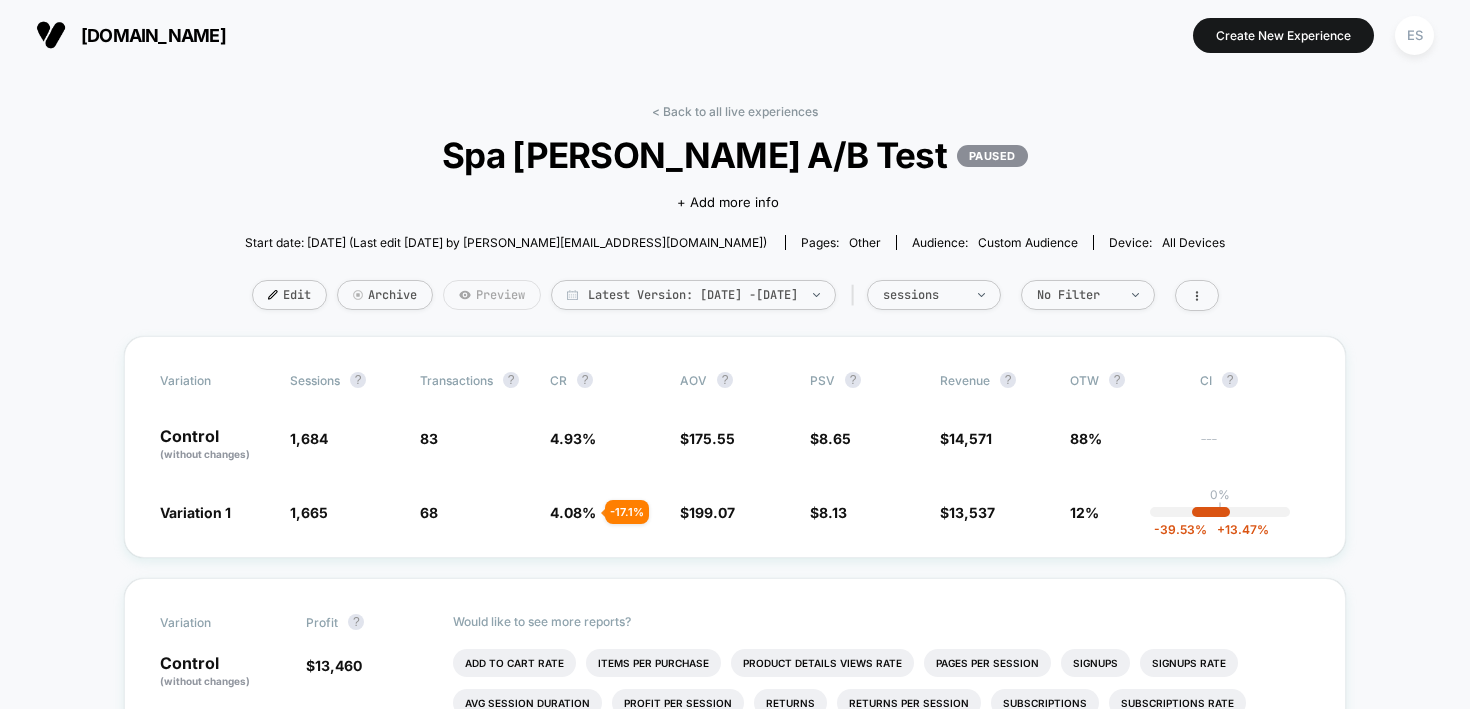 click on "Preview" at bounding box center [492, 295] 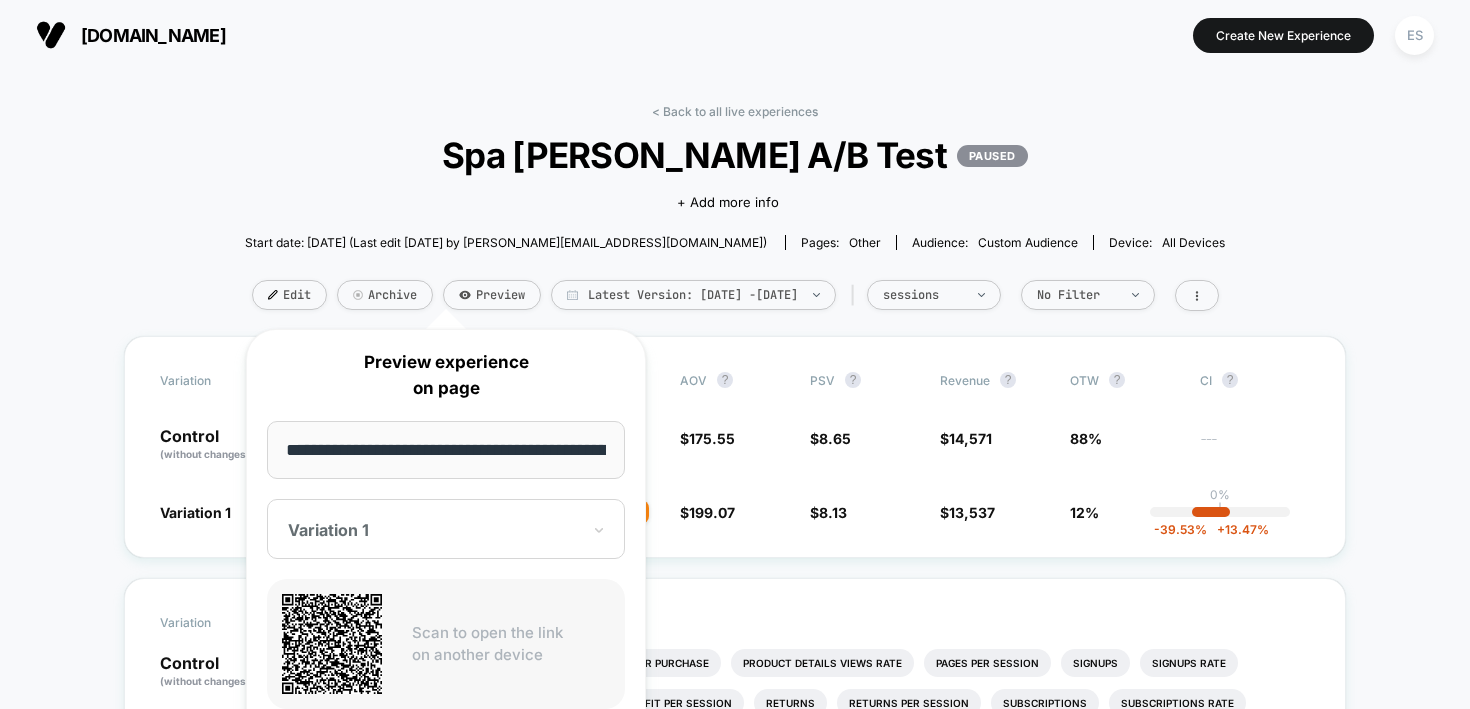 scroll, scrollTop: 0, scrollLeft: 154, axis: horizontal 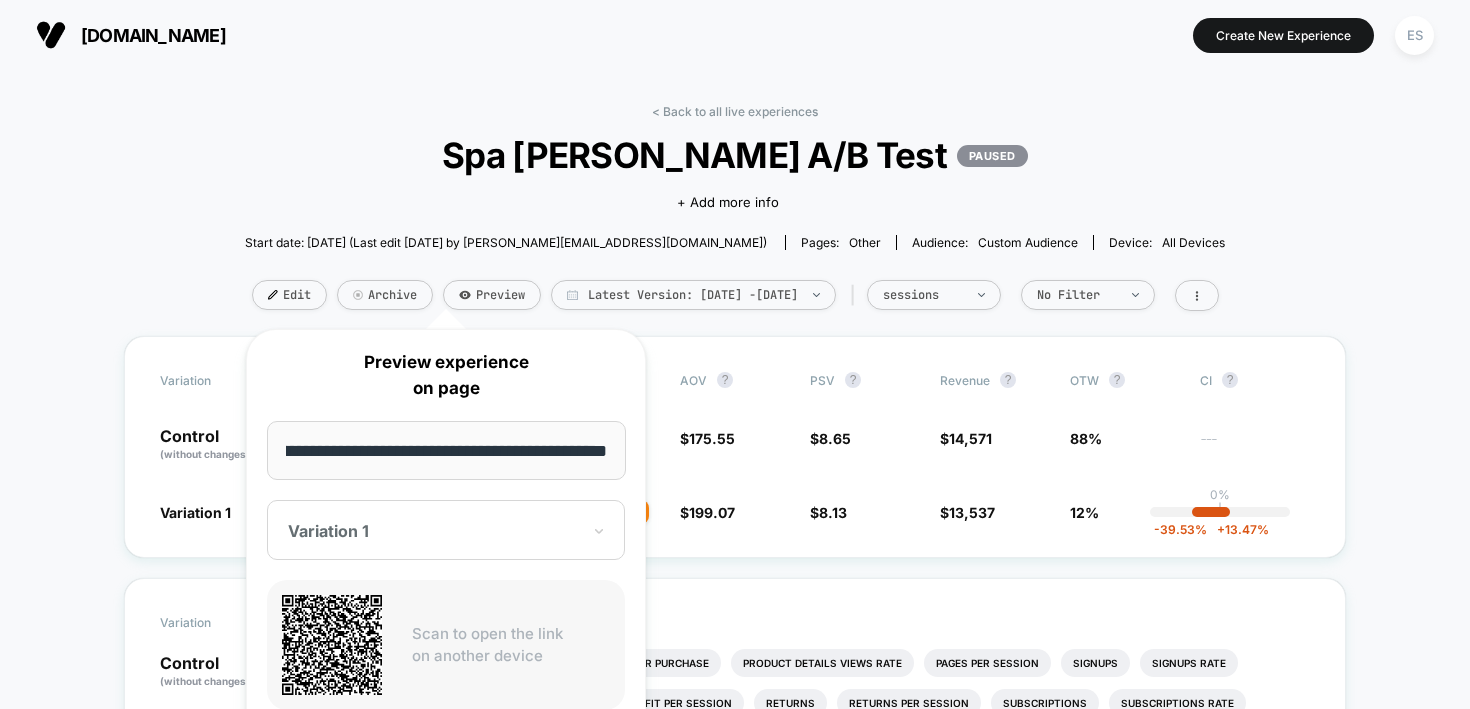 drag, startPoint x: 427, startPoint y: 507, endPoint x: 426, endPoint y: 532, distance: 25.019993 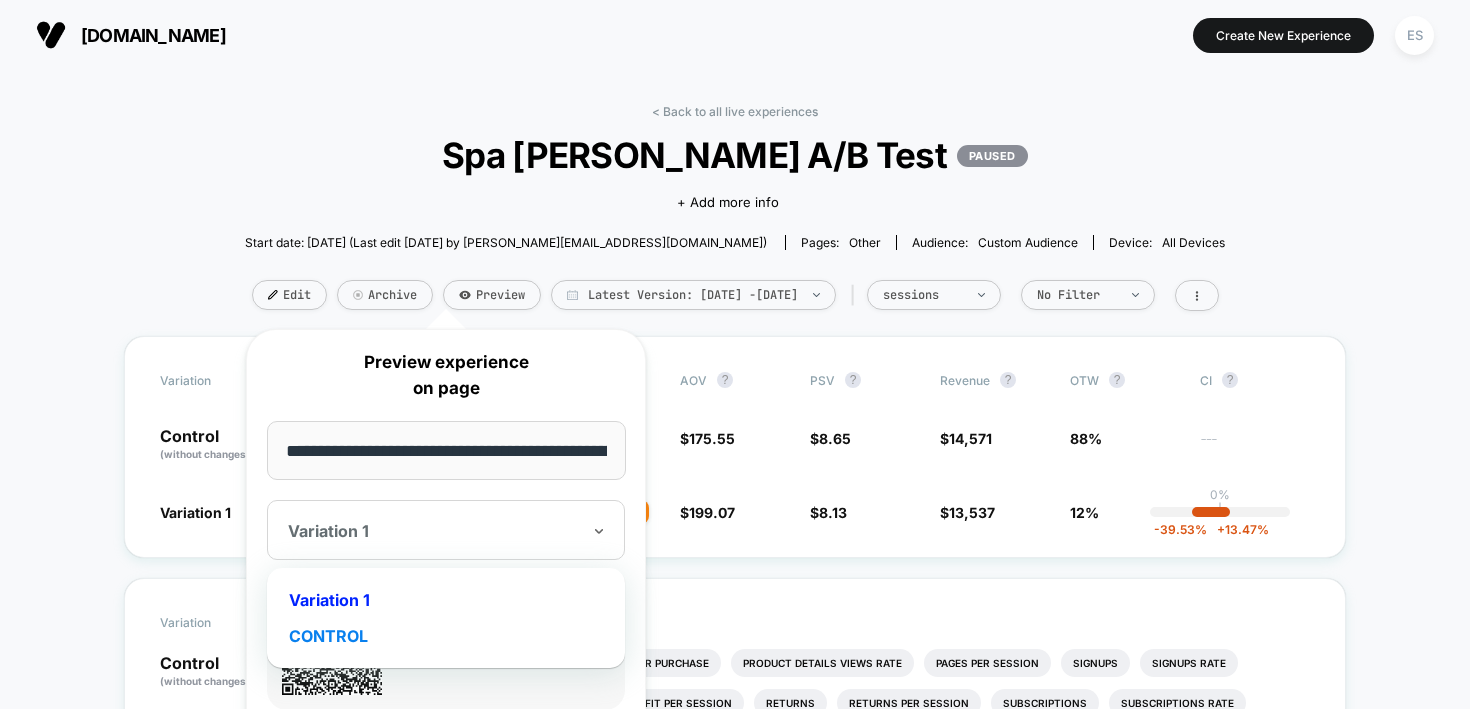 click on "CONTROL" at bounding box center [446, 636] 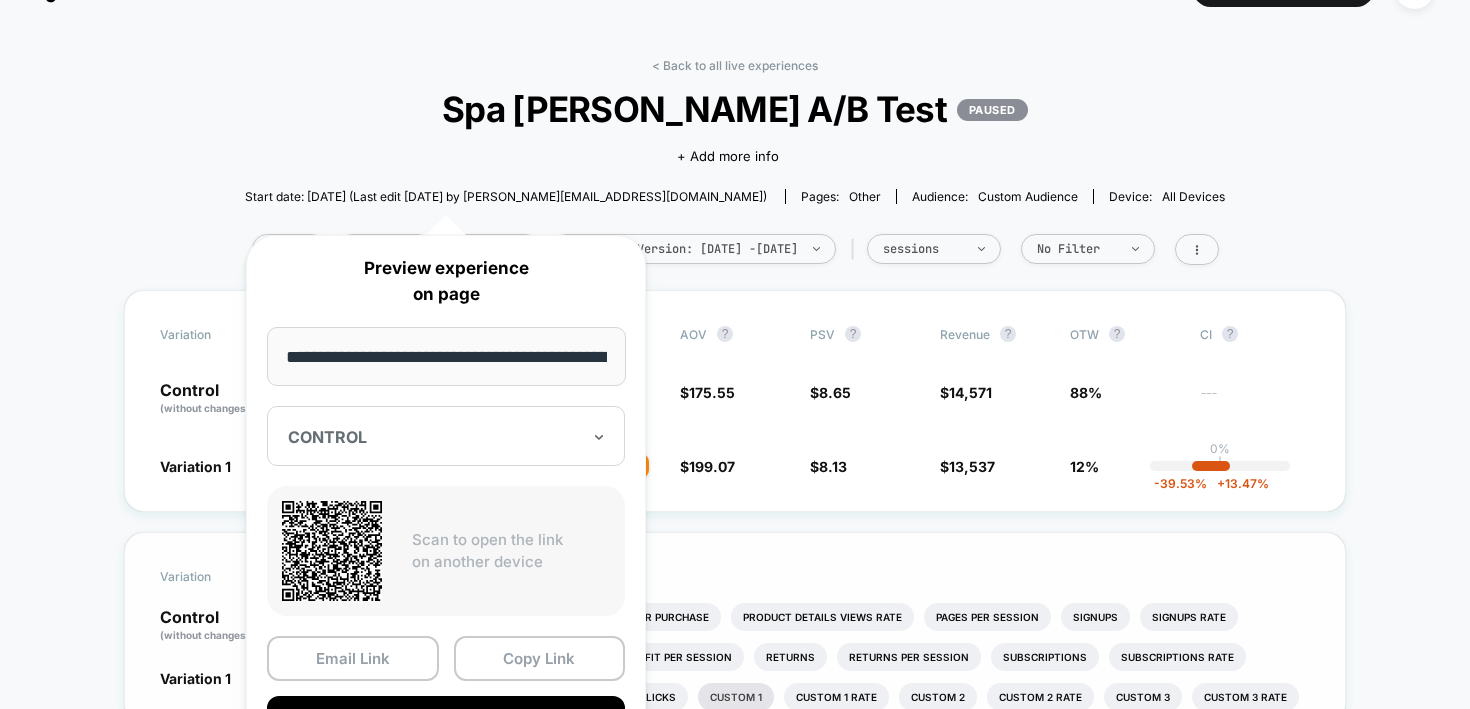 scroll, scrollTop: 145, scrollLeft: 0, axis: vertical 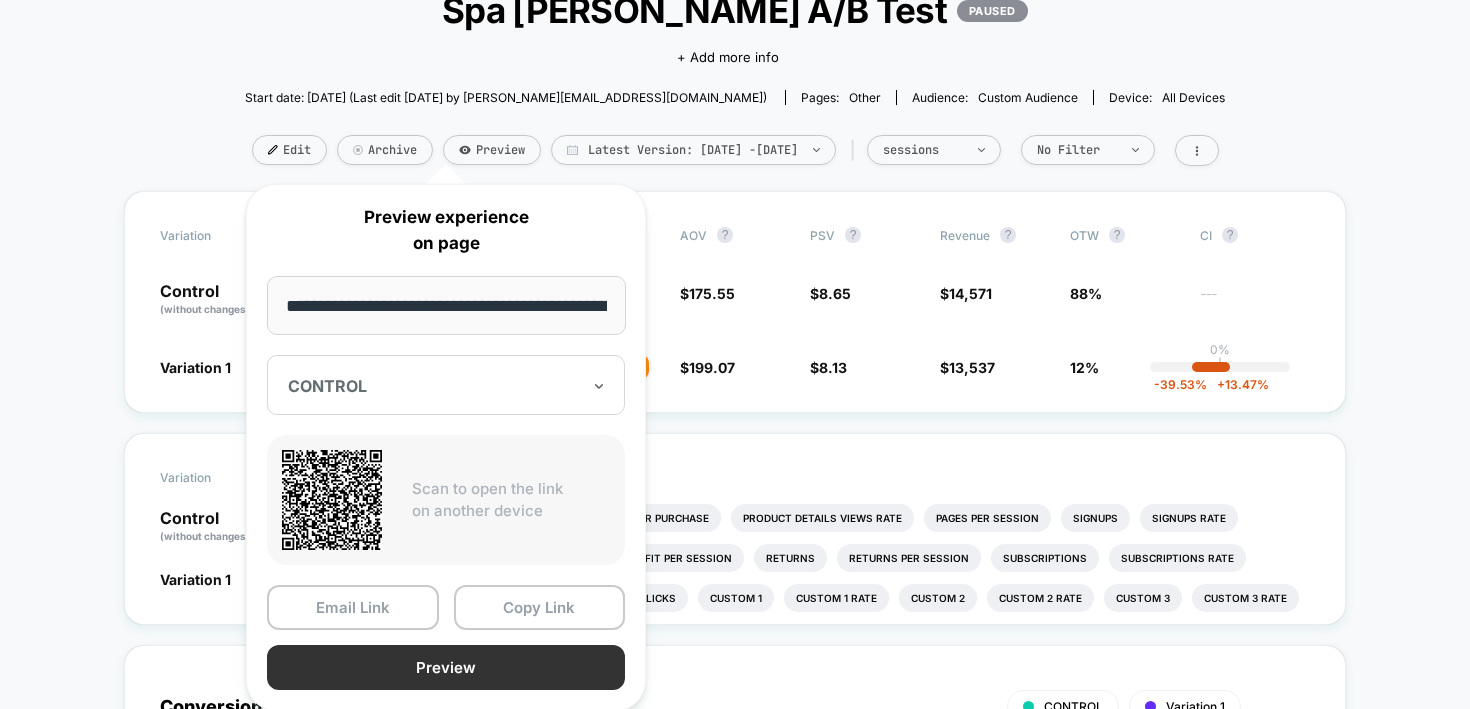 click on "Preview" at bounding box center [446, 667] 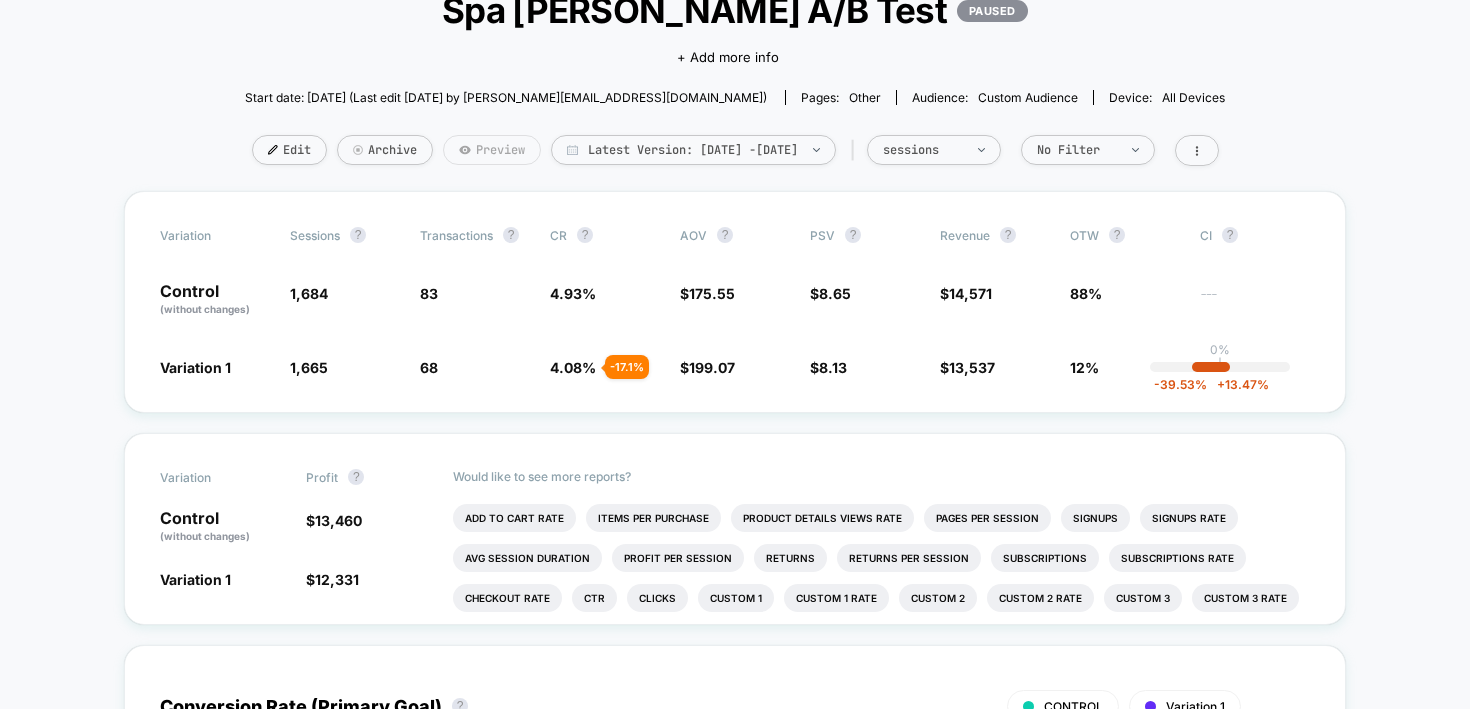 click on "Preview" at bounding box center (492, 150) 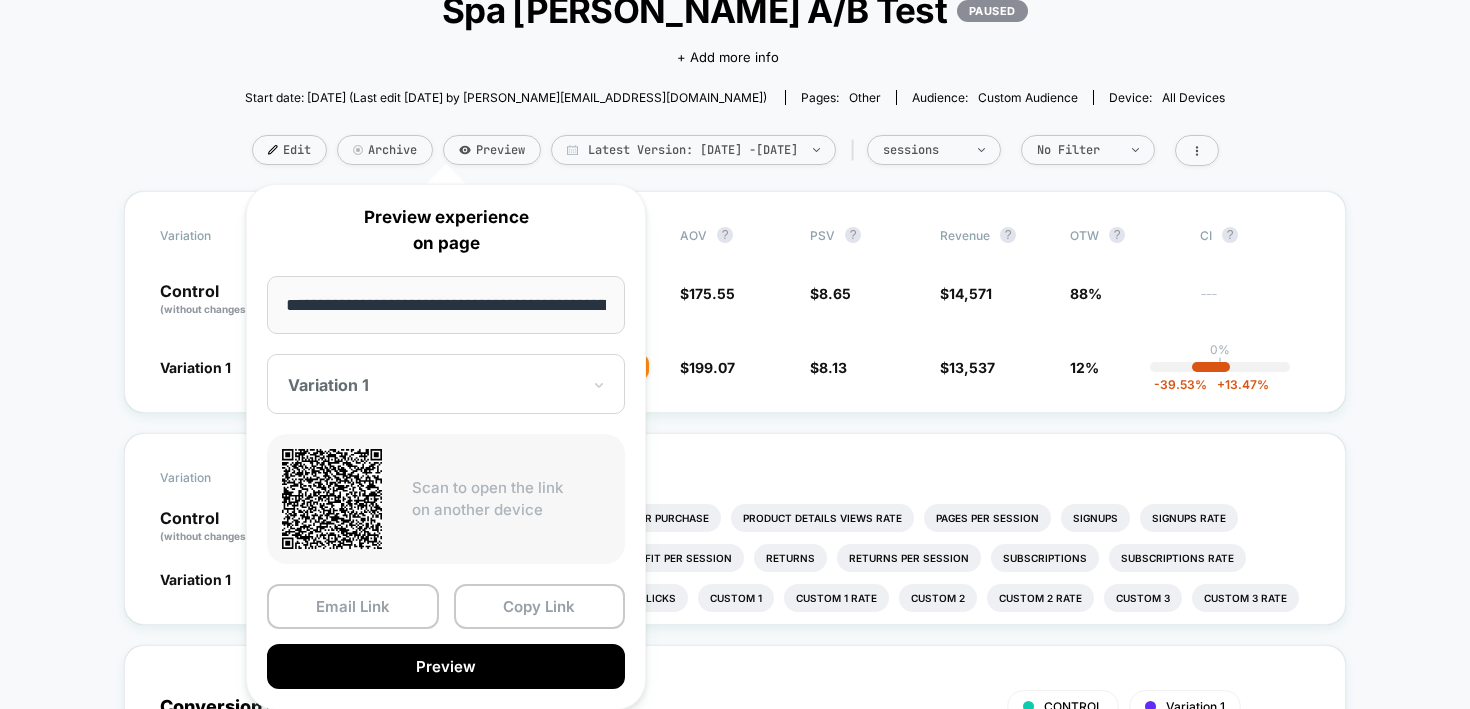 scroll, scrollTop: 0, scrollLeft: 154, axis: horizontal 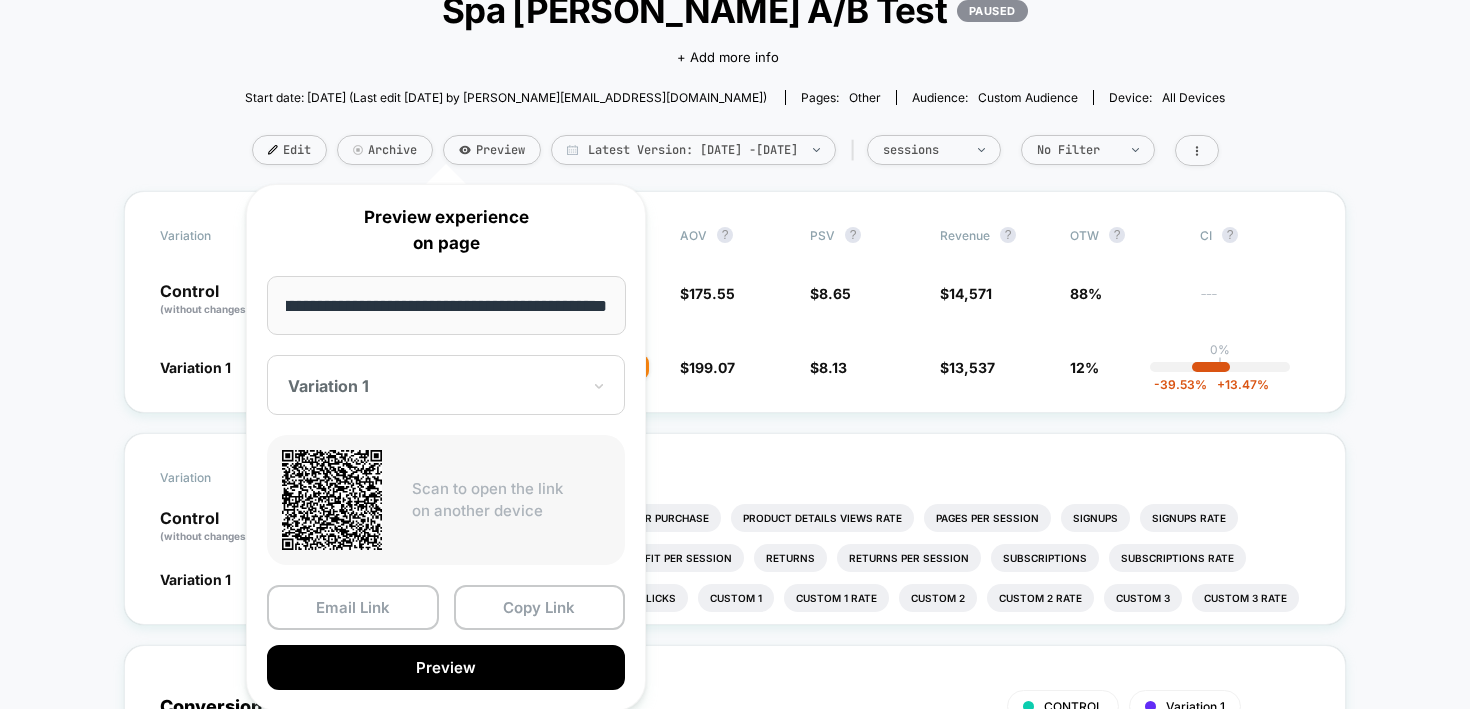 click at bounding box center (434, 386) 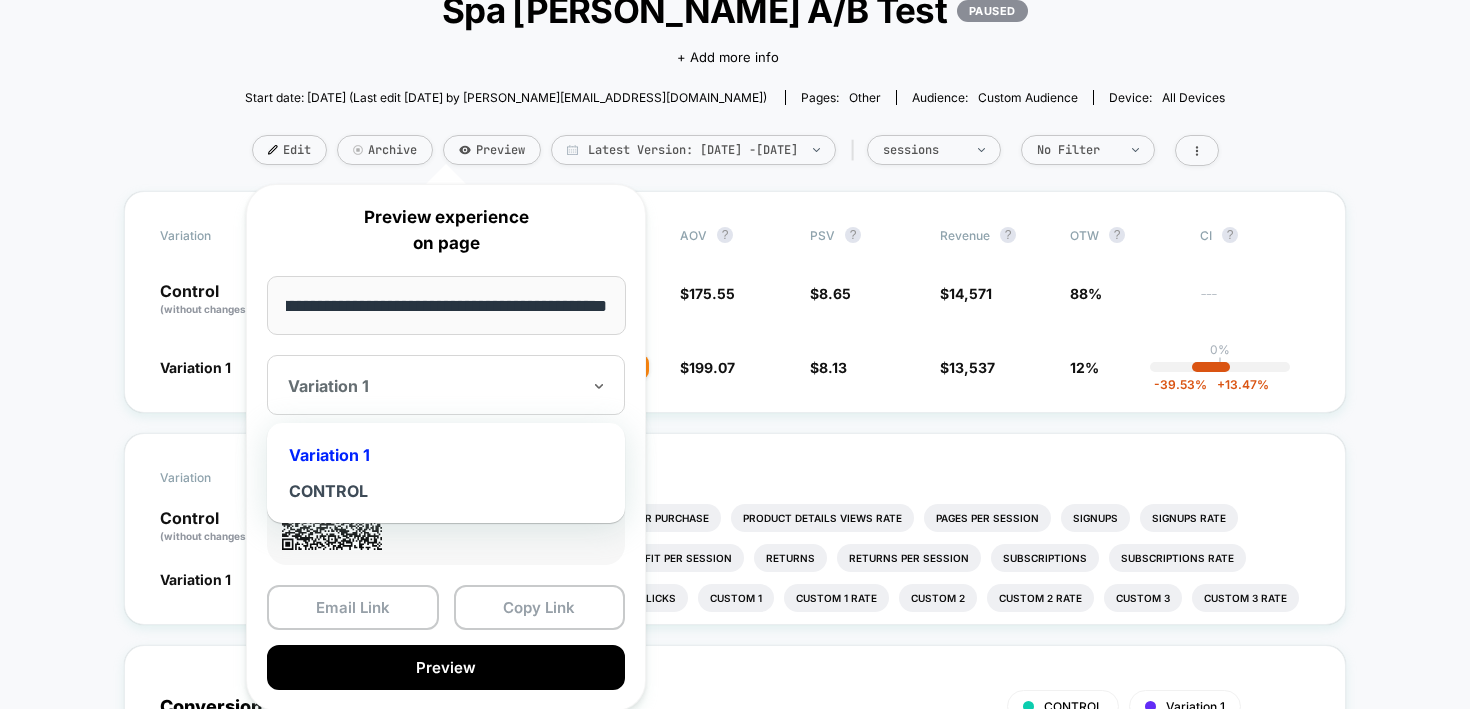 scroll, scrollTop: 0, scrollLeft: 0, axis: both 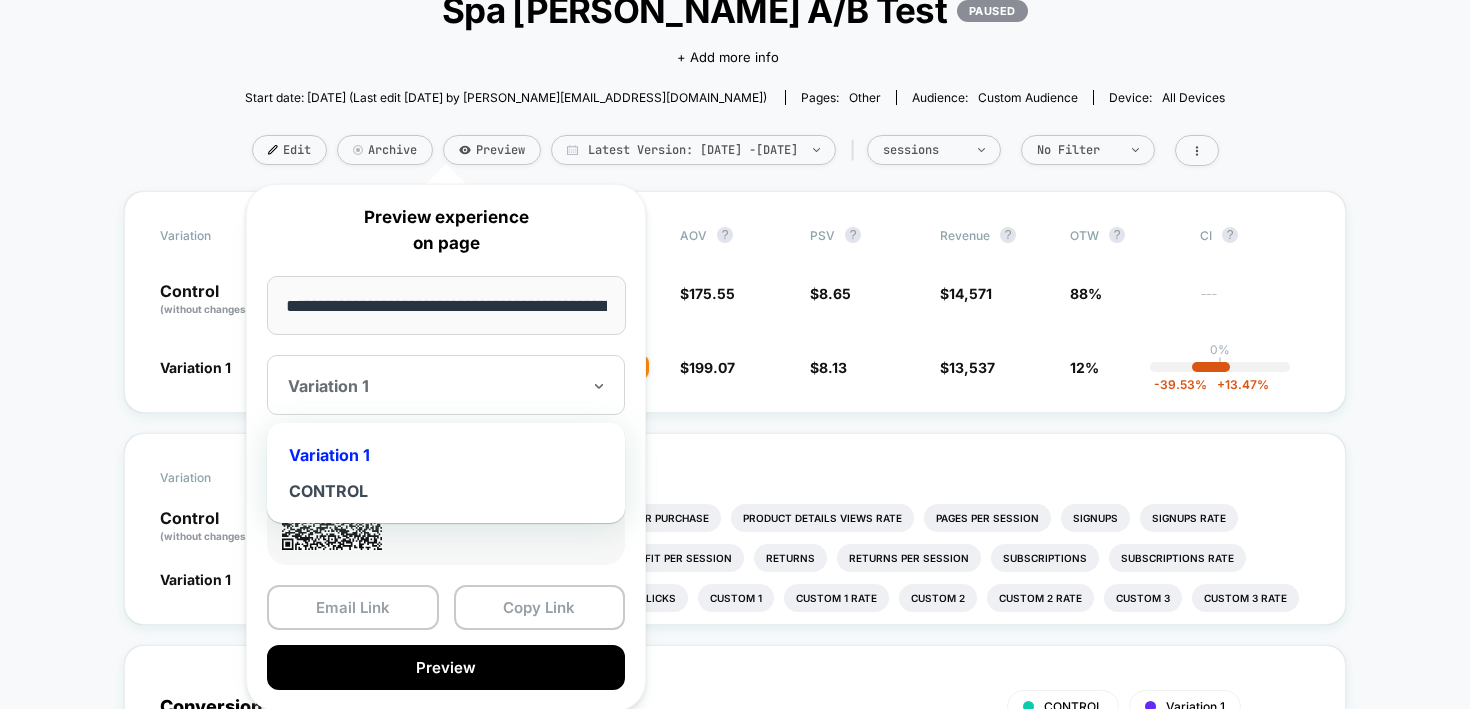 click on "Variation 1" at bounding box center [446, 455] 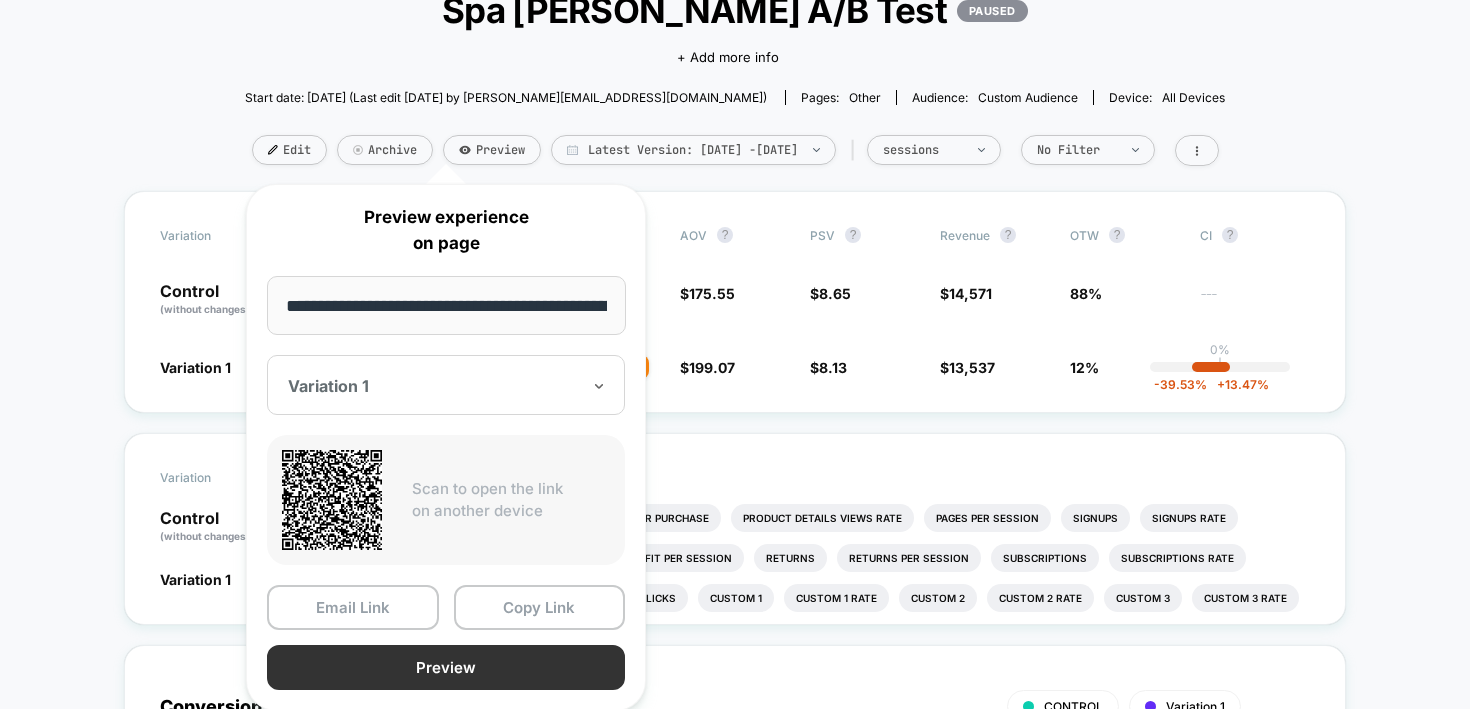 click on "Preview" at bounding box center (446, 667) 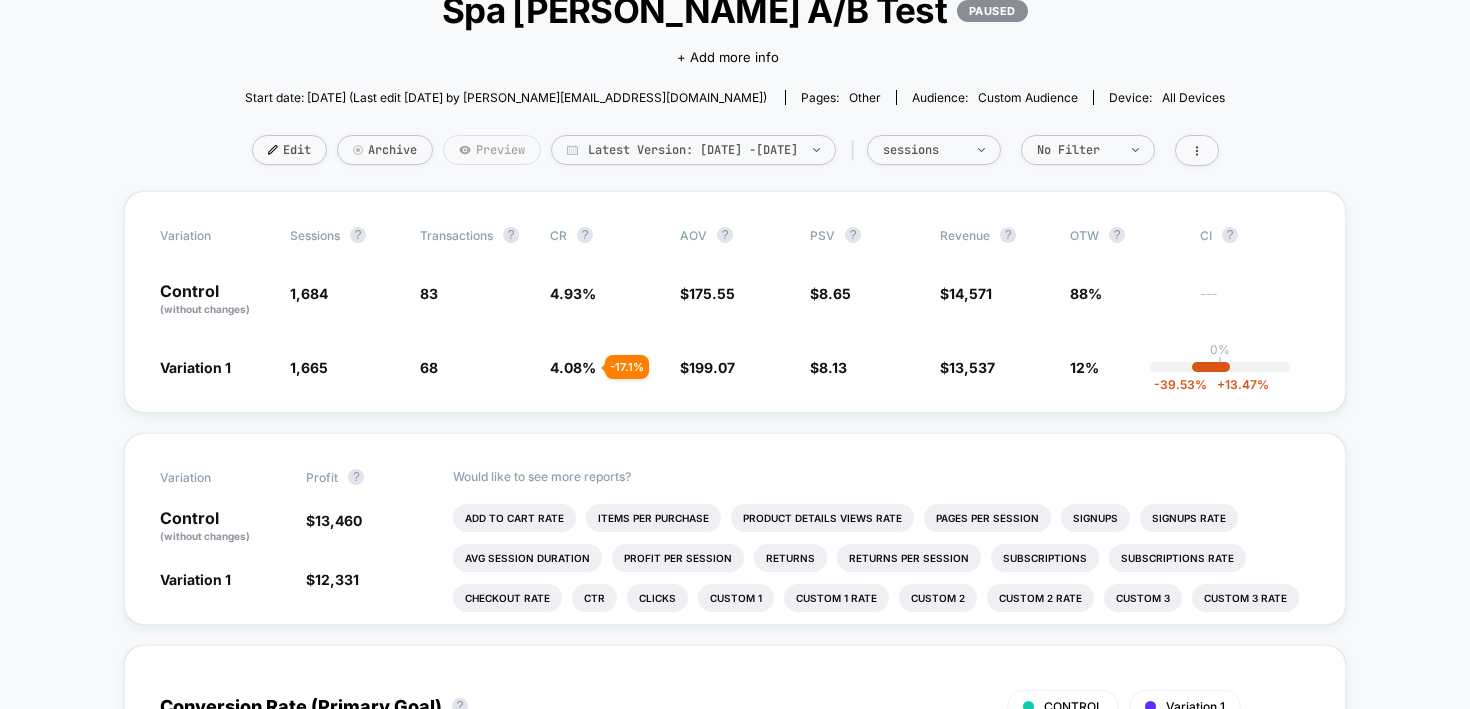 click on "Preview" at bounding box center [492, 150] 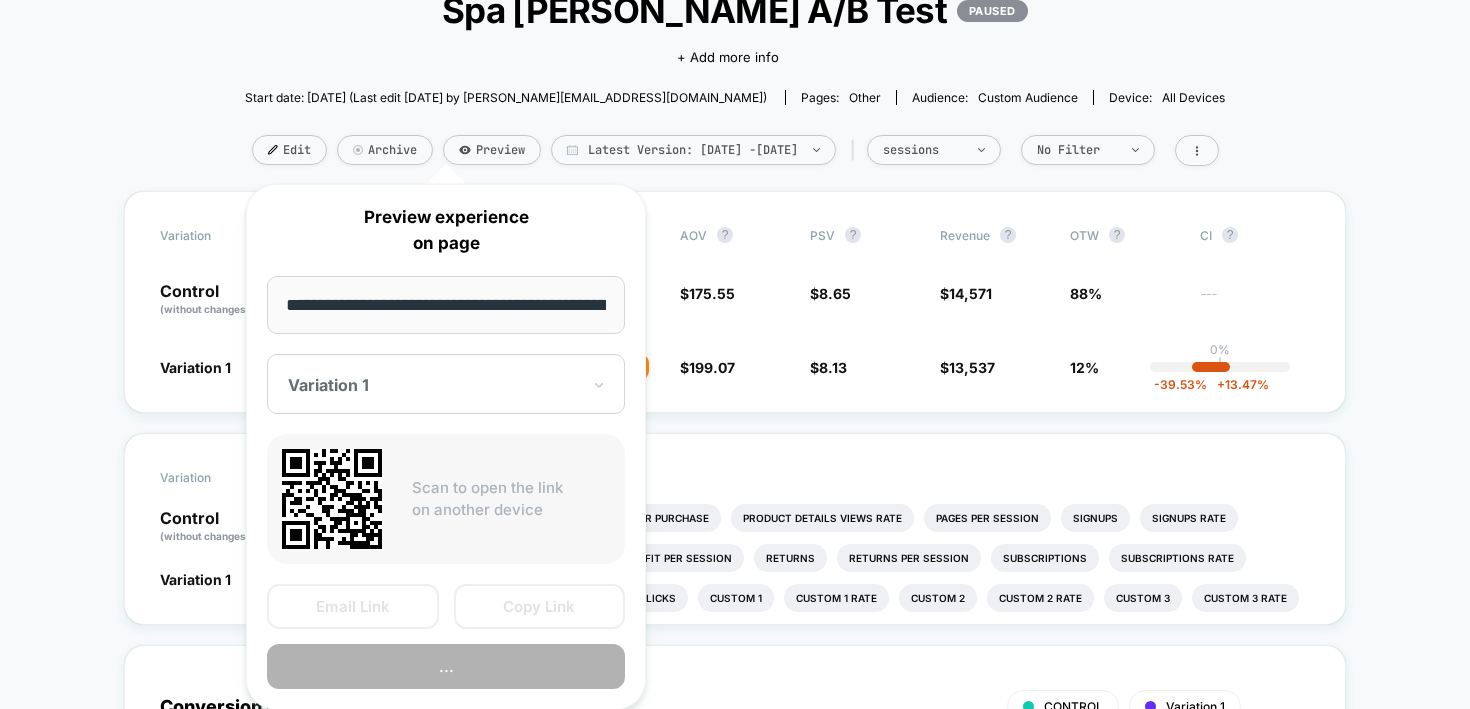 scroll, scrollTop: 0, scrollLeft: 154, axis: horizontal 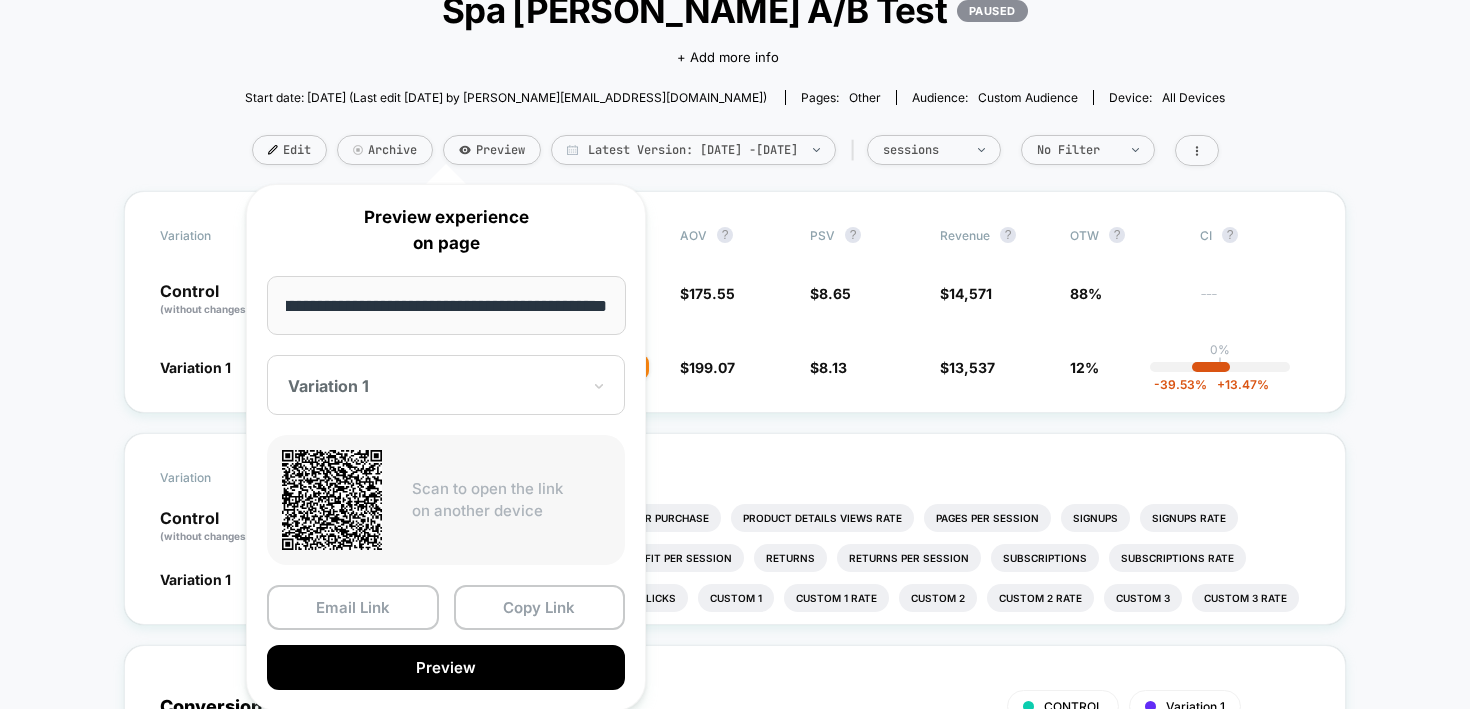 click on "Variation 1" at bounding box center [446, 385] 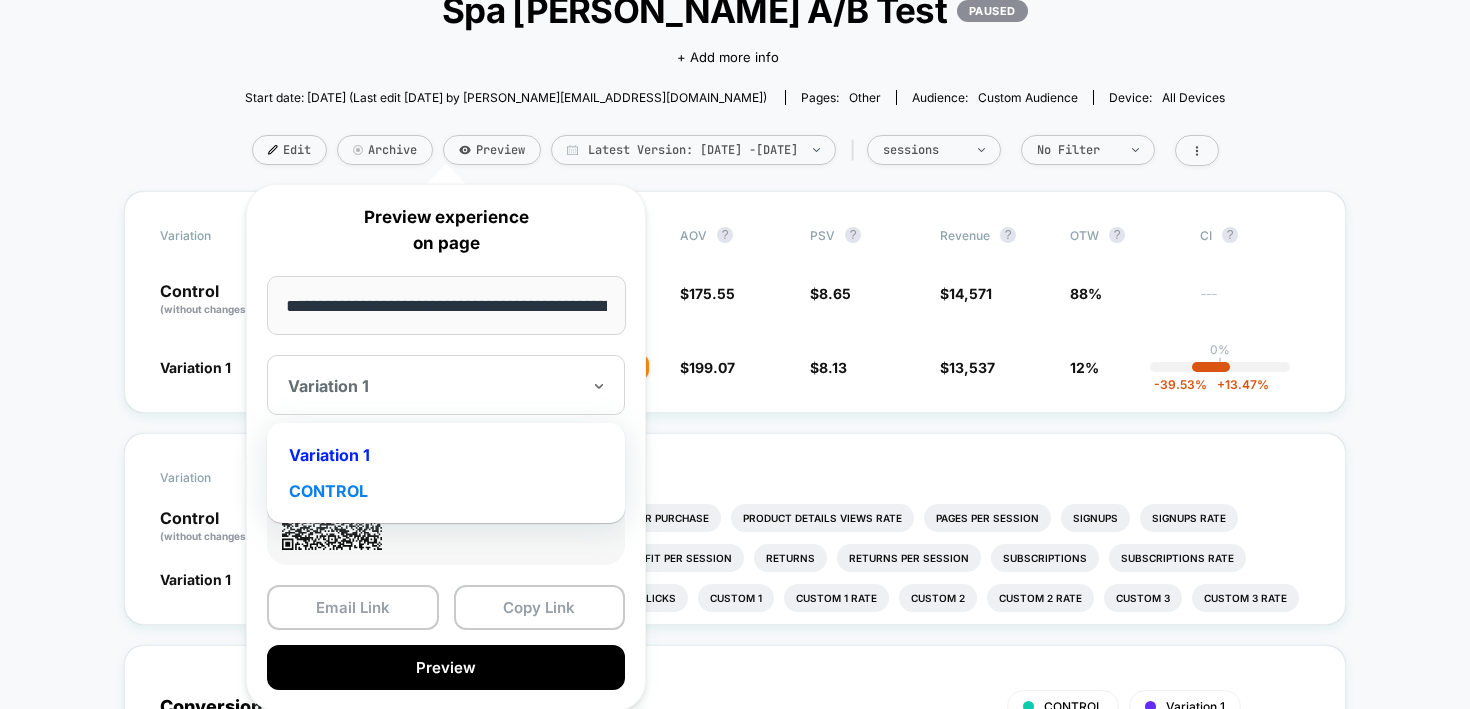 click on "CONTROL" at bounding box center (446, 491) 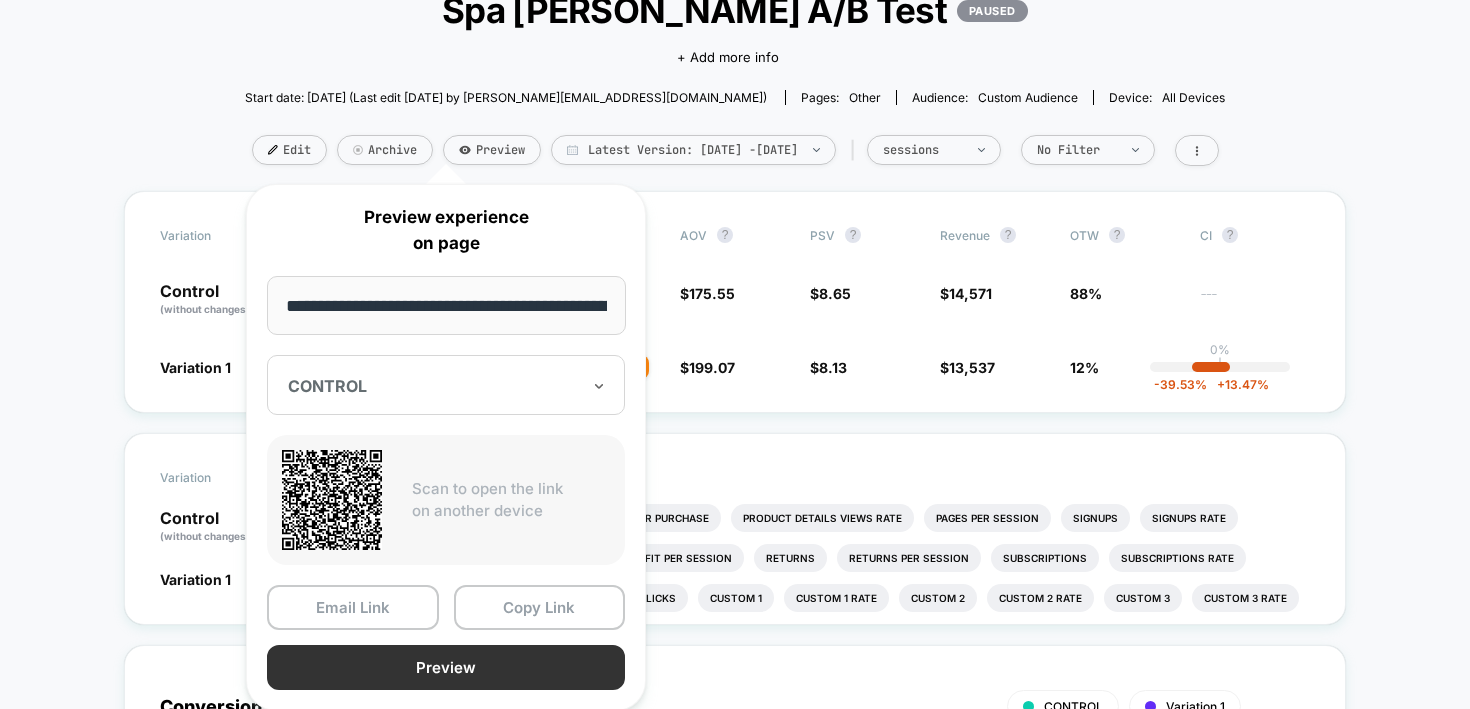click on "Preview" at bounding box center [446, 667] 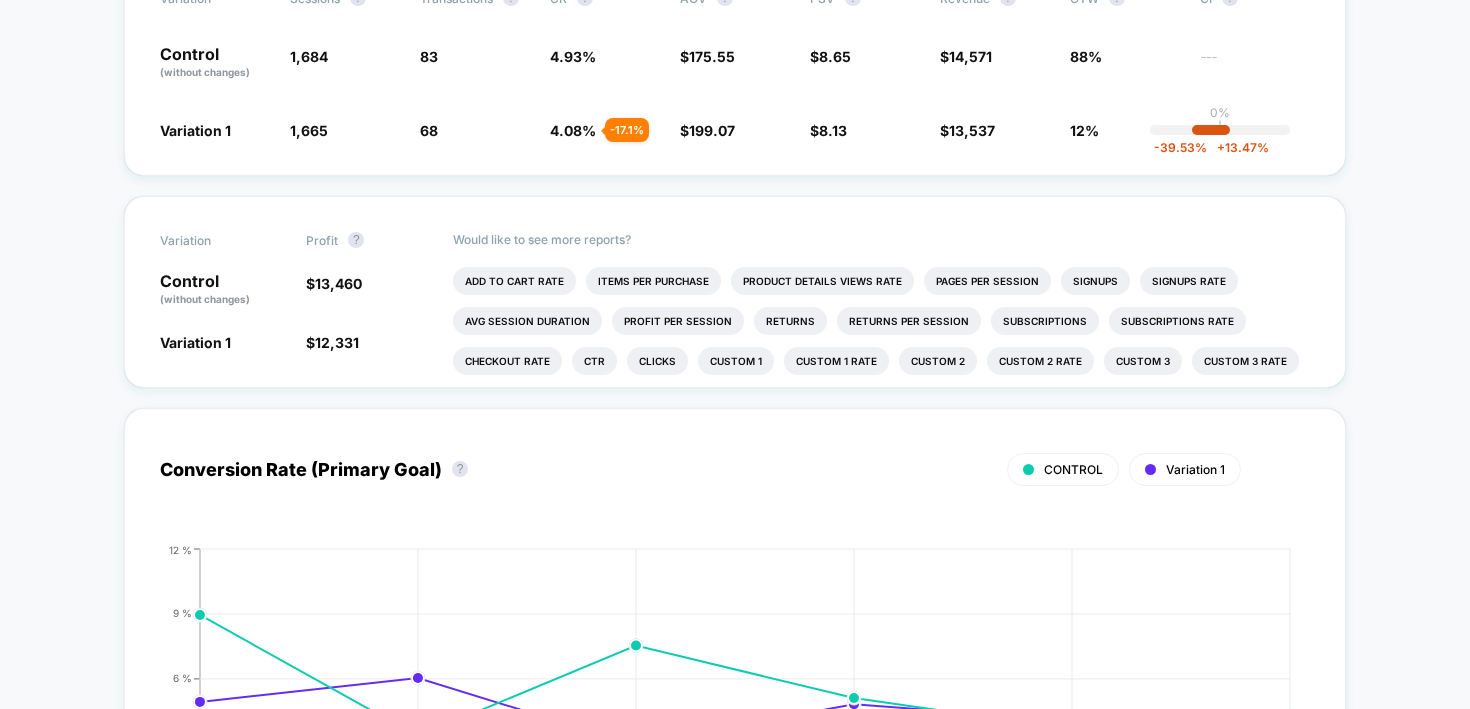scroll, scrollTop: 0, scrollLeft: 0, axis: both 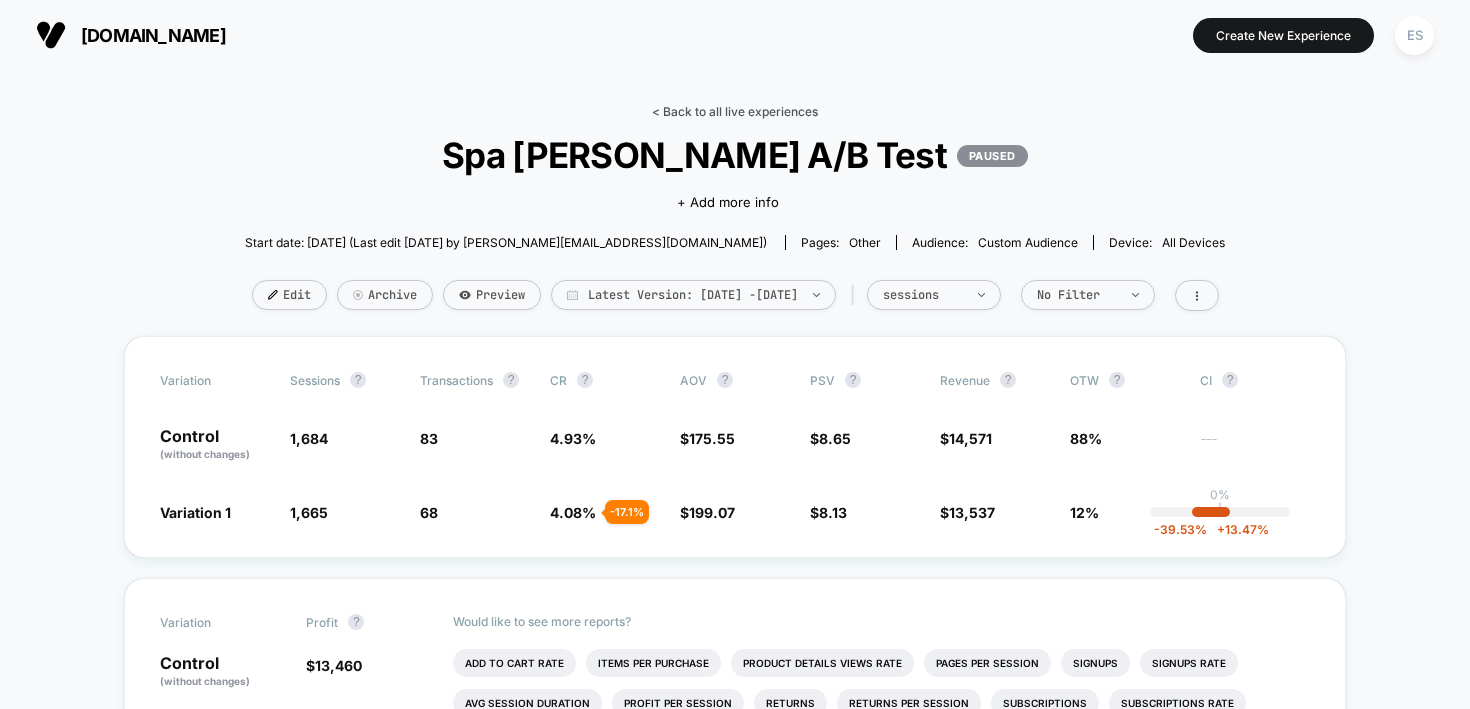 click on "< Back to all live experiences" at bounding box center [735, 111] 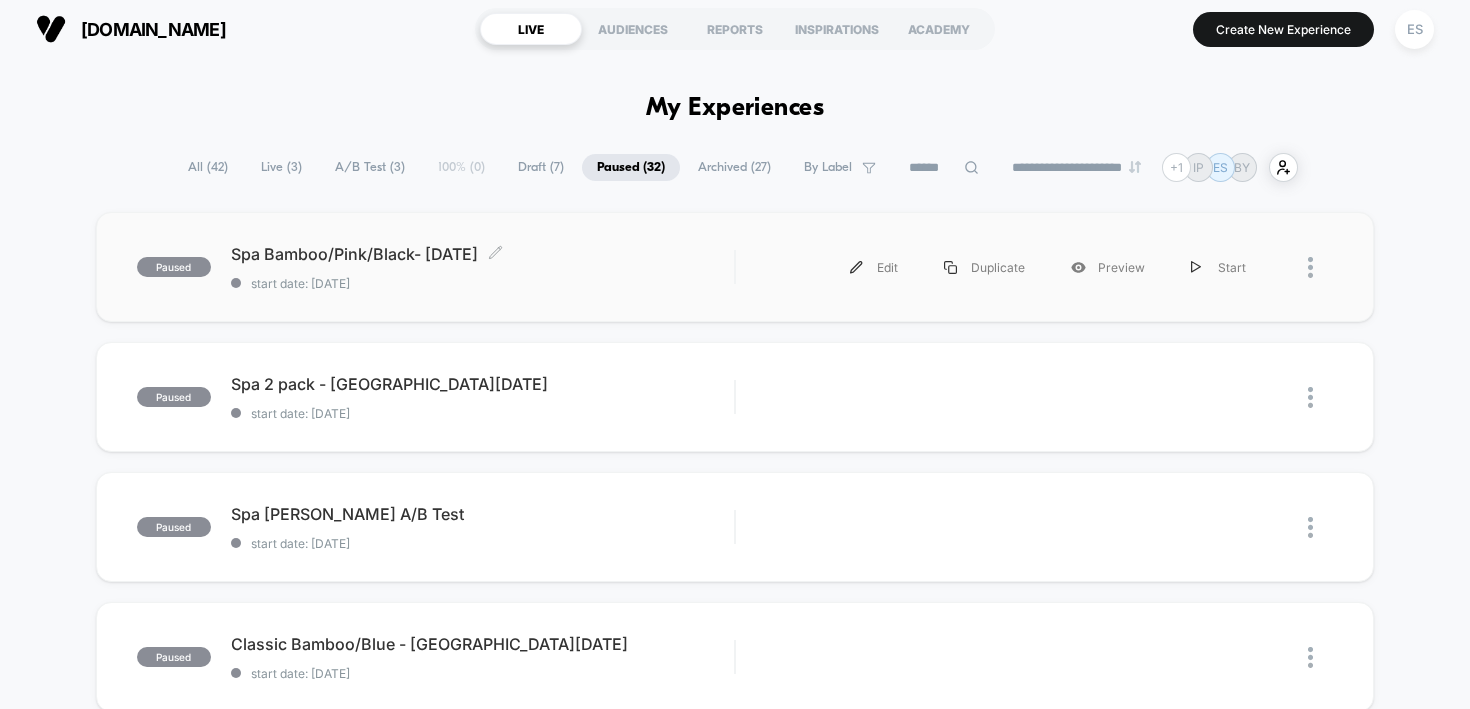 scroll, scrollTop: 8, scrollLeft: 0, axis: vertical 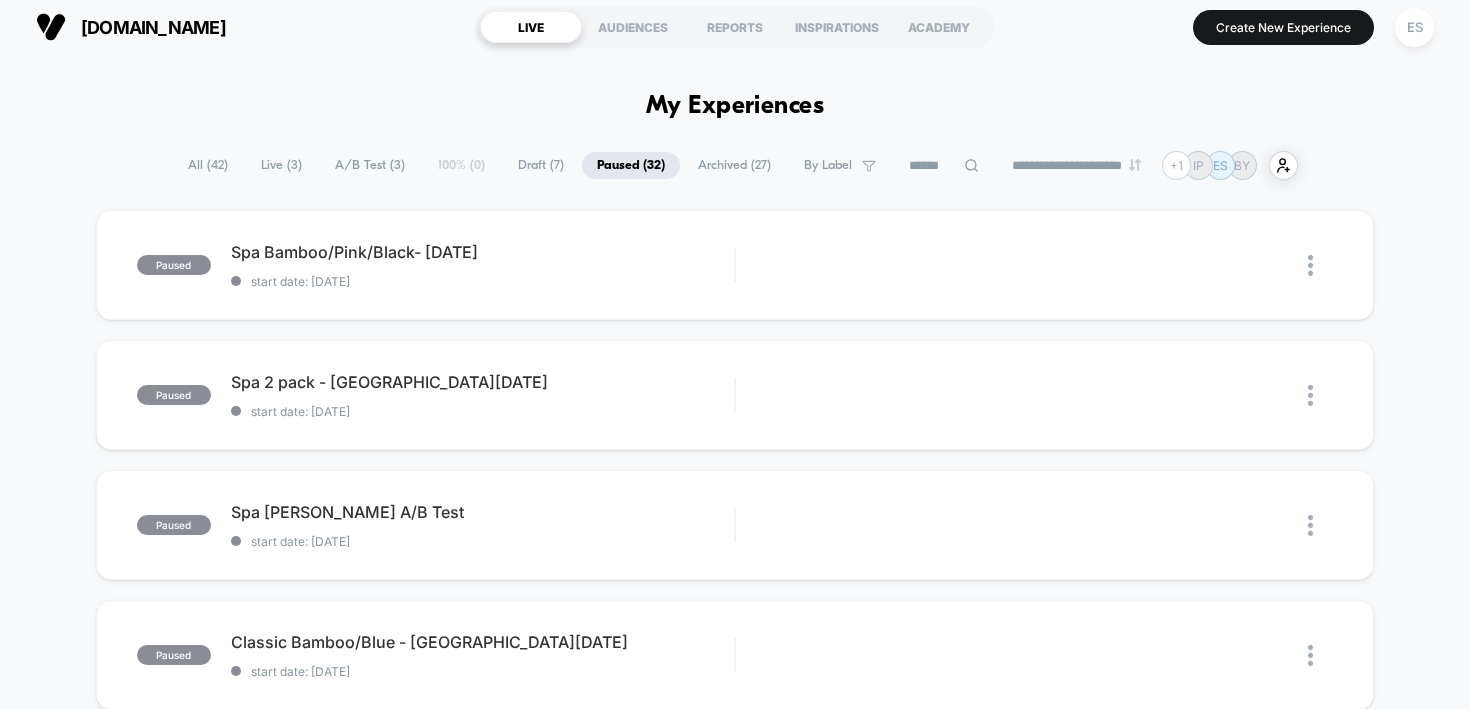 click at bounding box center [944, 166] 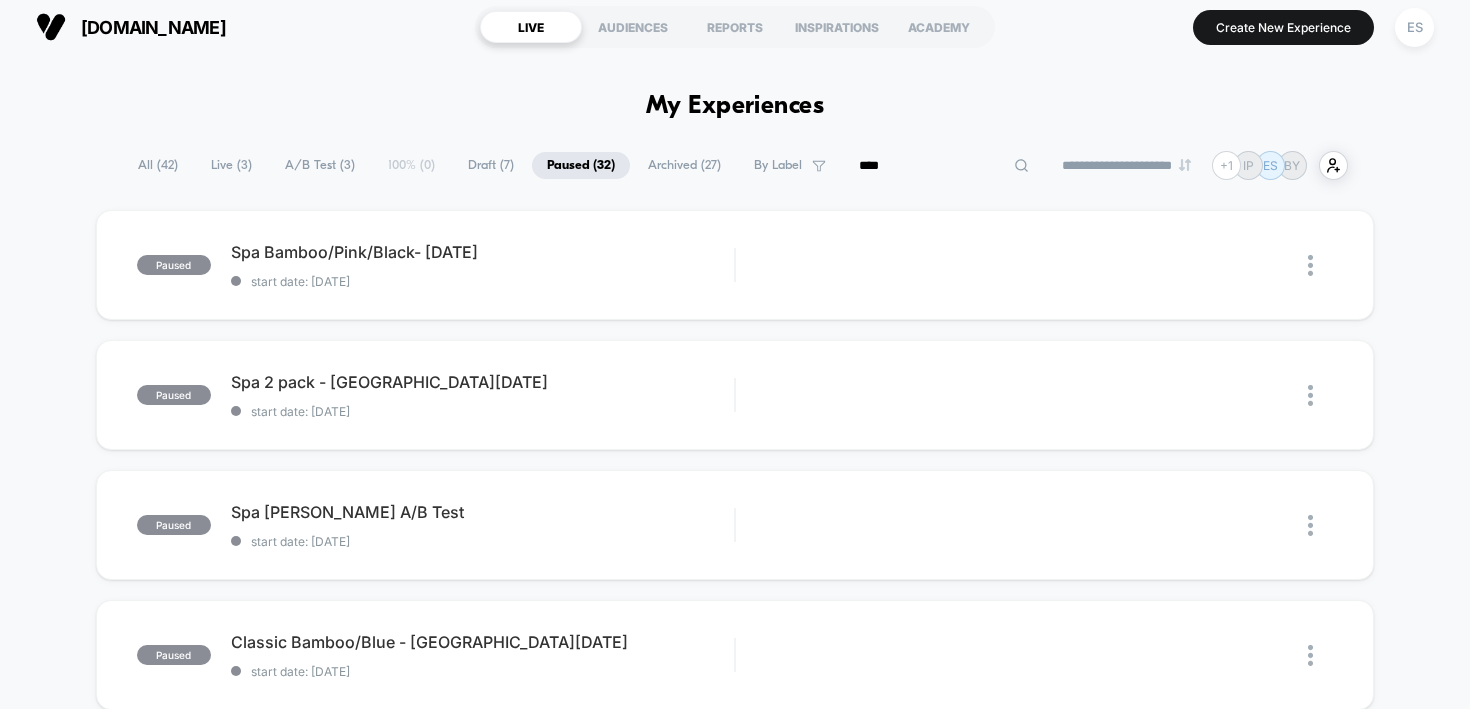 type on "****" 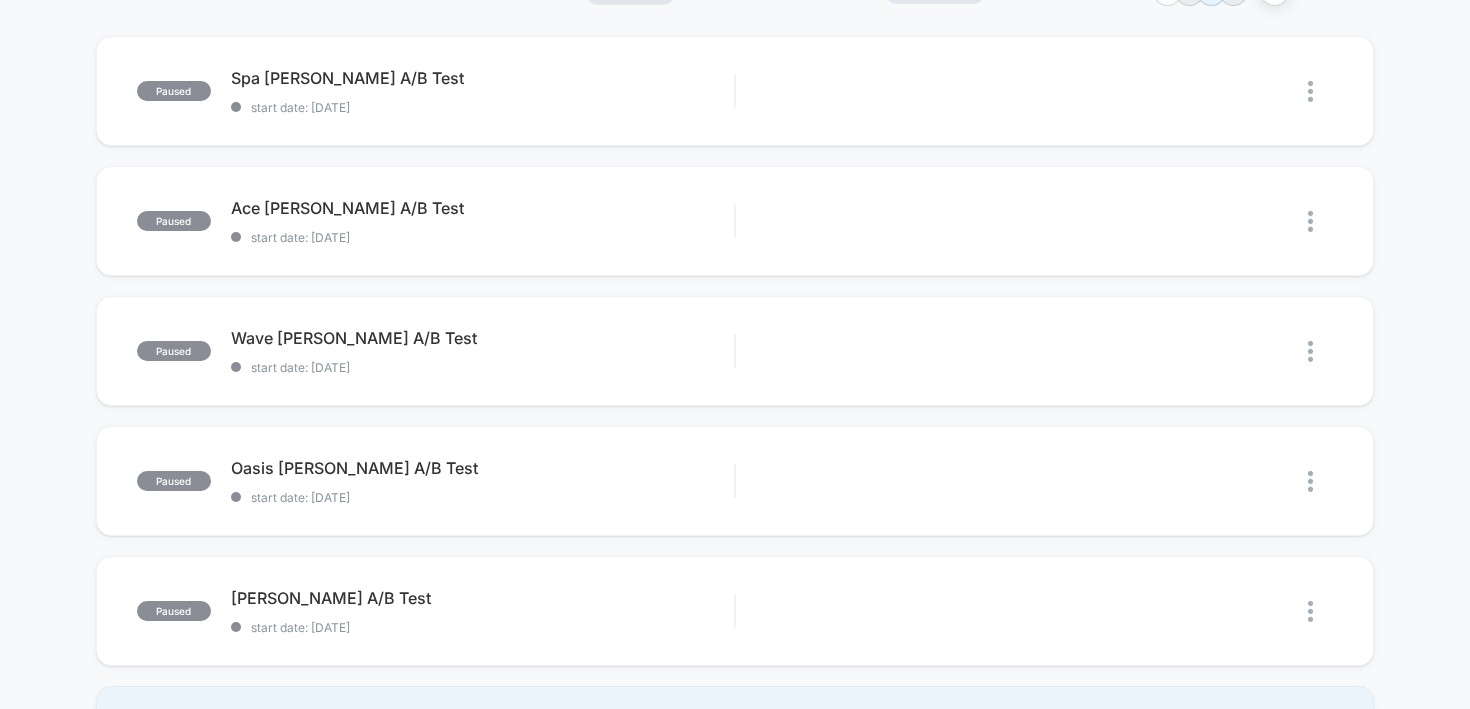 scroll, scrollTop: 0, scrollLeft: 0, axis: both 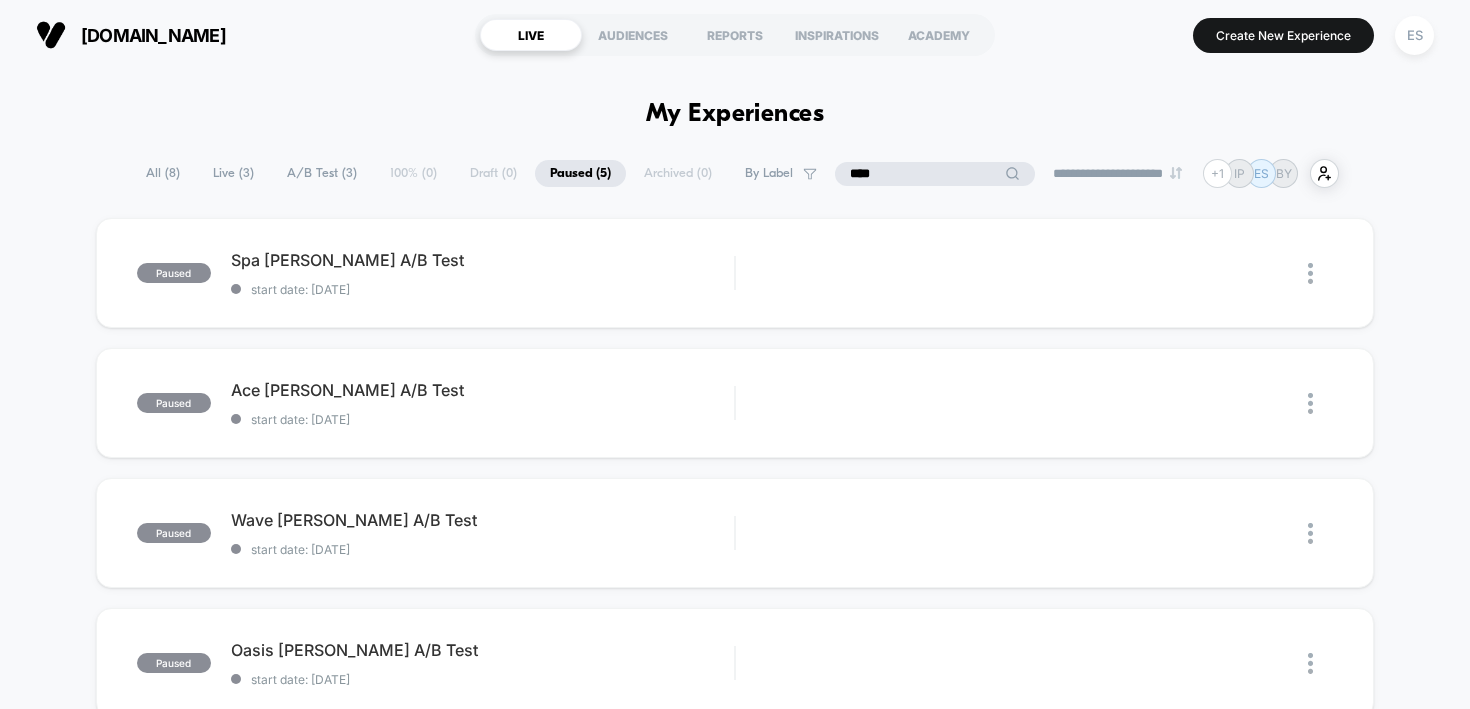 click on "Live ( 3 )" at bounding box center (233, 173) 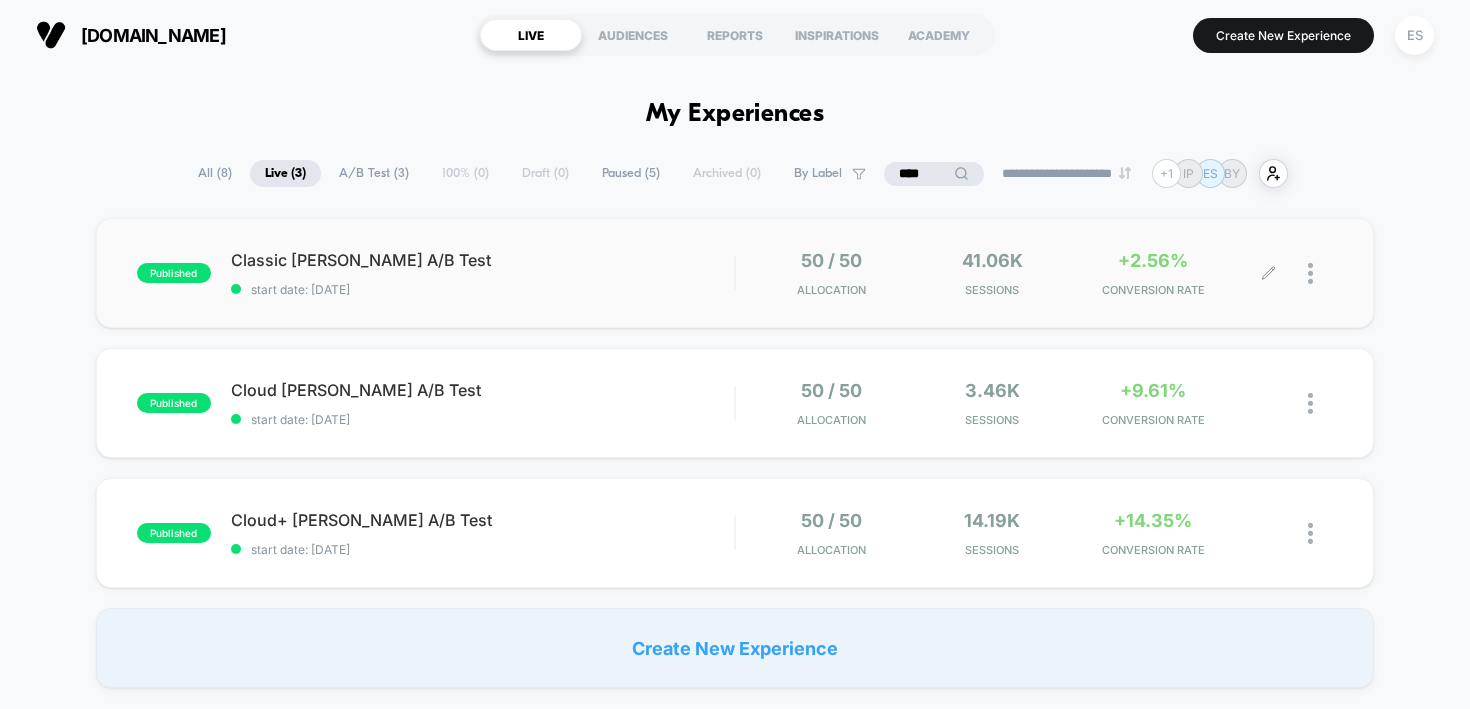 click at bounding box center [1320, 273] 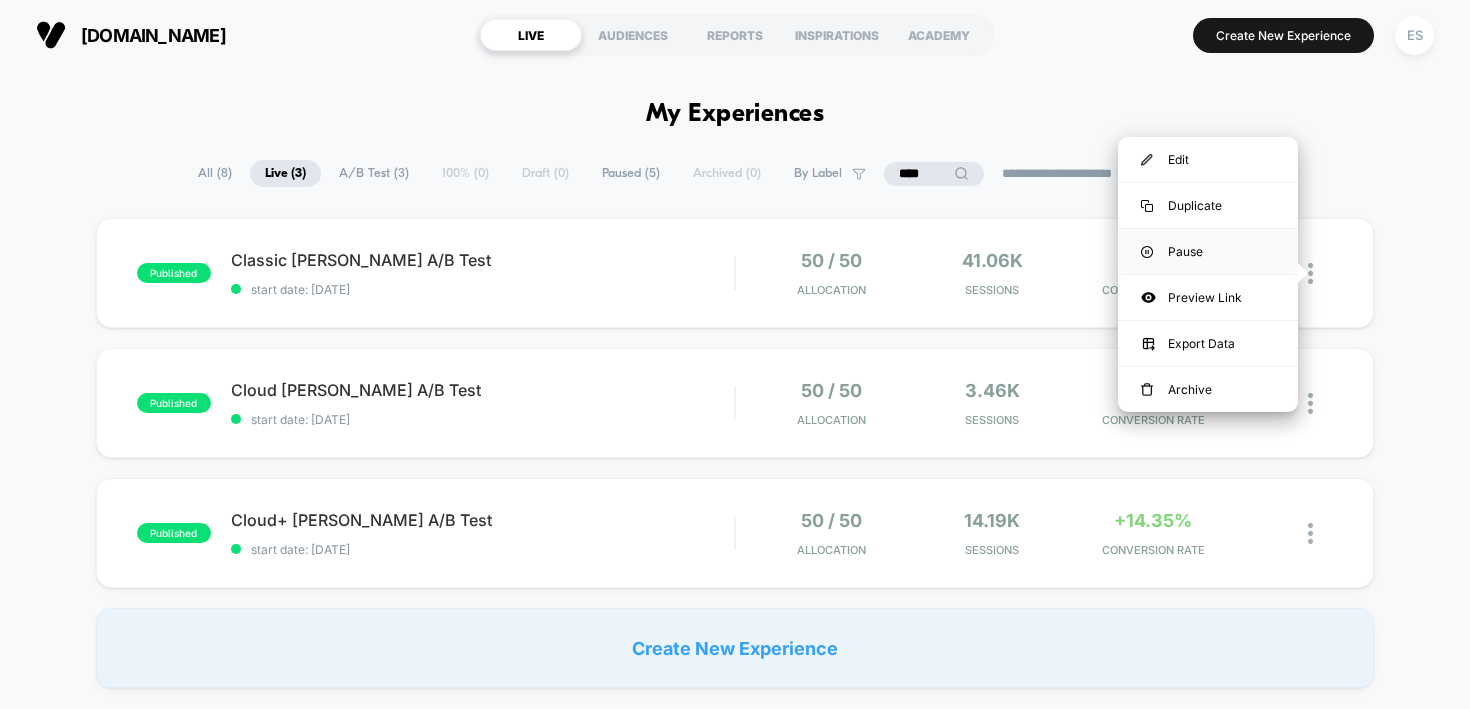 click on "Pause" at bounding box center (1208, 251) 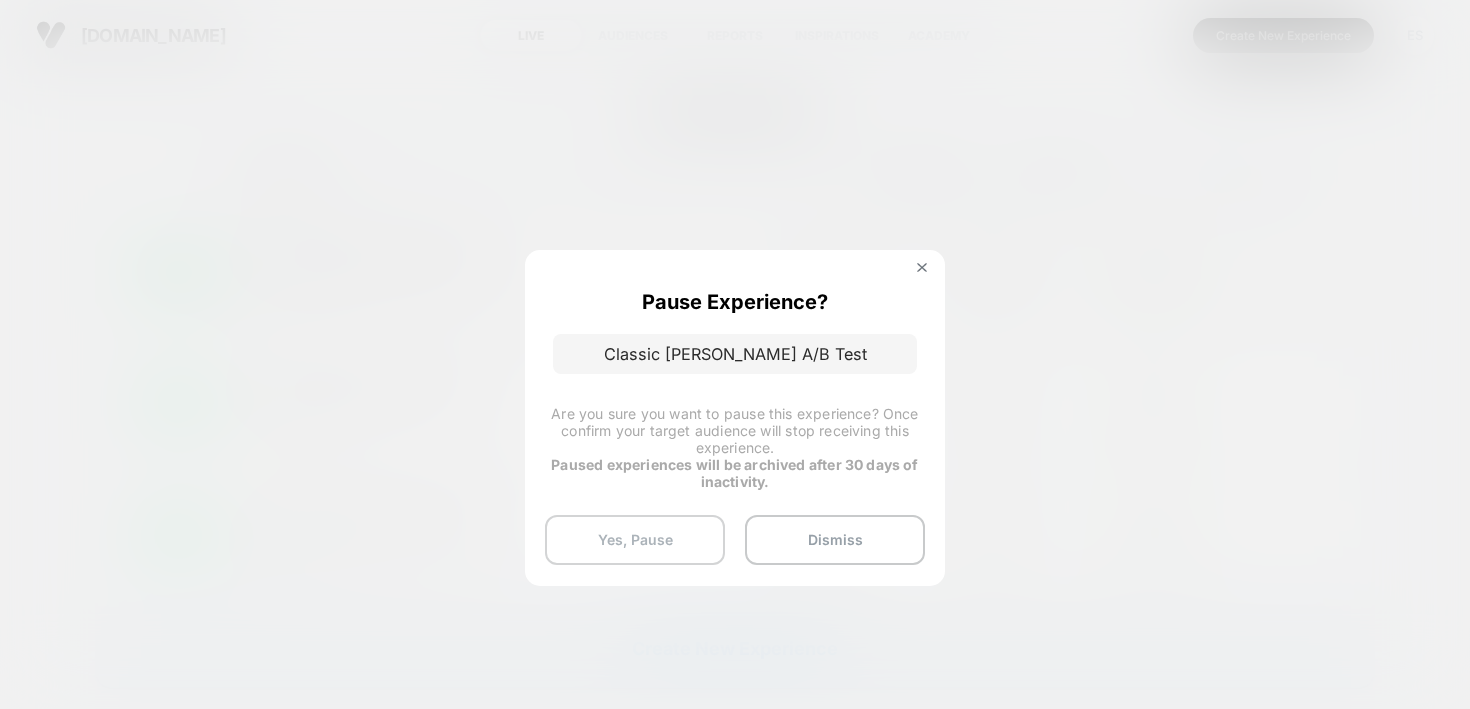 click on "Yes, Pause" at bounding box center [635, 540] 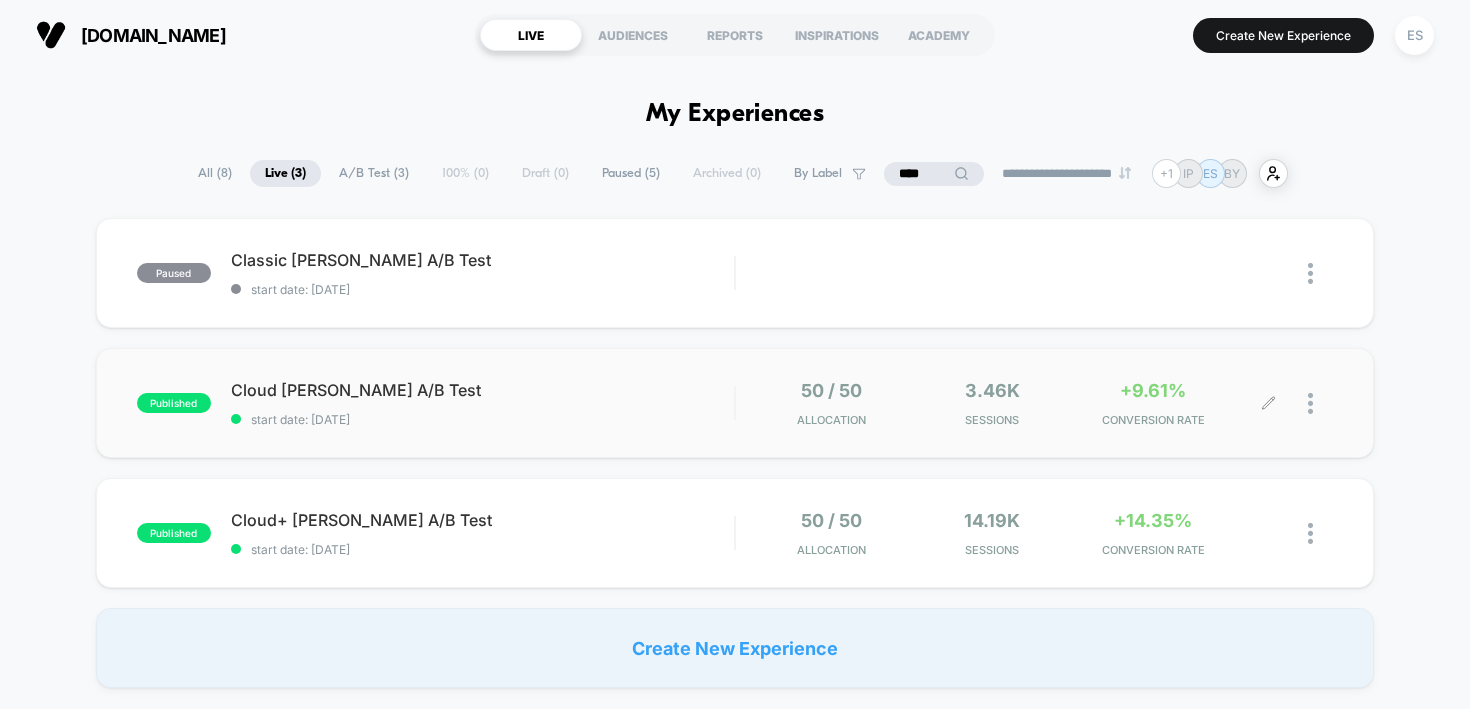 click at bounding box center (1301, 403) 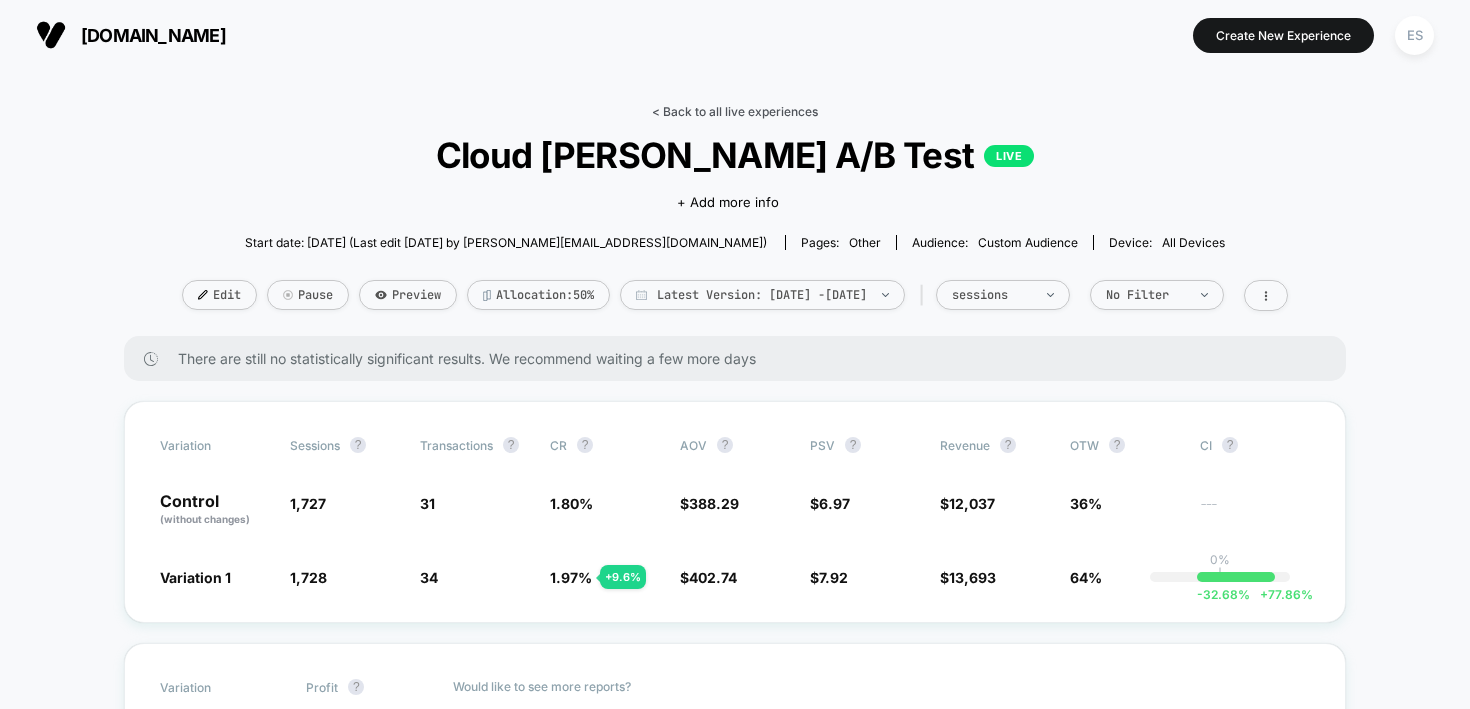 click on "< Back to all live experiences" at bounding box center (735, 111) 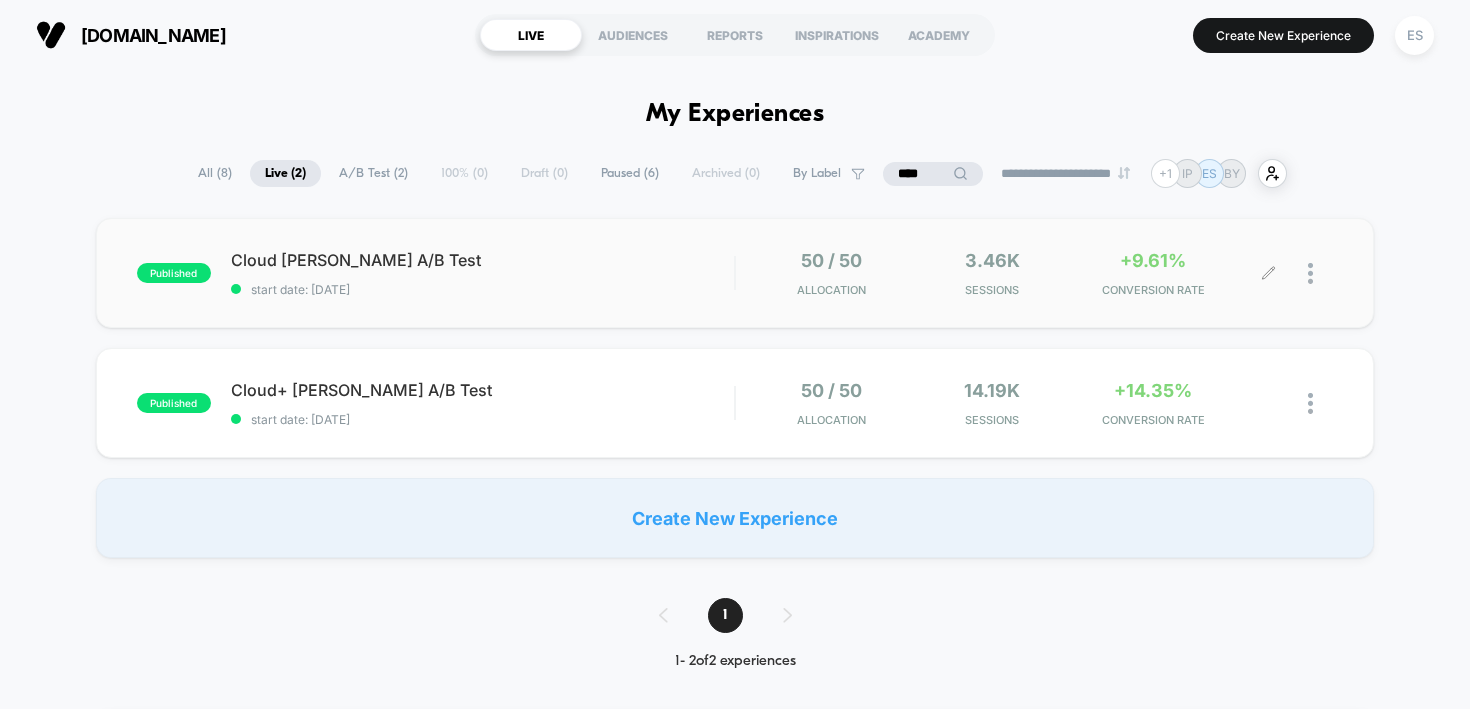 click at bounding box center (1320, 273) 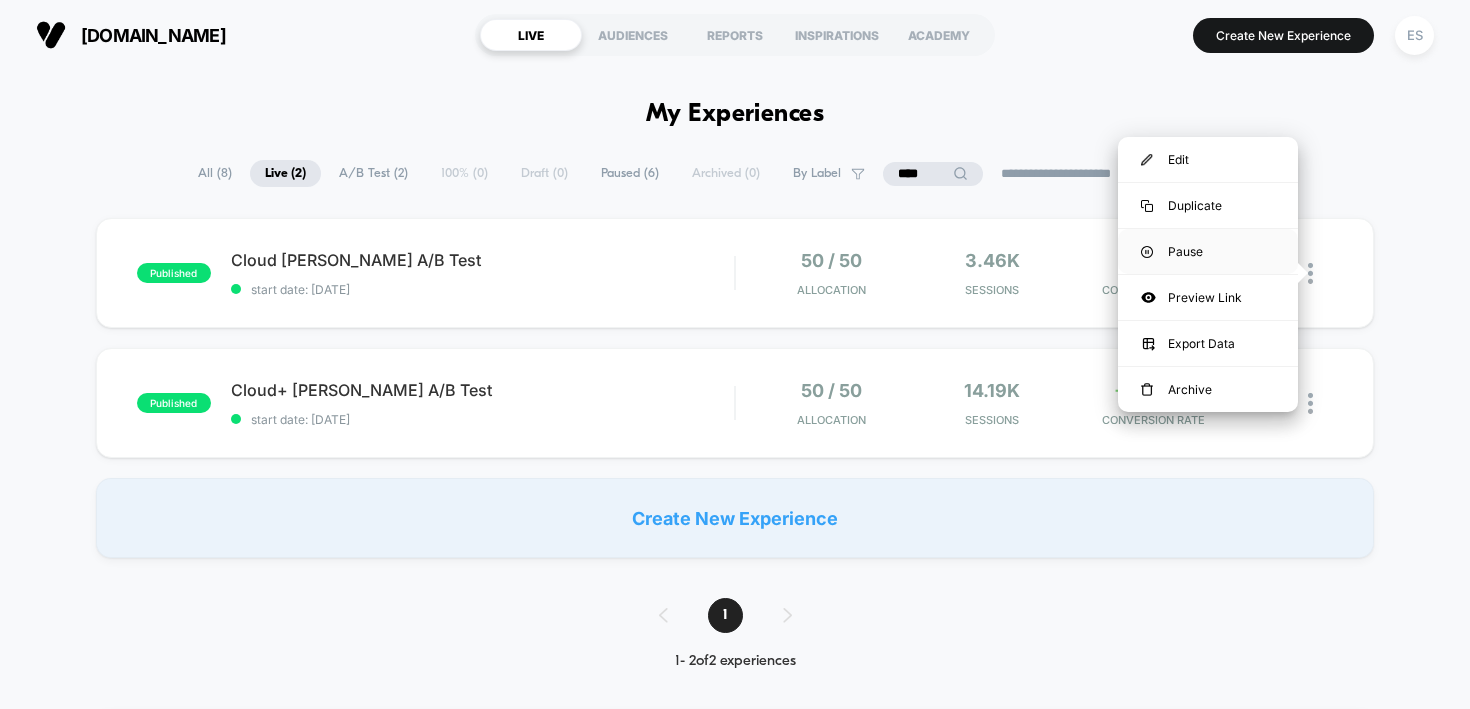 click on "Pause" at bounding box center [1208, 251] 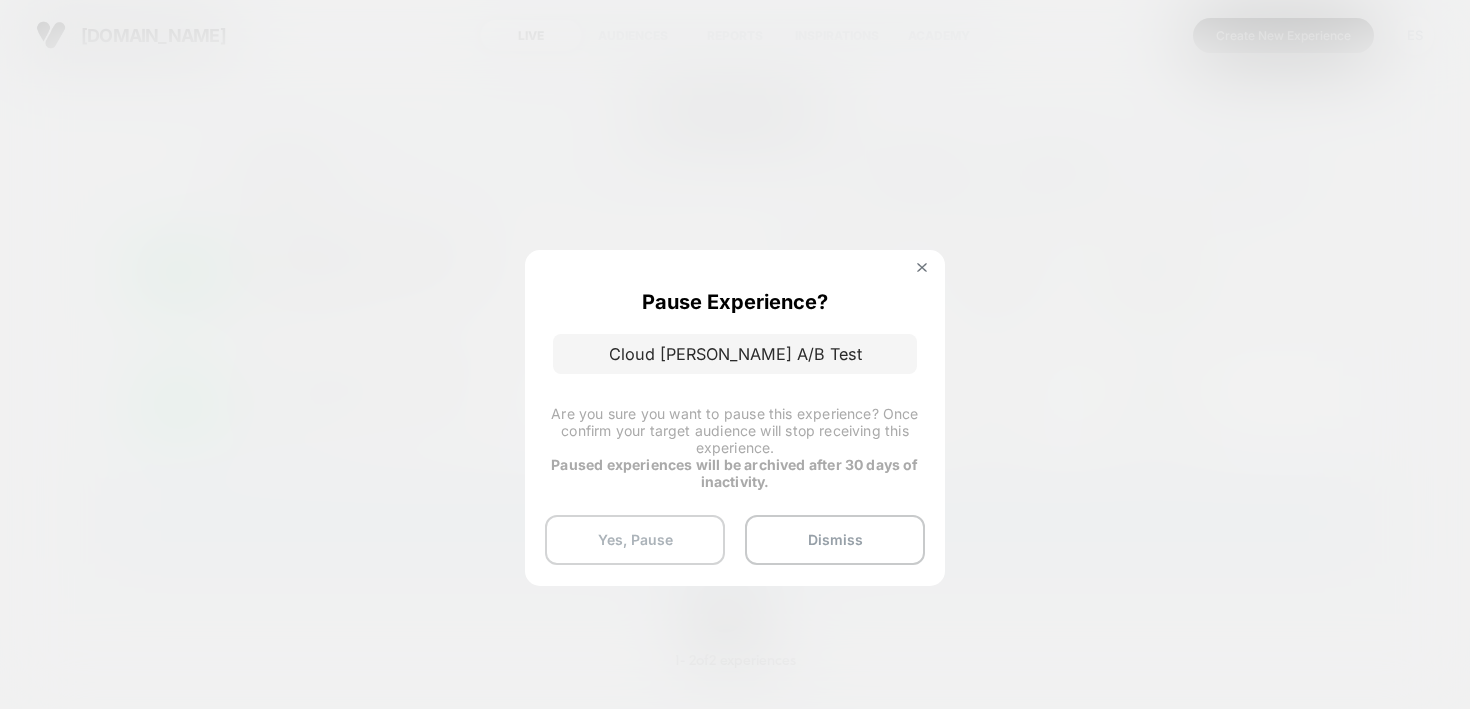 click on "Yes, Pause" at bounding box center (635, 540) 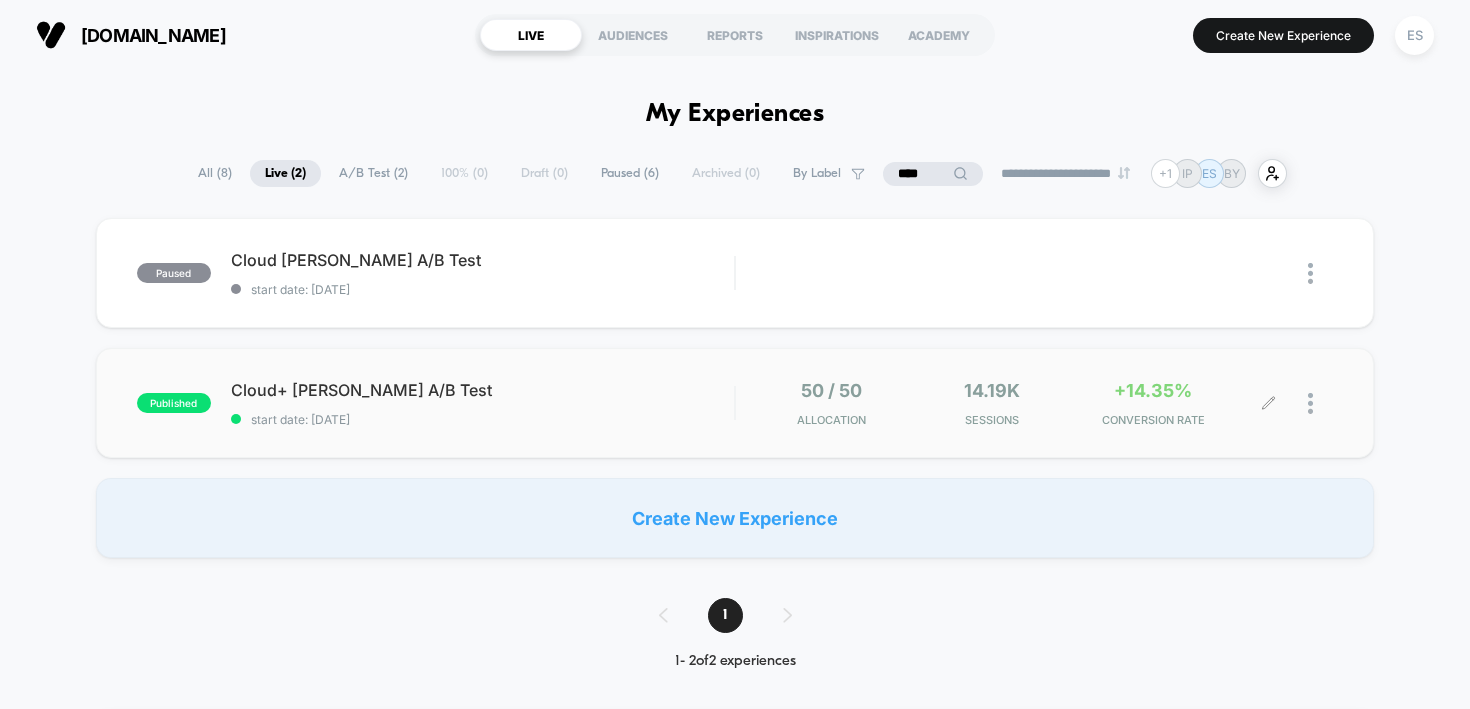 click at bounding box center (1320, 403) 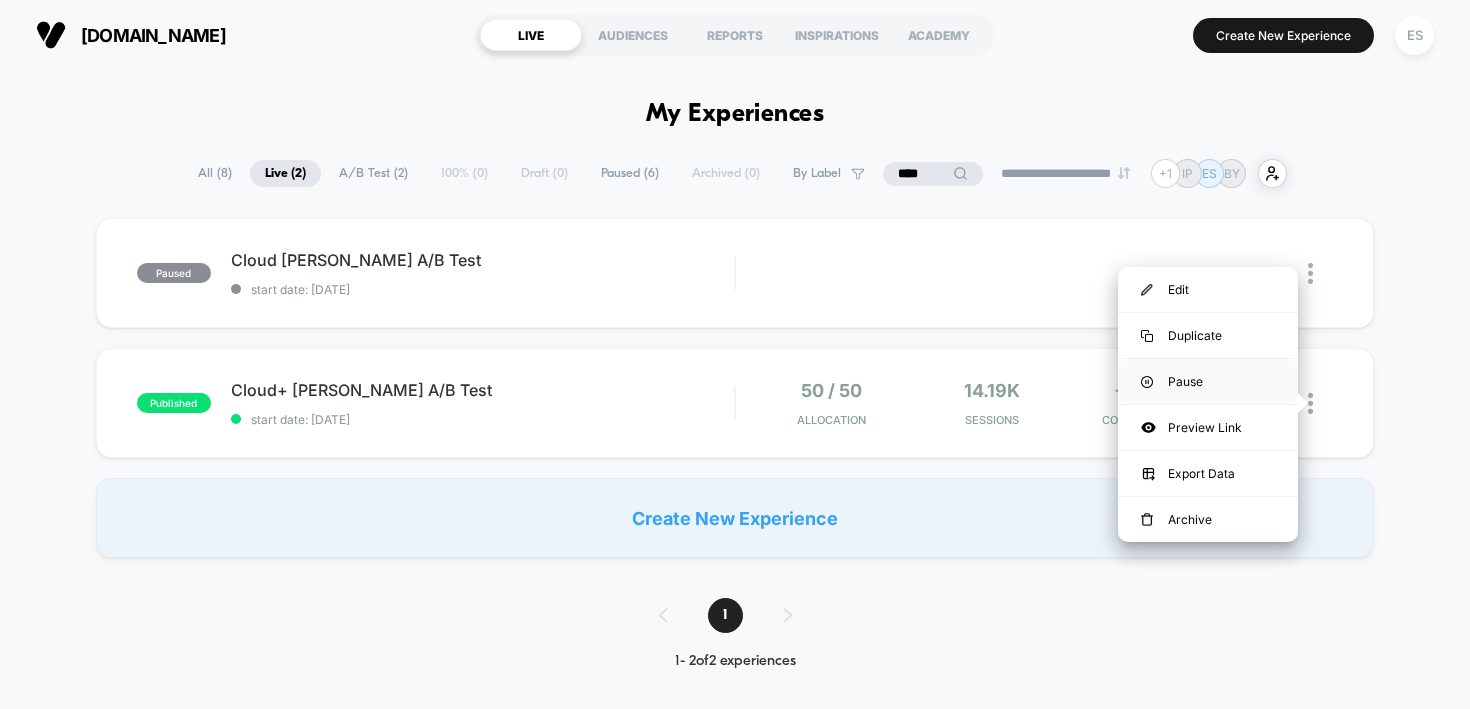 click on "Pause" at bounding box center (1208, 381) 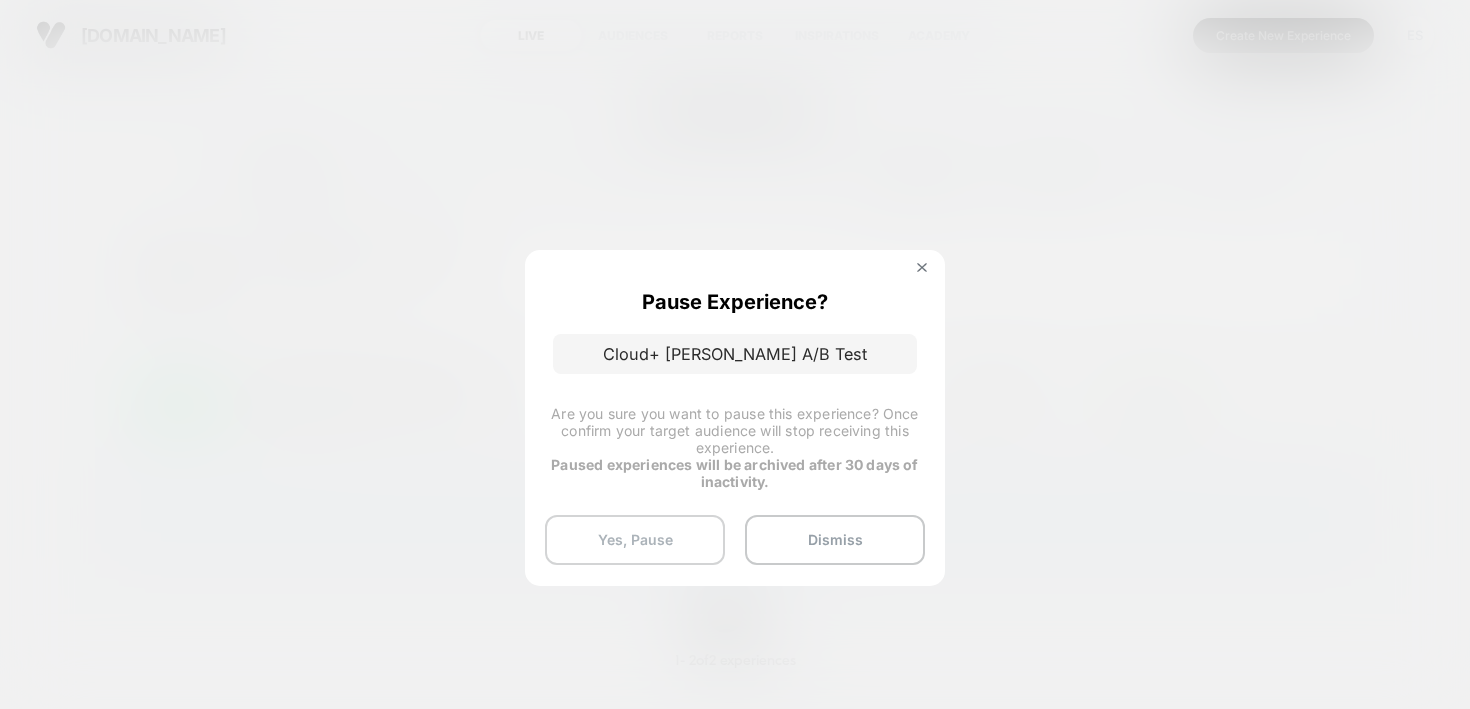 click on "Yes, Pause" at bounding box center [635, 540] 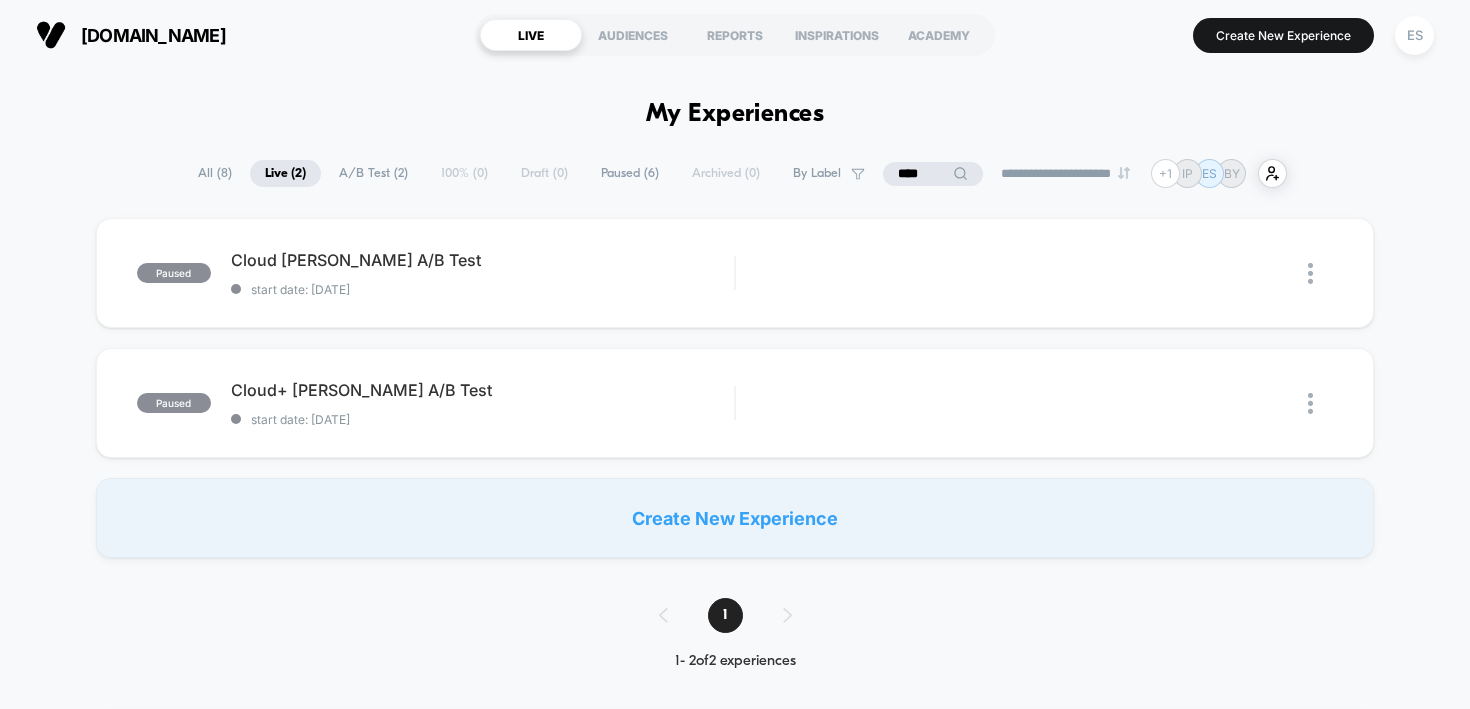 click on "A/B Test ( 2 )" at bounding box center (373, 173) 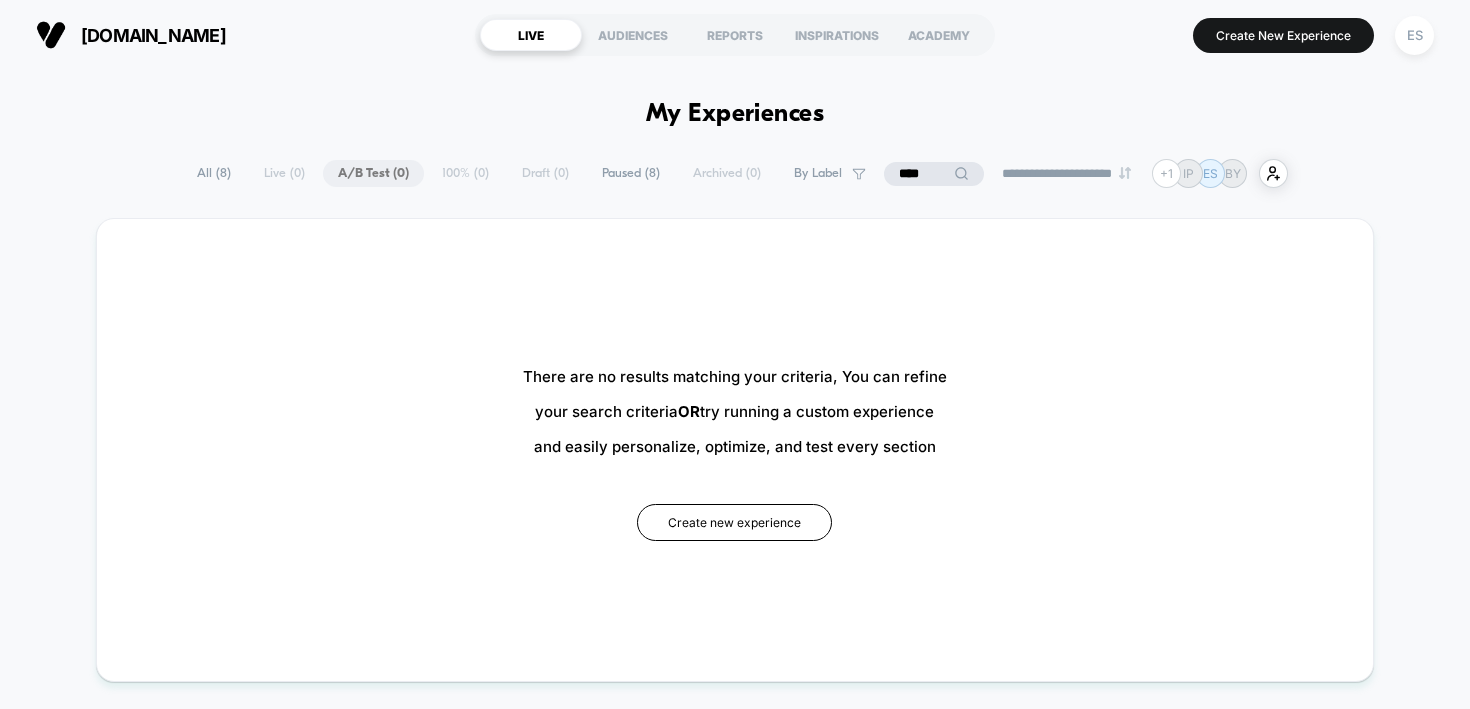 click on "**********" at bounding box center (735, 173) 